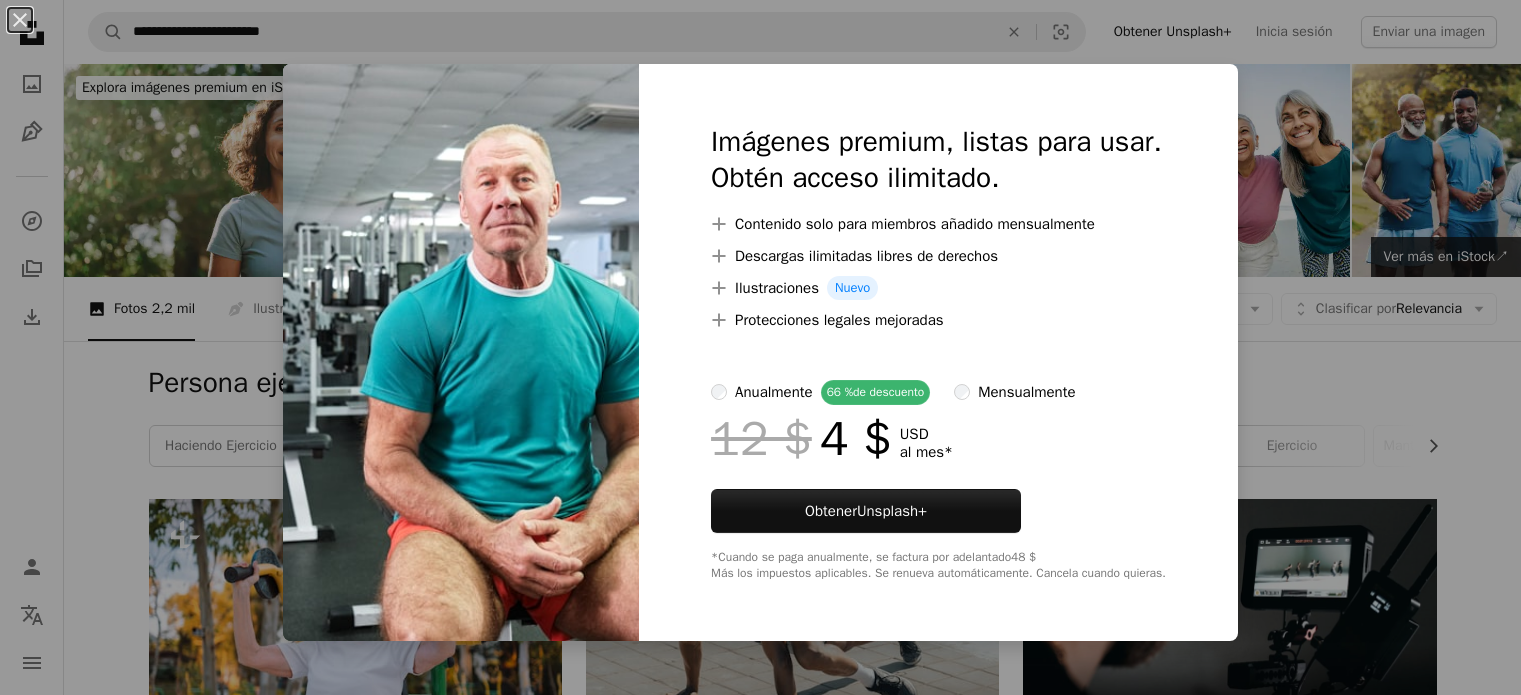 scroll, scrollTop: 1200, scrollLeft: 0, axis: vertical 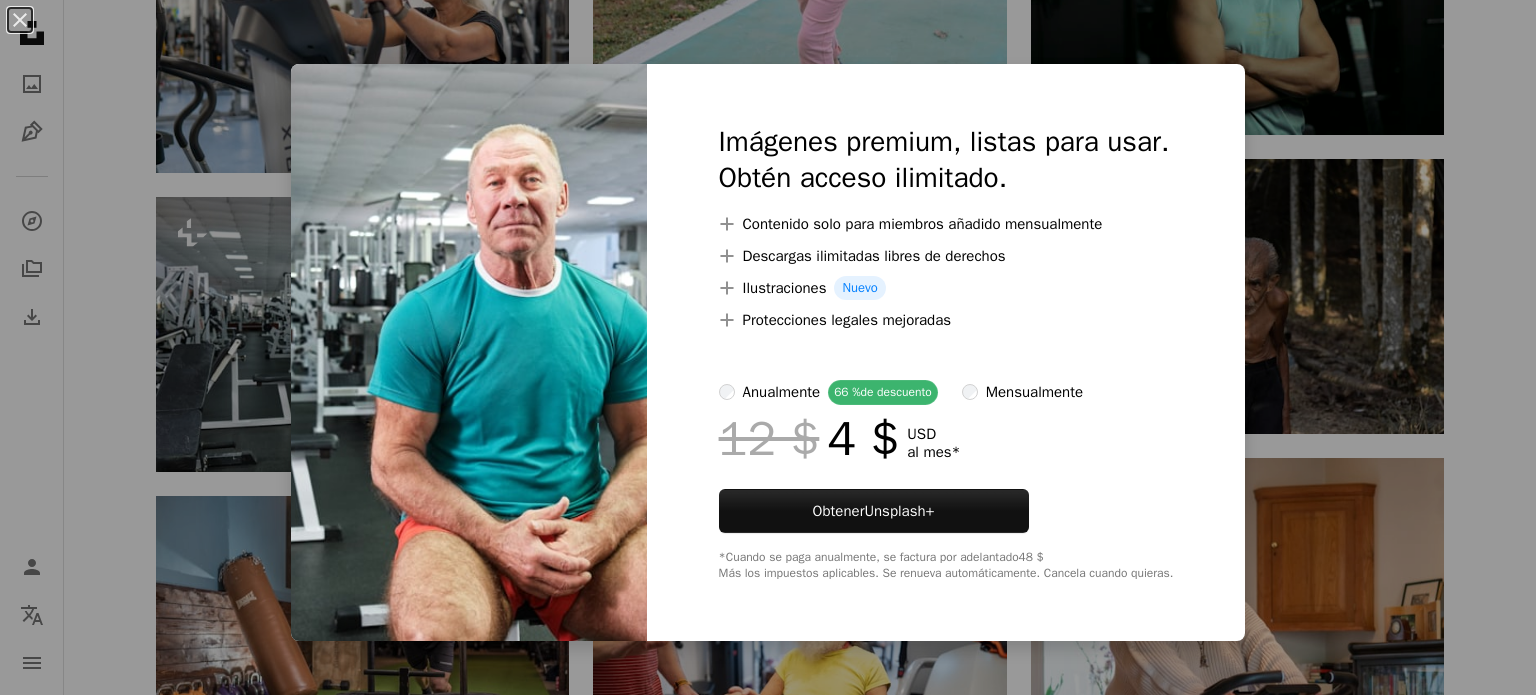 click on "An X shape Imágenes premium, listas para usar. Obtén acceso ilimitado. A plus sign Contenido solo para miembros añadido mensualmente A plus sign Descargas ilimitadas libres de derechos A plus sign Ilustraciones  Nuevo A plus sign Protecciones legales mejoradas anualmente 66 %  de descuento mensualmente 12 $   4 $ USD al mes * Obtener  Unsplash+ *Cuando se paga anualmente, se factura por adelantado  48 $ Más los impuestos aplicables. Se renueva automáticamente. Cancela cuando quieras." at bounding box center (768, 347) 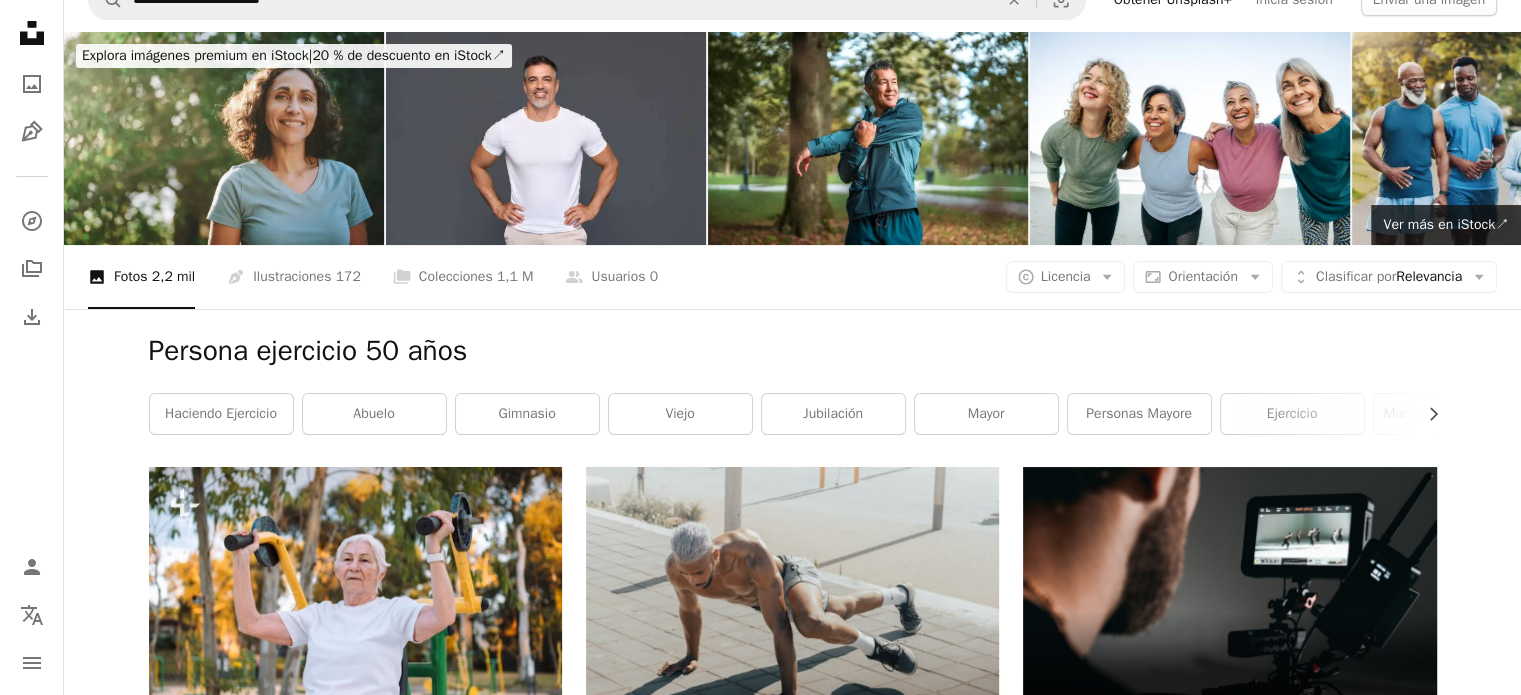 scroll, scrollTop: 0, scrollLeft: 0, axis: both 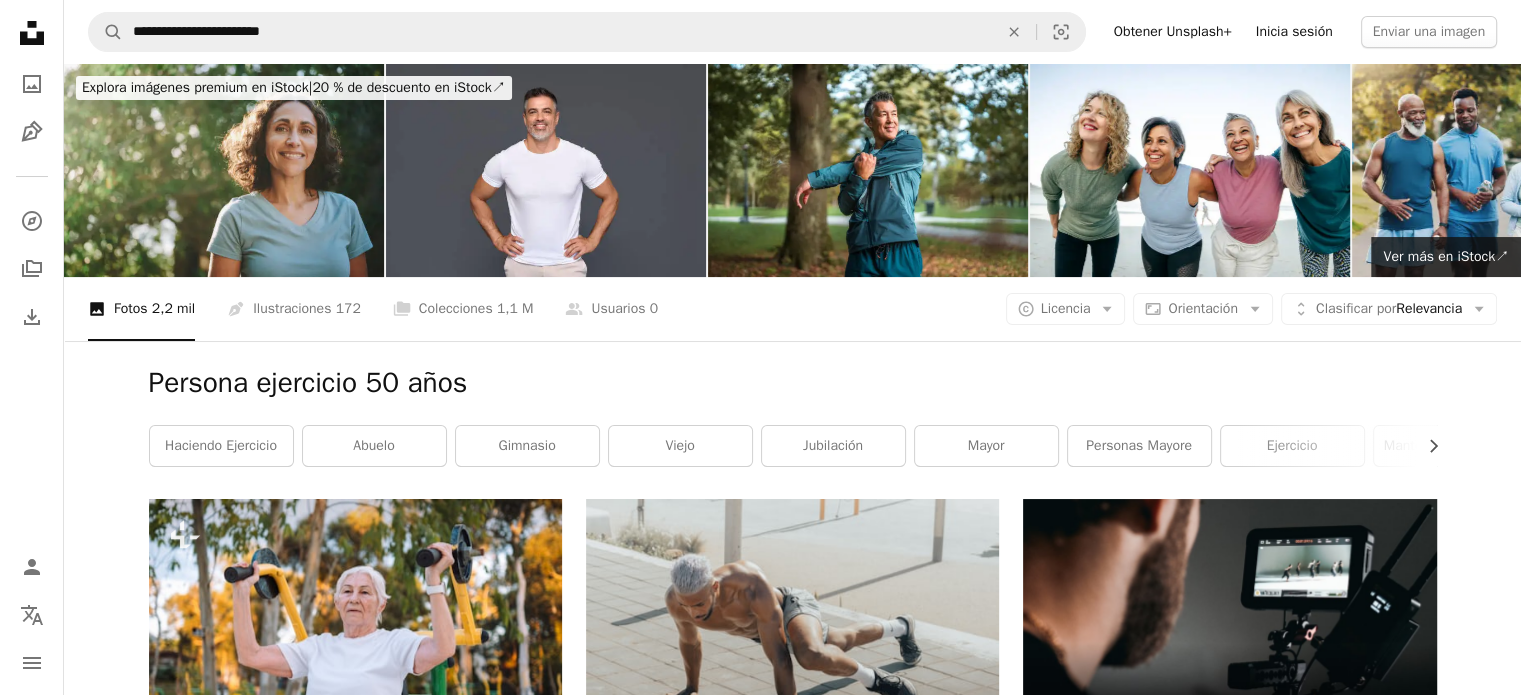 click on "Inicia sesión" at bounding box center (1294, 32) 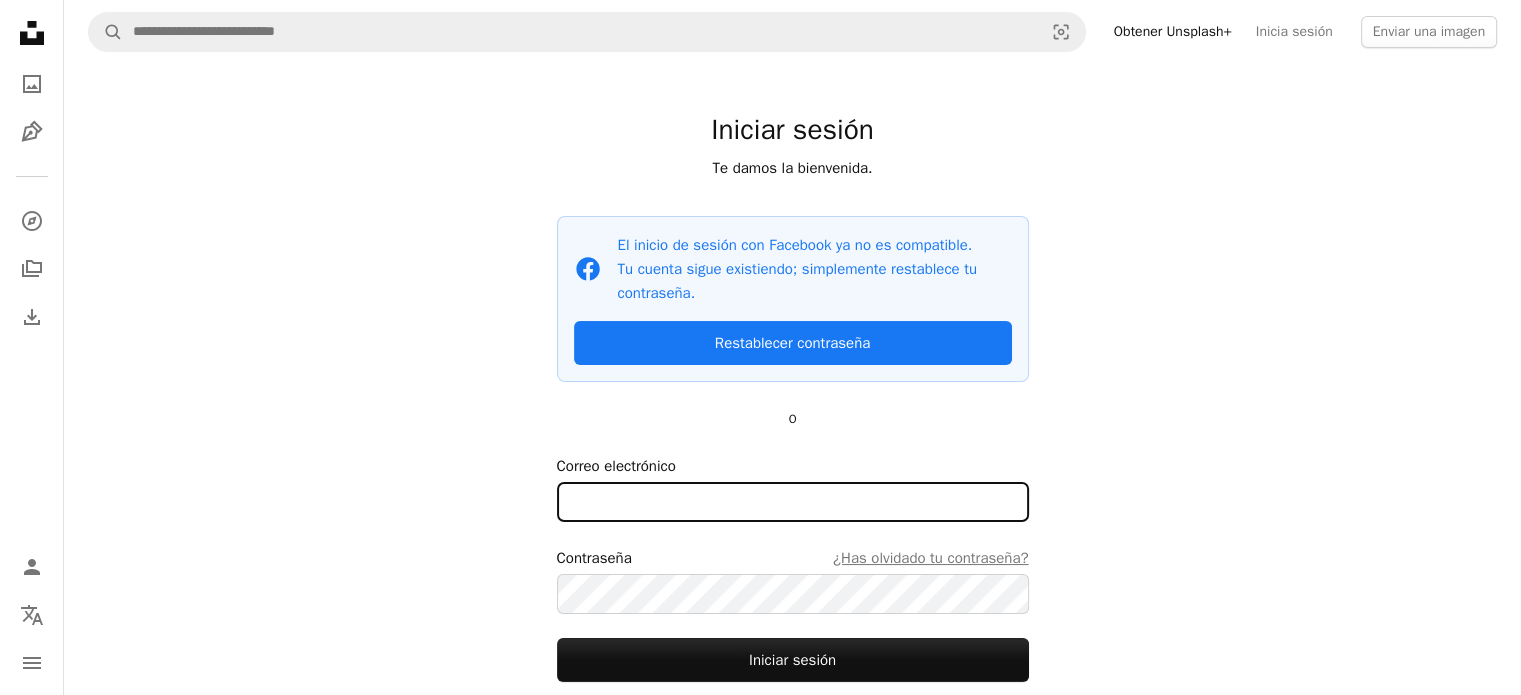 click on "Correo electrónico" at bounding box center [793, 502] 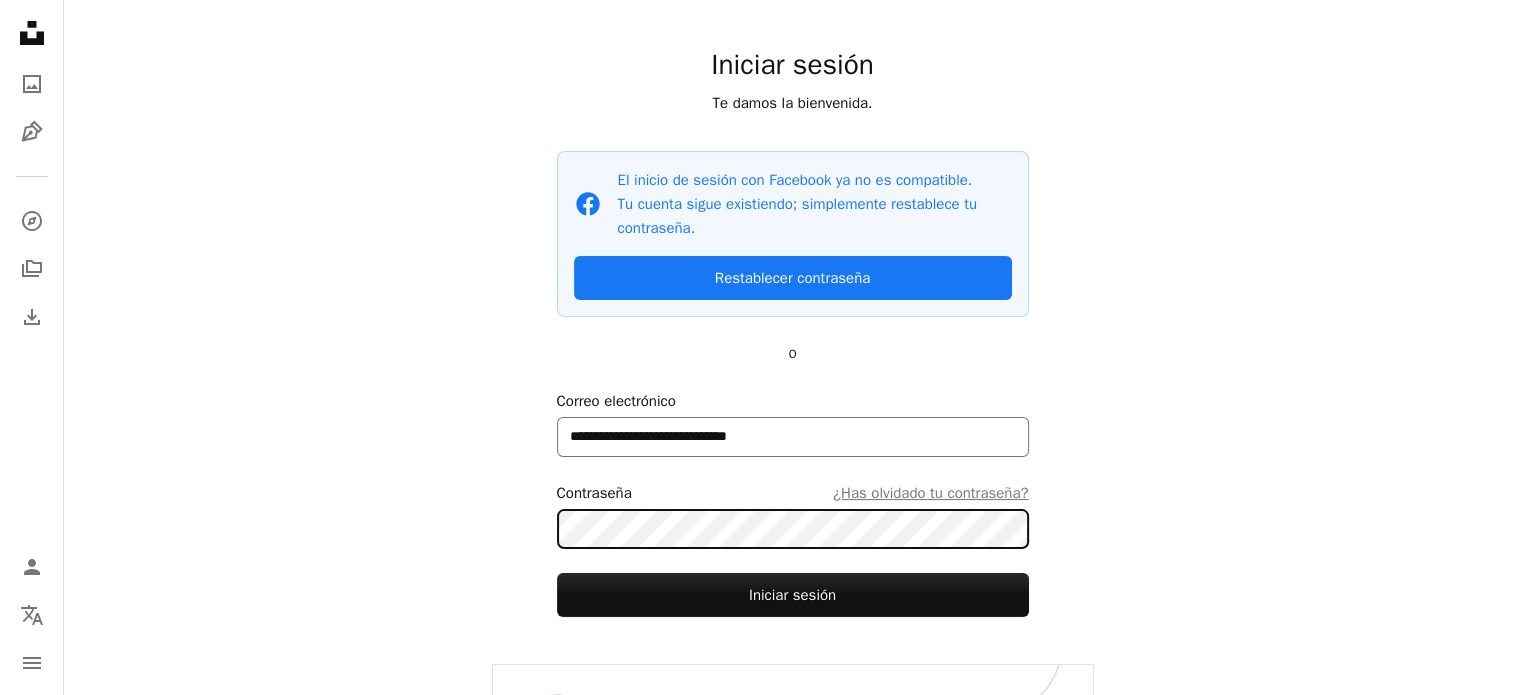 scroll, scrollTop: 0, scrollLeft: 0, axis: both 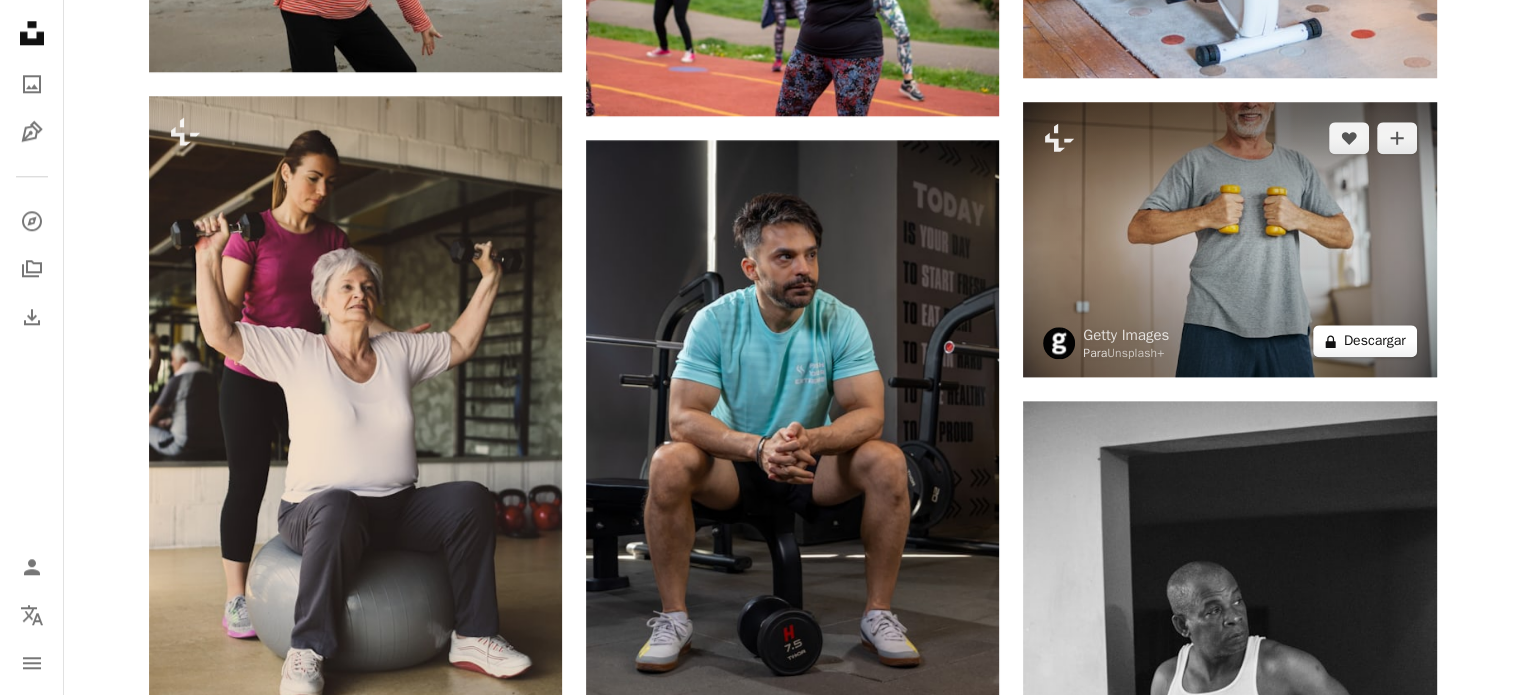 click on "A lock Descargar" at bounding box center [1365, 341] 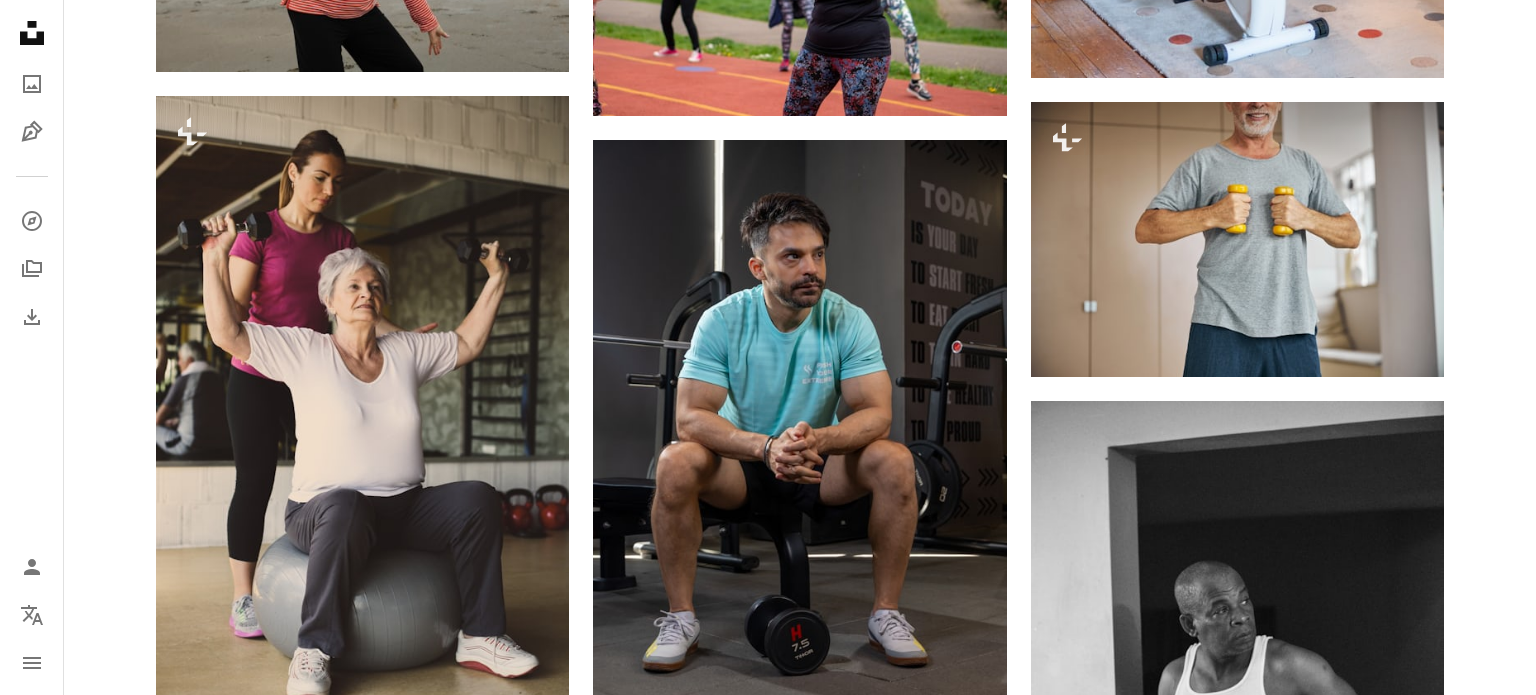 click on "An X shape" at bounding box center (20, 20) 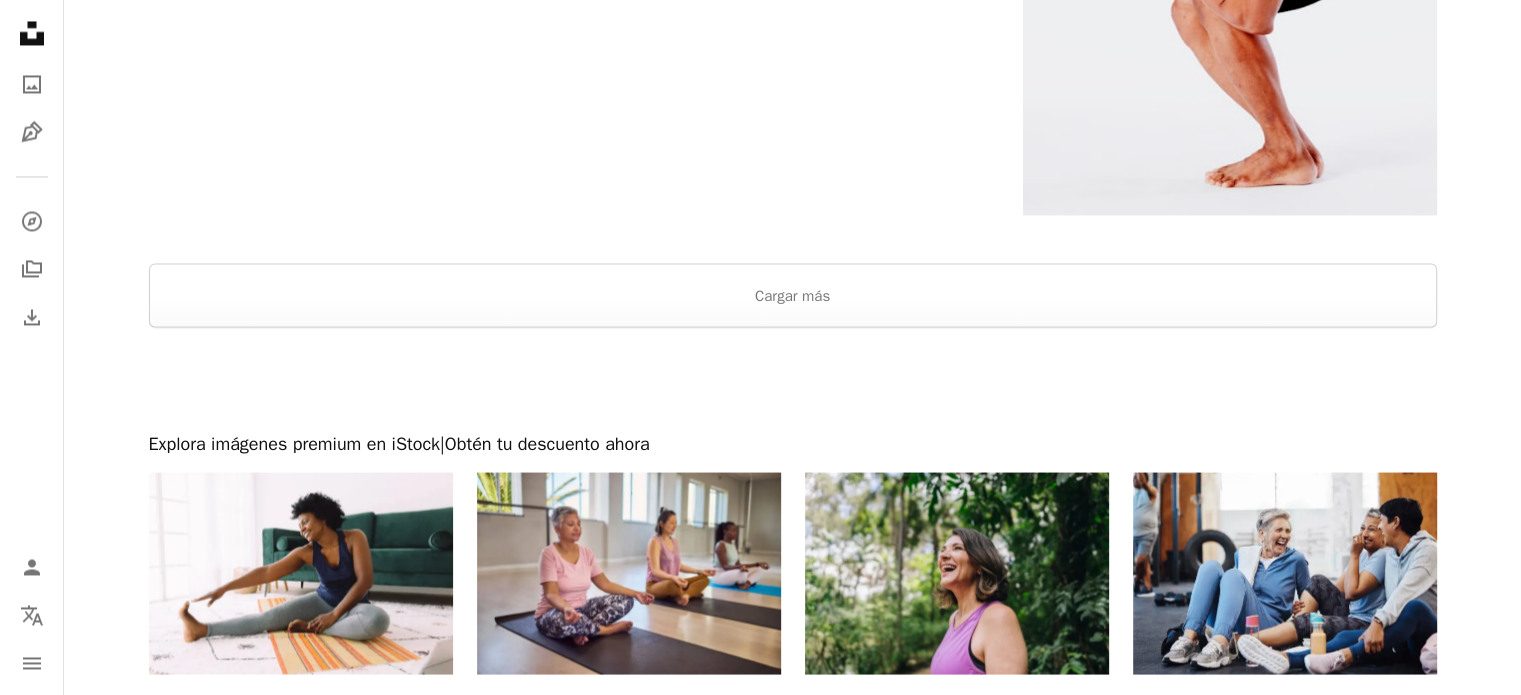 scroll, scrollTop: 3700, scrollLeft: 0, axis: vertical 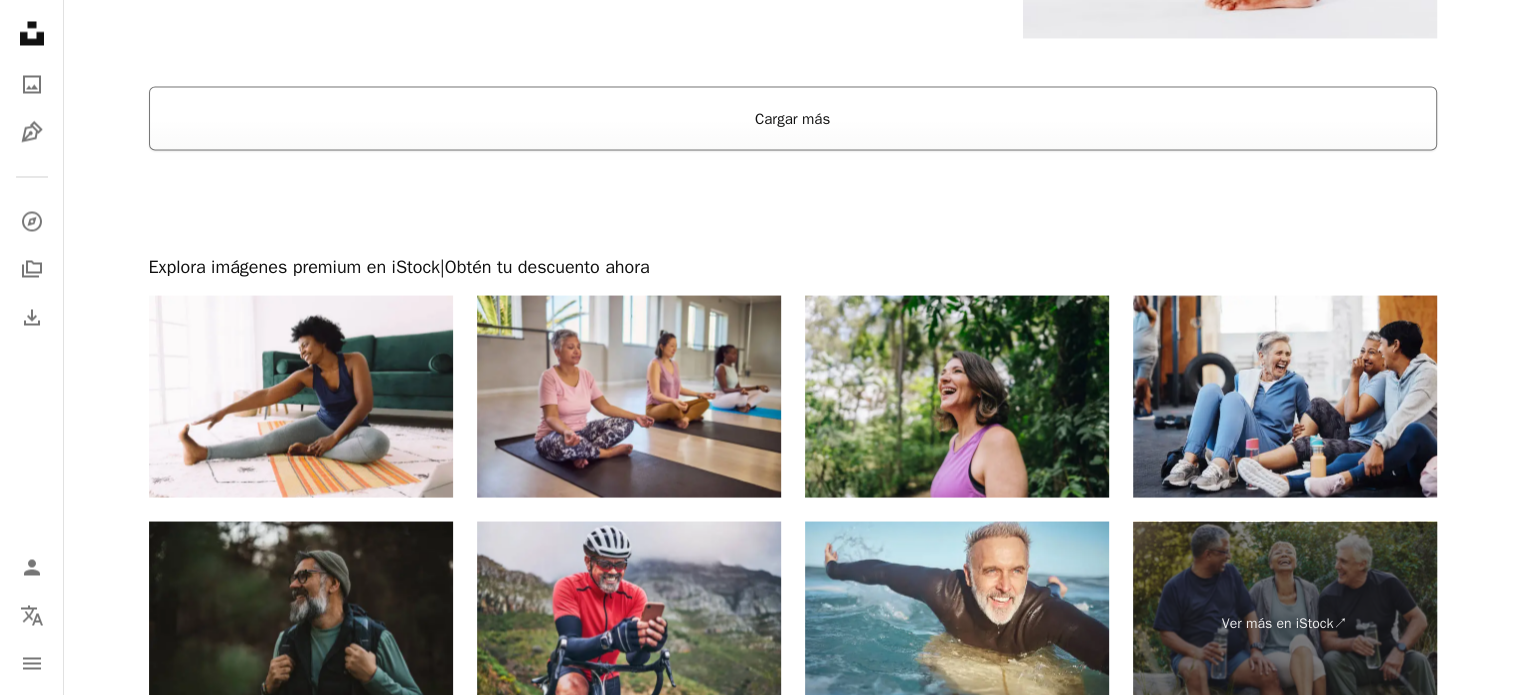 click on "Cargar más" at bounding box center [793, 118] 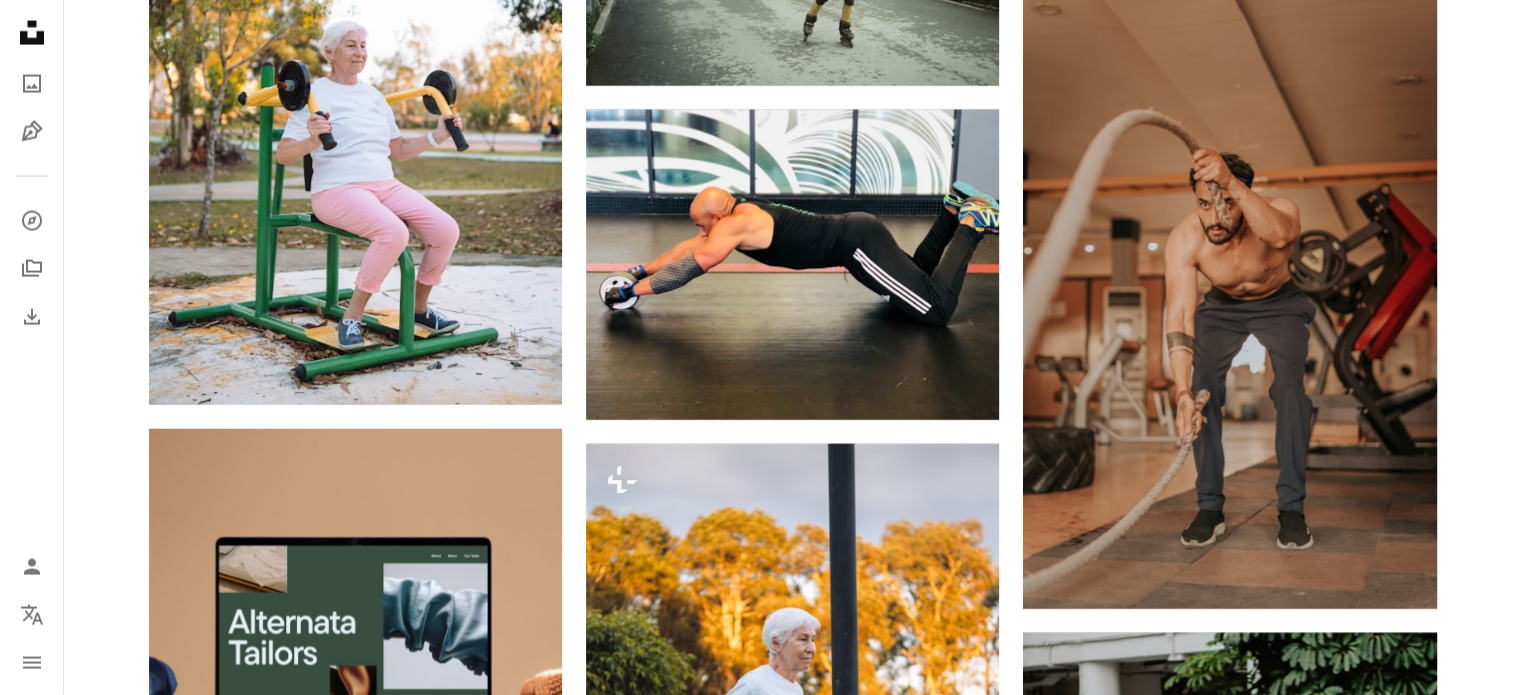 scroll, scrollTop: 4400, scrollLeft: 0, axis: vertical 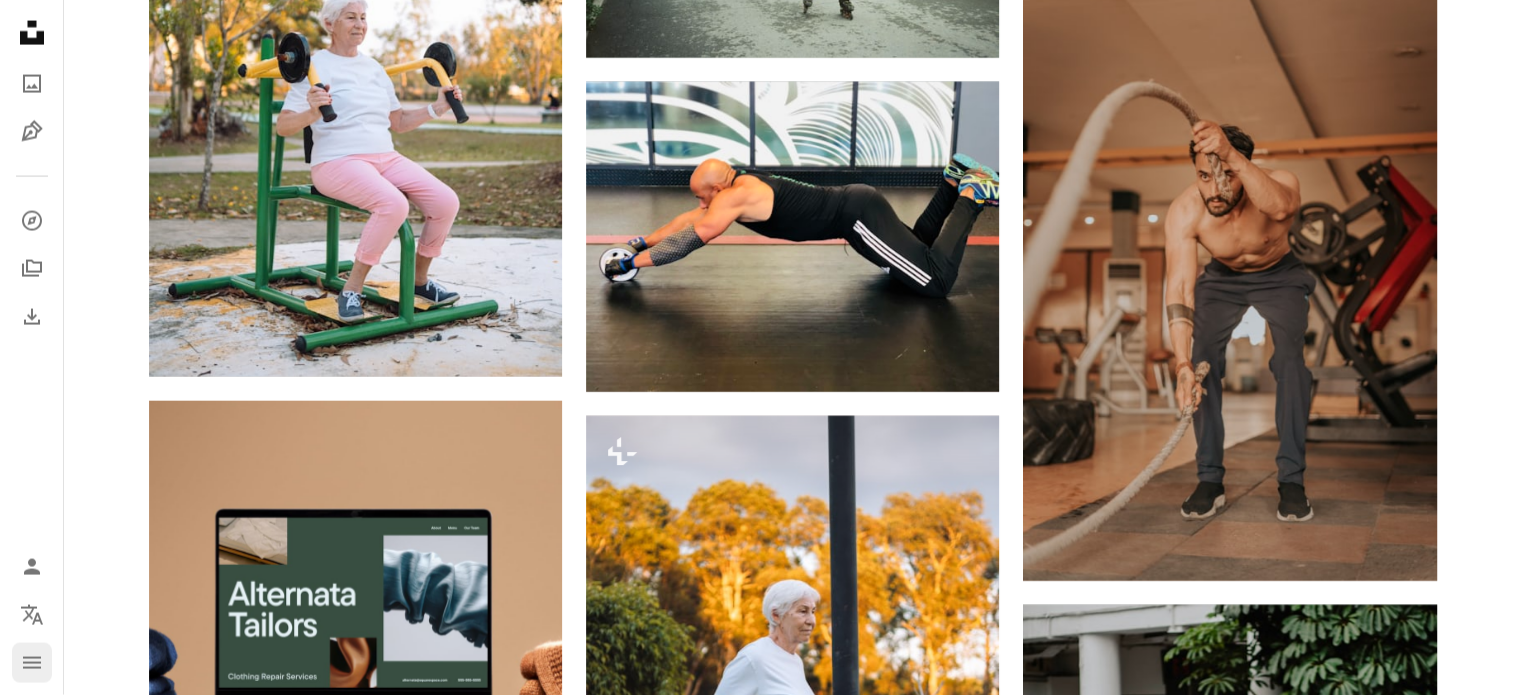 click on "navigation menu" 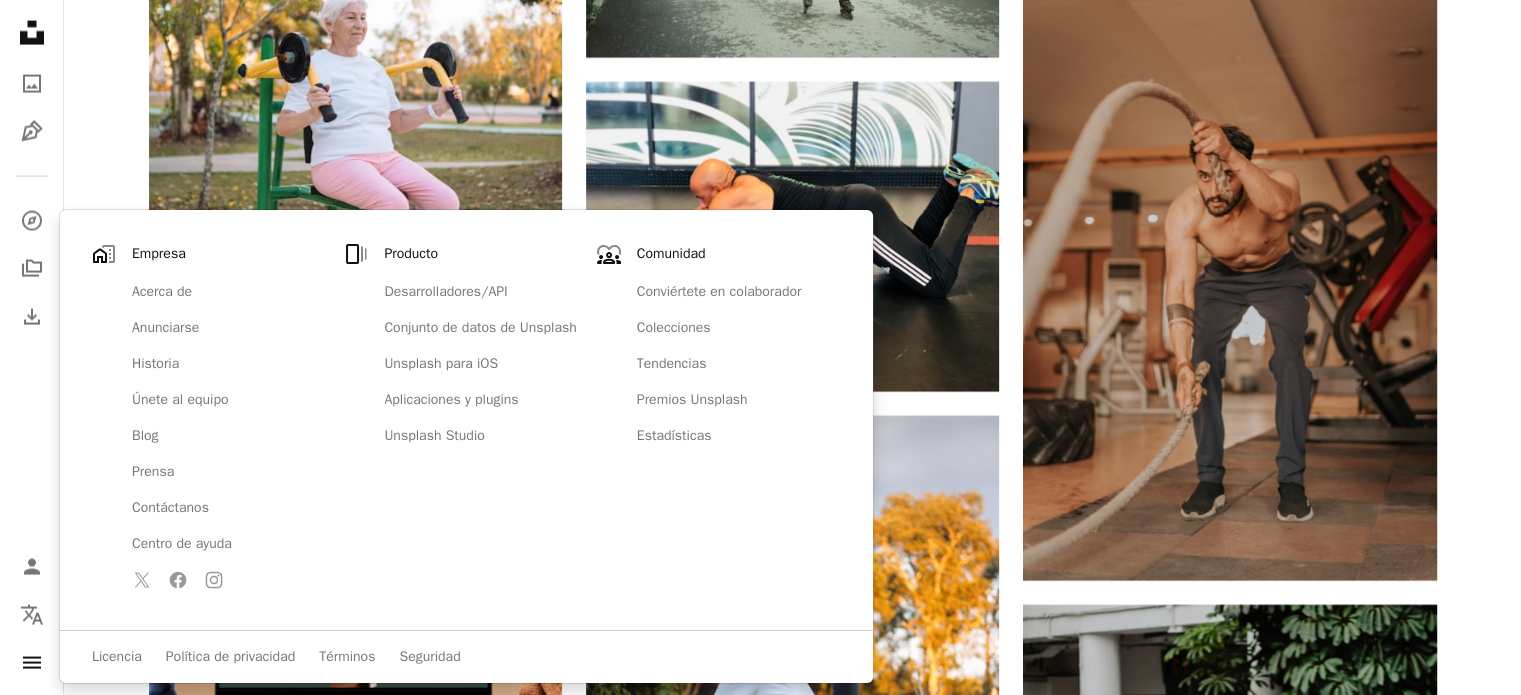 click on "Plus sign for Unsplash+ A heart A plus sign George Dagerotip Para  Unsplash+ A lock Descargar A heart A plus sign Jon Matthews Disponible para contratación A checkmark inside of a circle Arrow pointing down A heart A plus sign Centre for Ageing Better Arrow pointing down Plus sign for Unsplash+ A heart A plus sign Andrej Lišakov Para  Unsplash+ A lock Descargar A heart A plus sign Jesper Aggergaard Disponible para contratación A checkmark inside of a circle Arrow pointing down A heart A plus sign Age Cymru Arrow pointing down Plus sign for Unsplash+ A heart A plus sign Getty Images Para  Unsplash+ A lock Descargar A heart A plus sign Gordon Cowie Disponible para contratación A checkmark inside of a circle Arrow pointing down A heart A plus sign Jon Matthews Disponible para contratación A checkmark inside of a circle Arrow pointing down Plus sign for Unsplash+ A heart A plus sign George Dagerotip Para  Unsplash+ A lock Descargar Design a unique, engaging website Start A Free Trial A heart A plus sign" at bounding box center [792, 924] 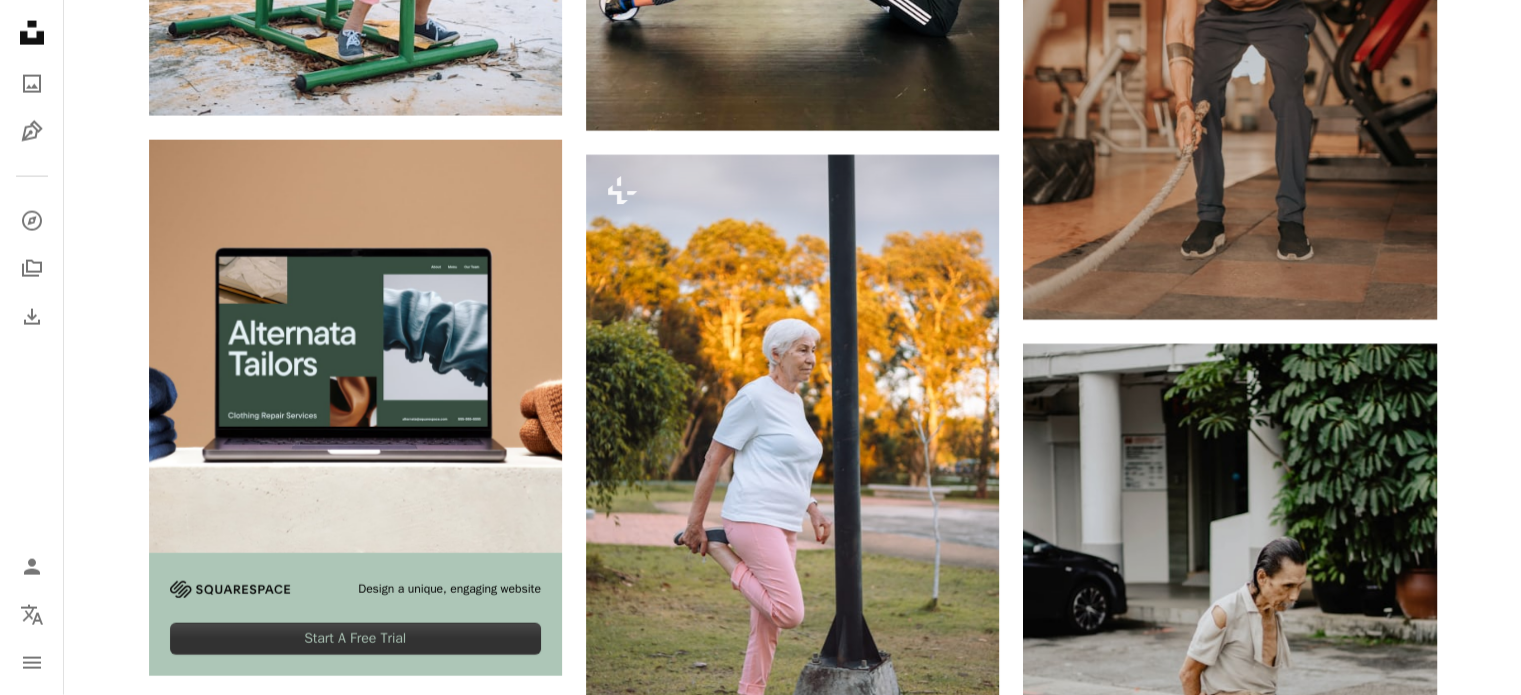 scroll, scrollTop: 4900, scrollLeft: 0, axis: vertical 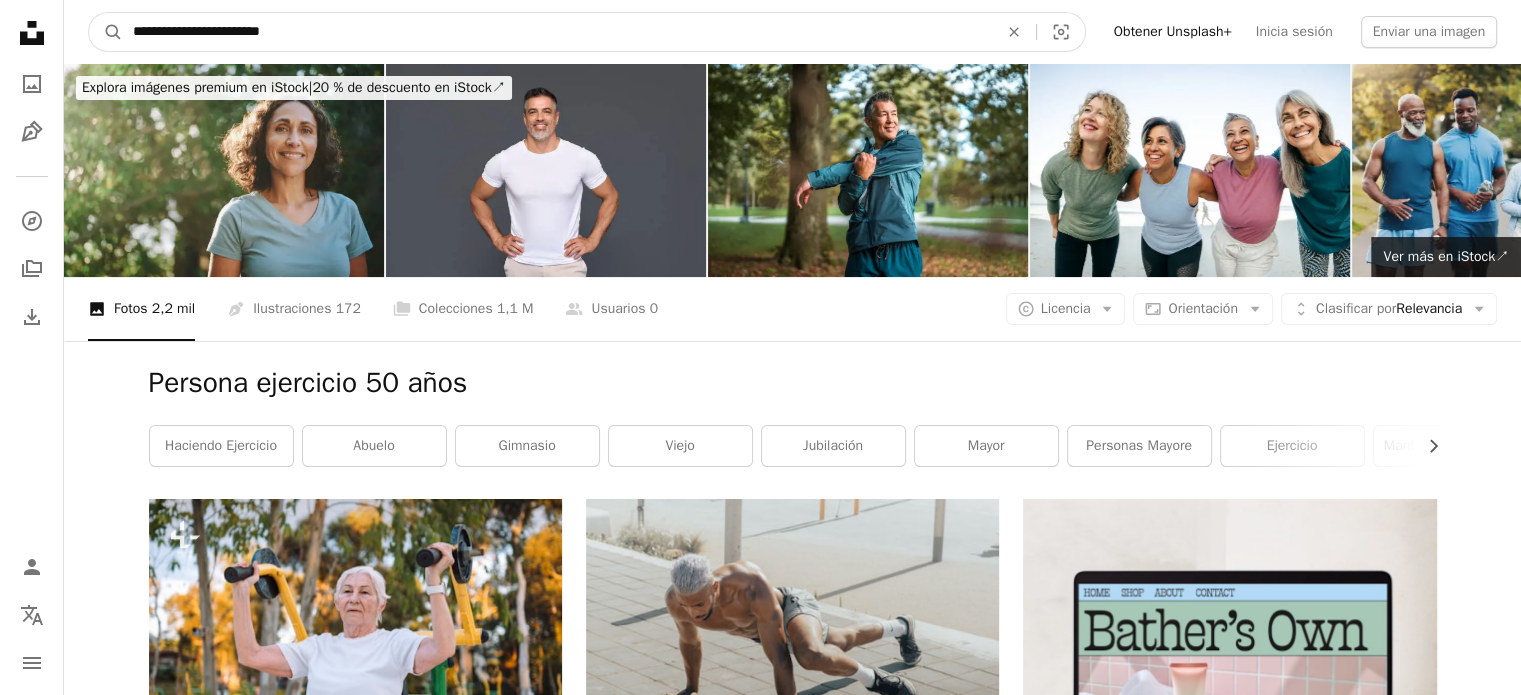 click on "**********" at bounding box center [557, 32] 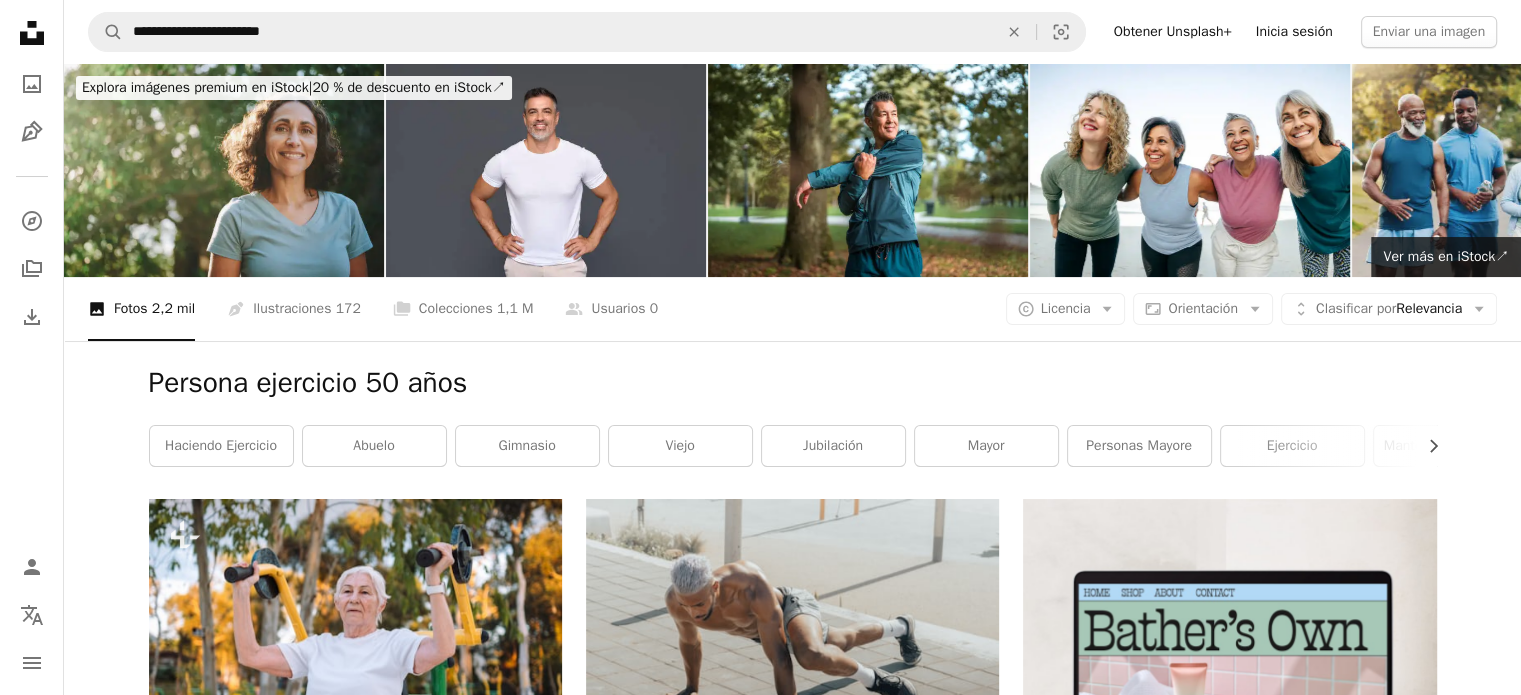 click on "Inicia sesión" at bounding box center [1294, 32] 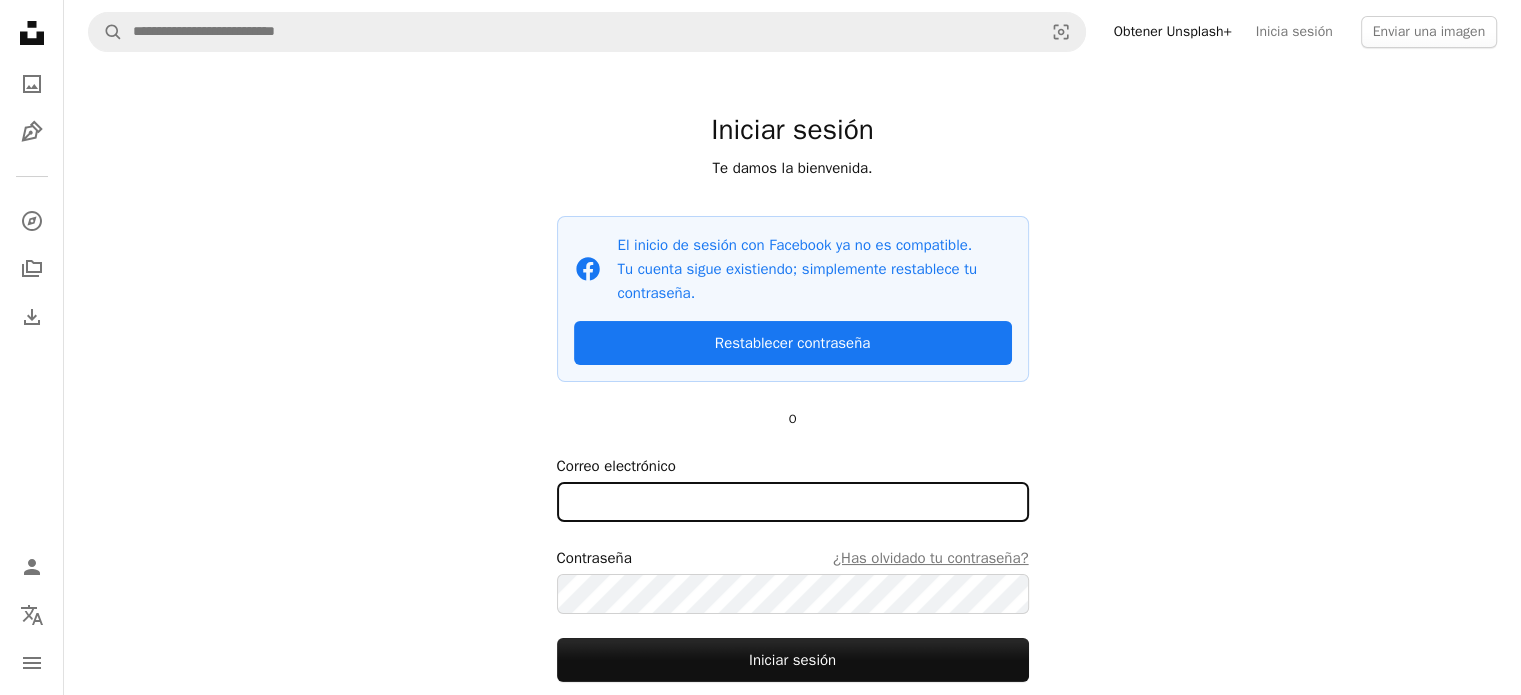 click on "Correo electrónico" at bounding box center [793, 502] 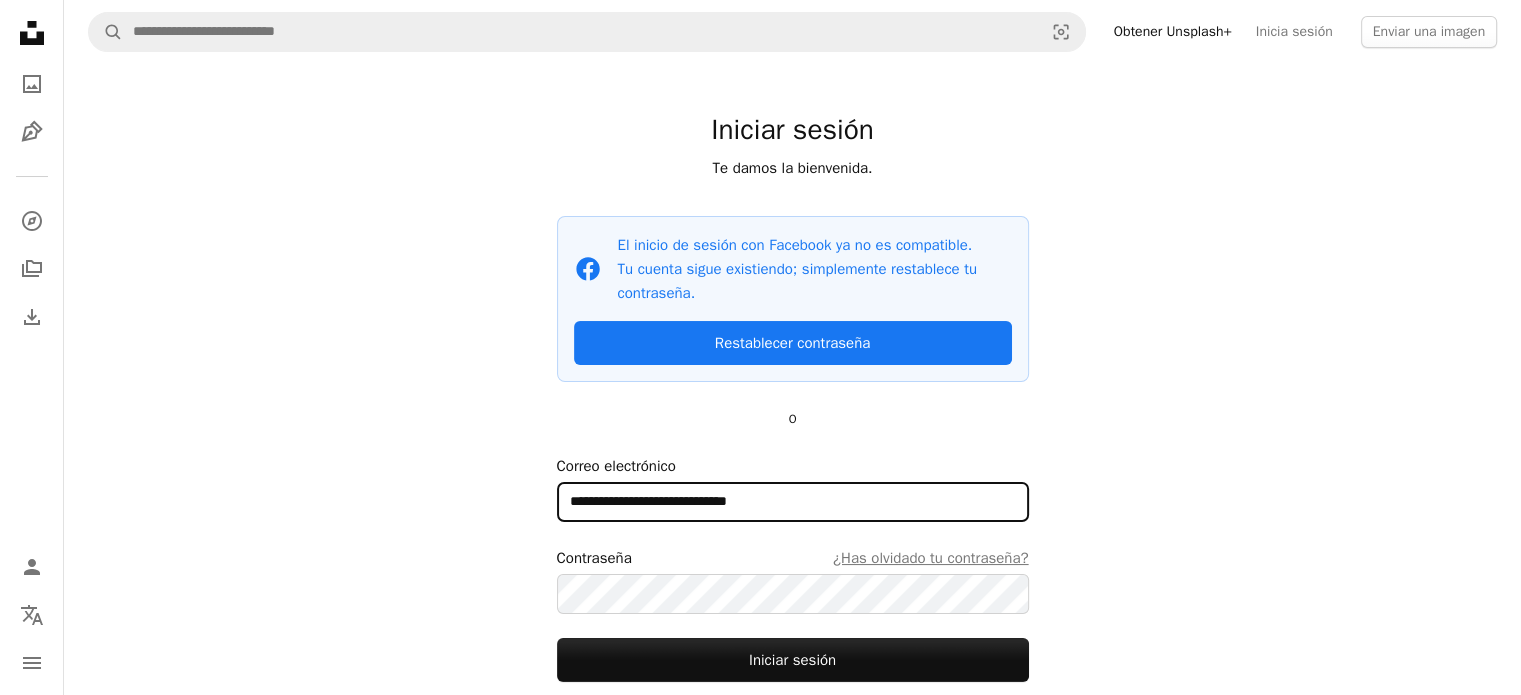 drag, startPoint x: 856, startPoint y: 507, endPoint x: 295, endPoint y: 510, distance: 561.008 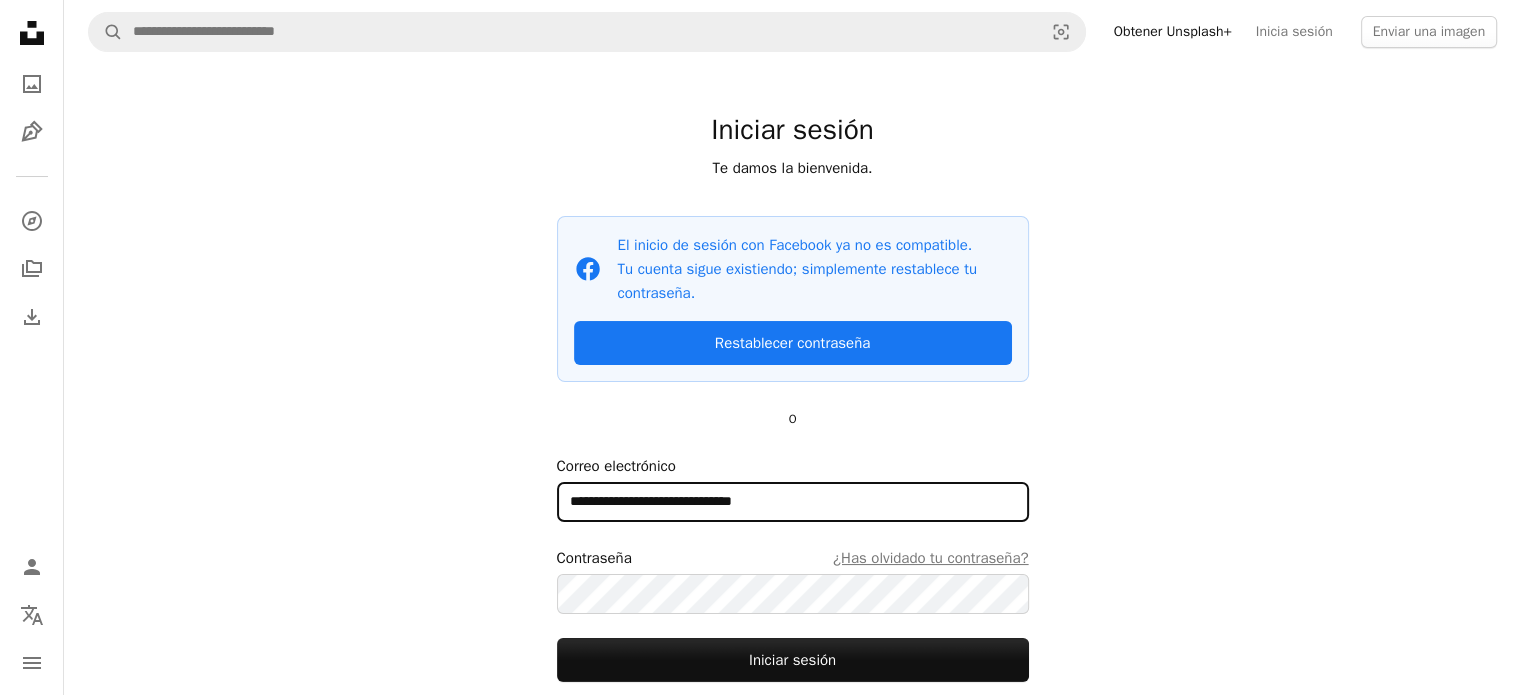 drag, startPoint x: 828, startPoint y: 501, endPoint x: 118, endPoint y: 501, distance: 710 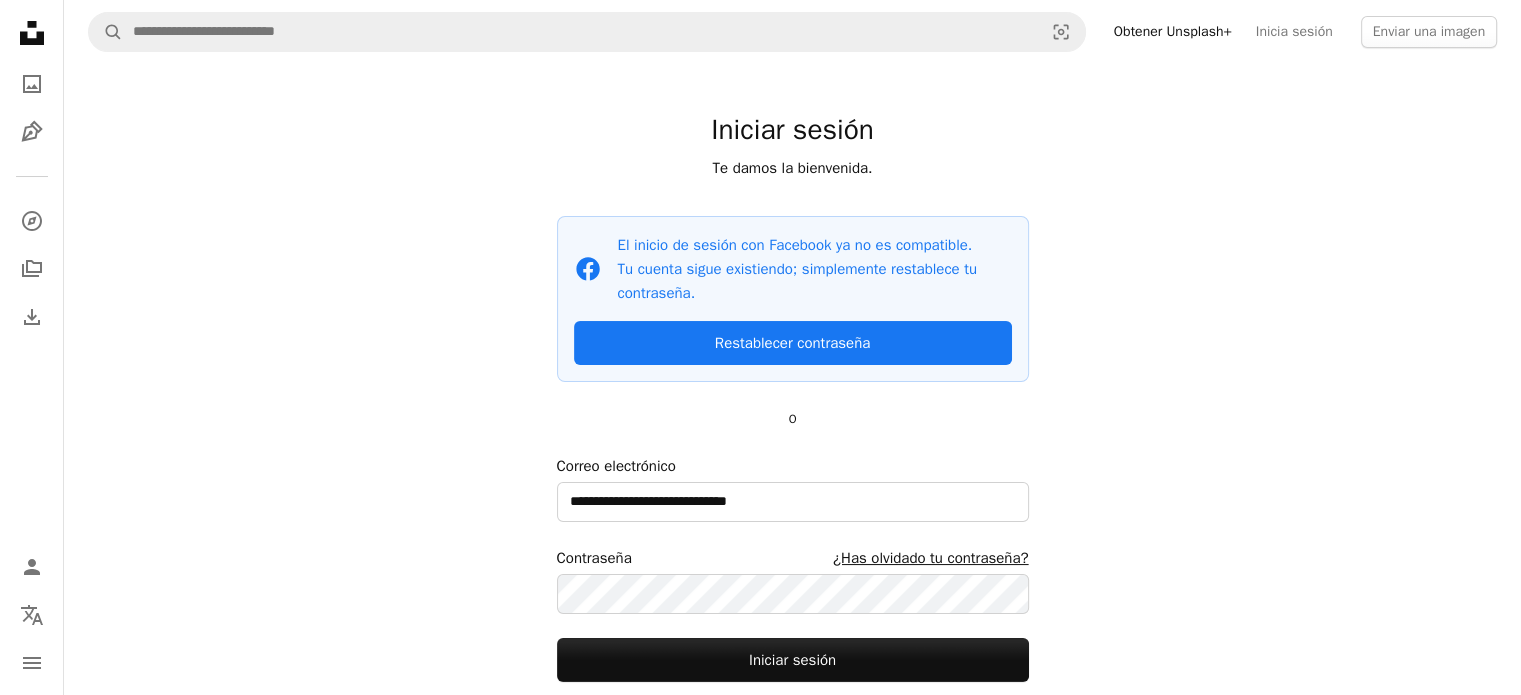click on "¿Has olvidado tu contraseña?" at bounding box center [931, 558] 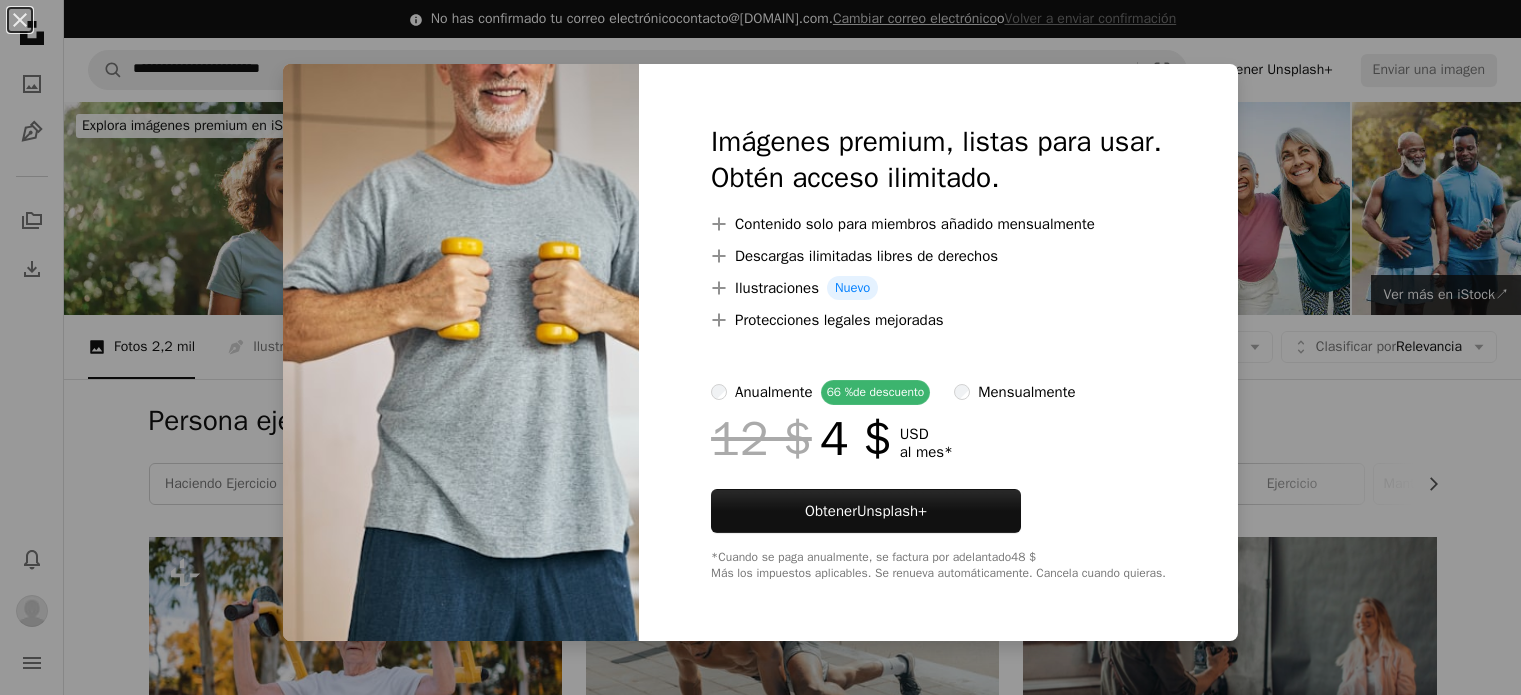scroll, scrollTop: 2000, scrollLeft: 0, axis: vertical 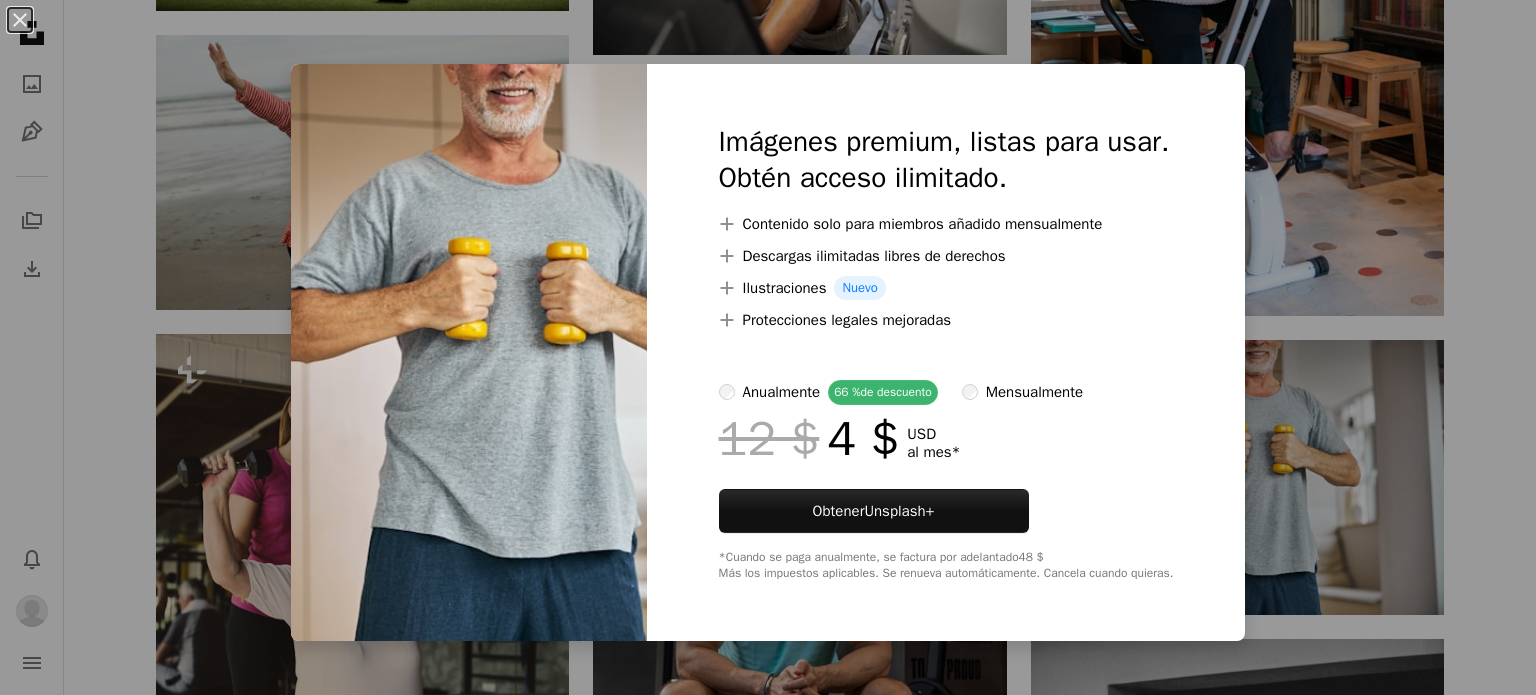 click on "An X shape Imágenes premium, listas para usar. Obtén acceso ilimitado. A plus sign Contenido solo para miembros añadido mensualmente A plus sign Descargas ilimitadas libres de derechos A plus sign Ilustraciones  Nuevo A plus sign Protecciones legales mejoradas anualmente 66 %  de descuento mensualmente 12 $   4 $ USD al mes * Obtener  Unsplash+ *Cuando se paga anualmente, se factura por adelantado  48 $ Más los impuestos aplicables. Se renueva automáticamente. Cancela cuando quieras." at bounding box center [768, 347] 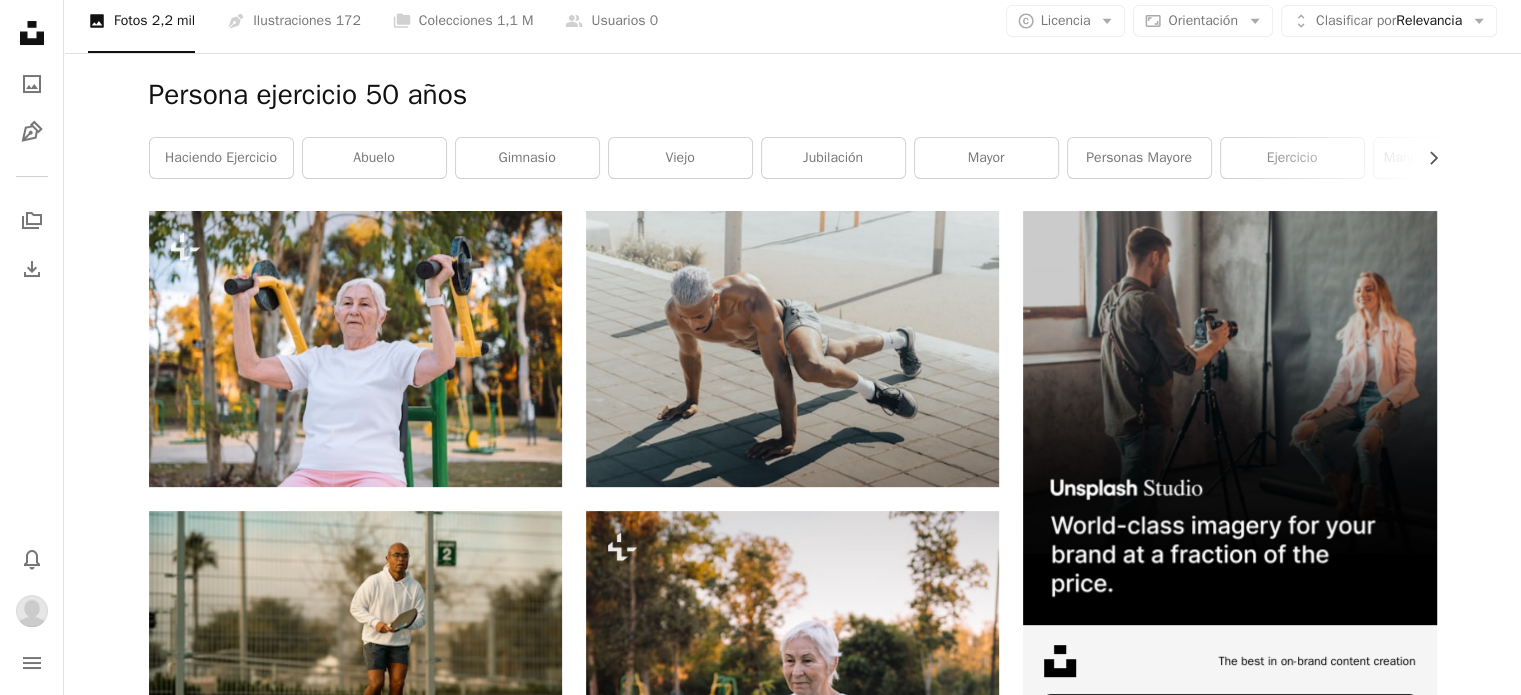 scroll, scrollTop: 0, scrollLeft: 0, axis: both 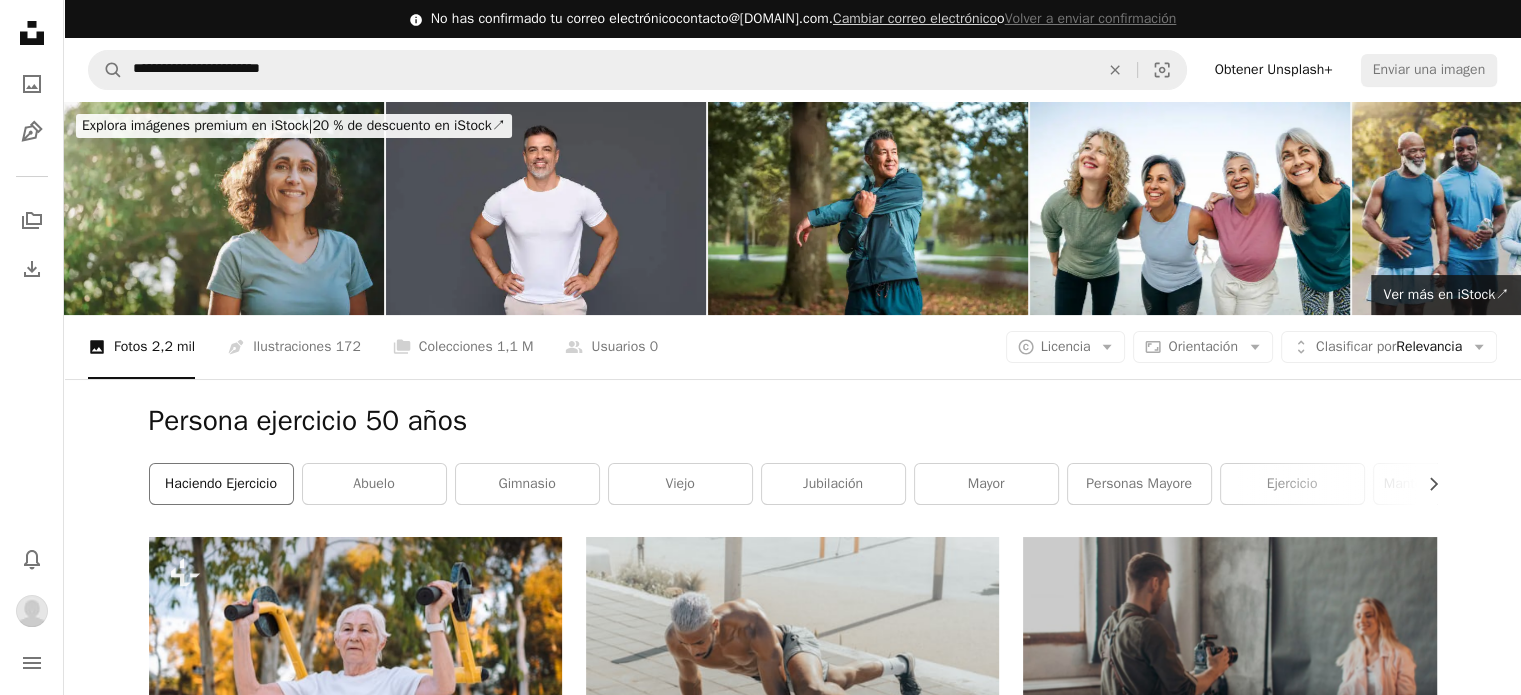 click on "haciendo ejercicio" at bounding box center (221, 484) 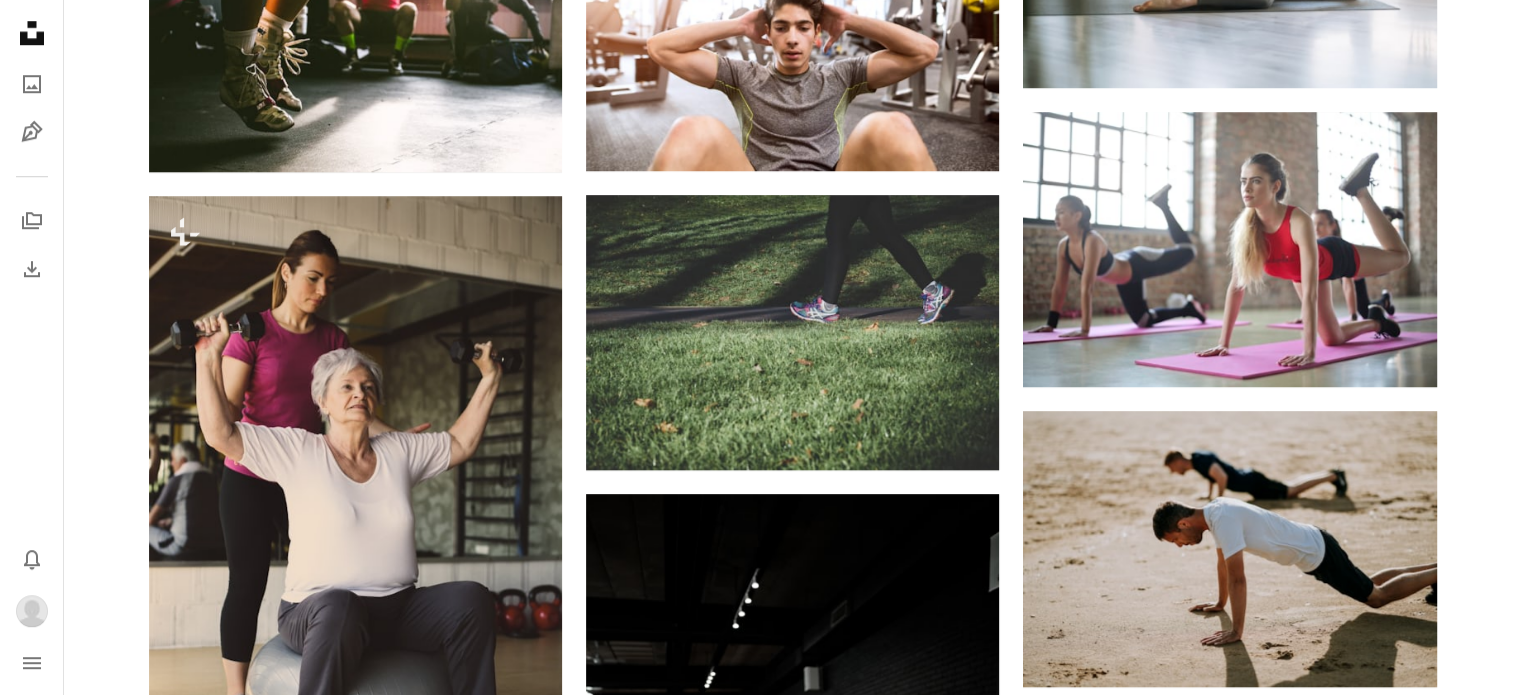 scroll, scrollTop: 1600, scrollLeft: 0, axis: vertical 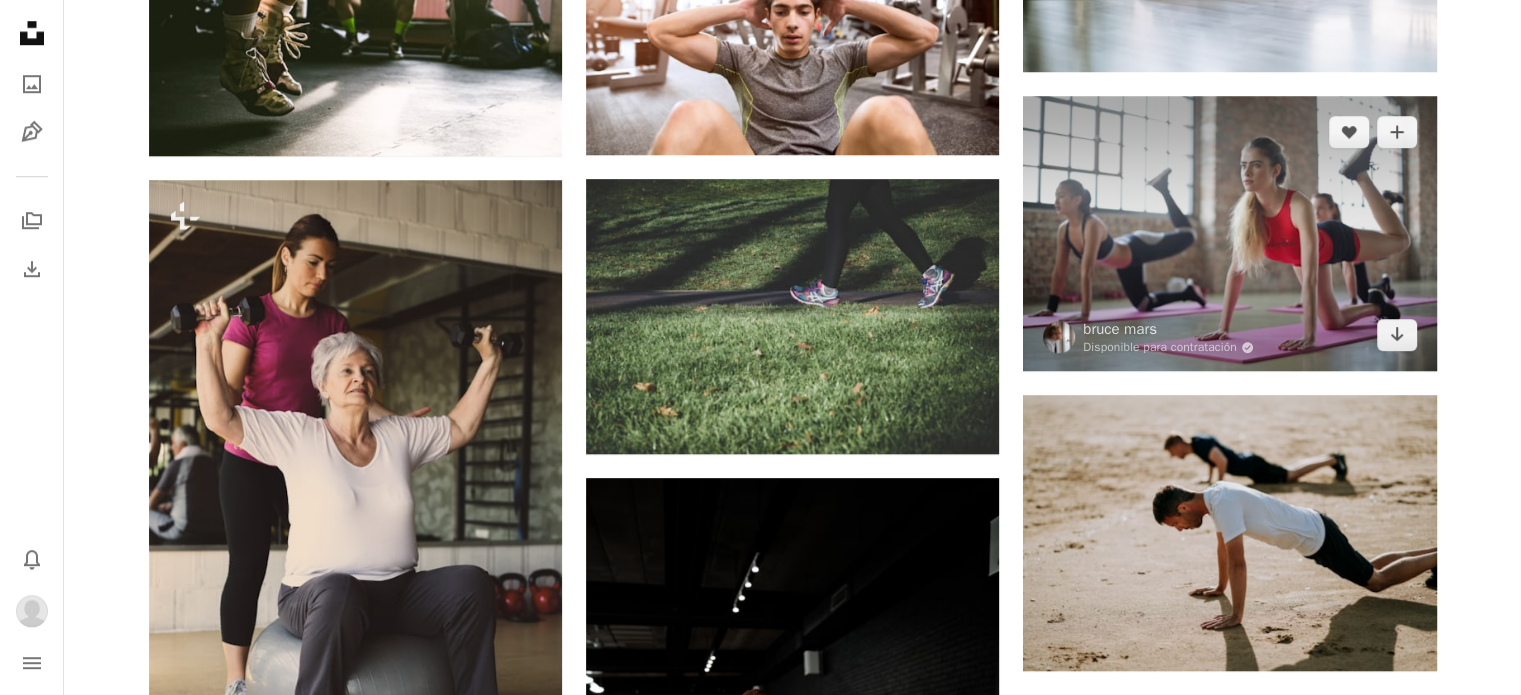 click at bounding box center [1229, 233] 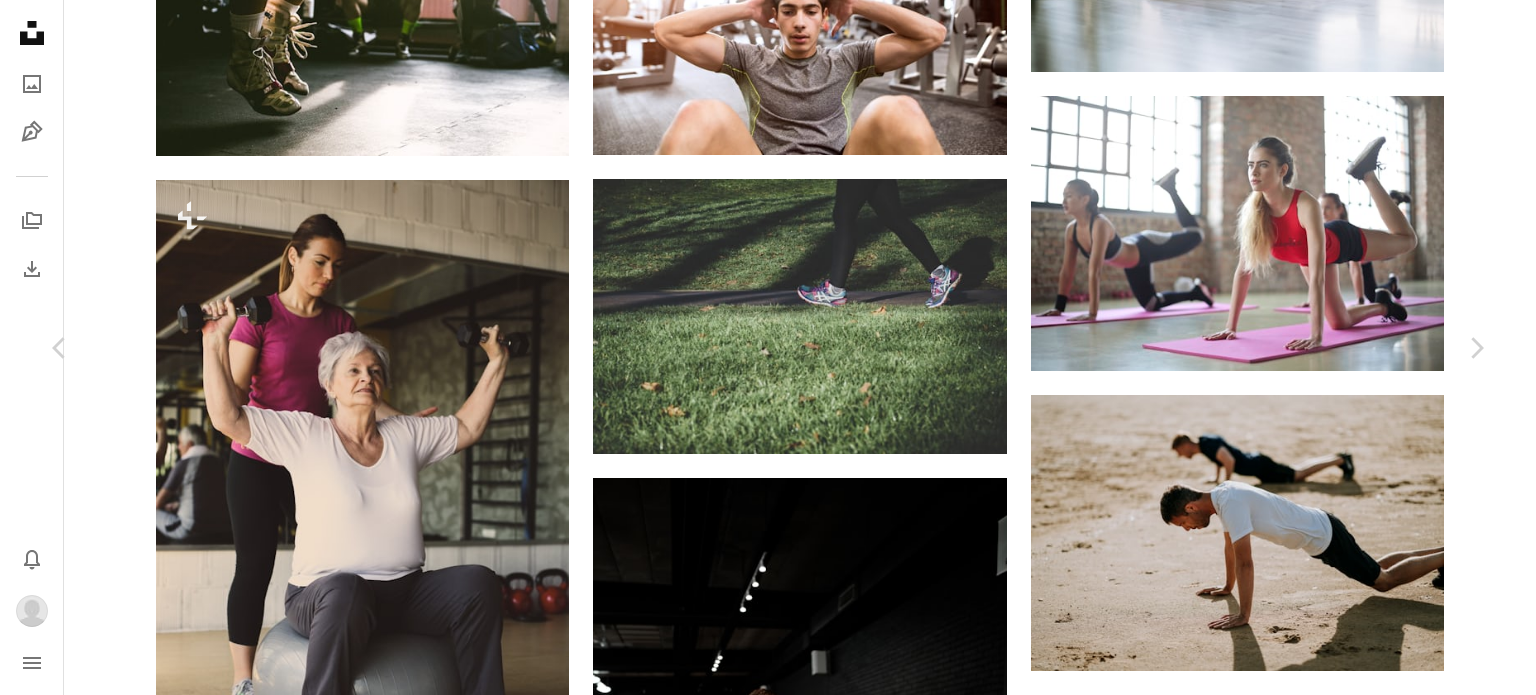 click on "An X shape" at bounding box center [20, 20] 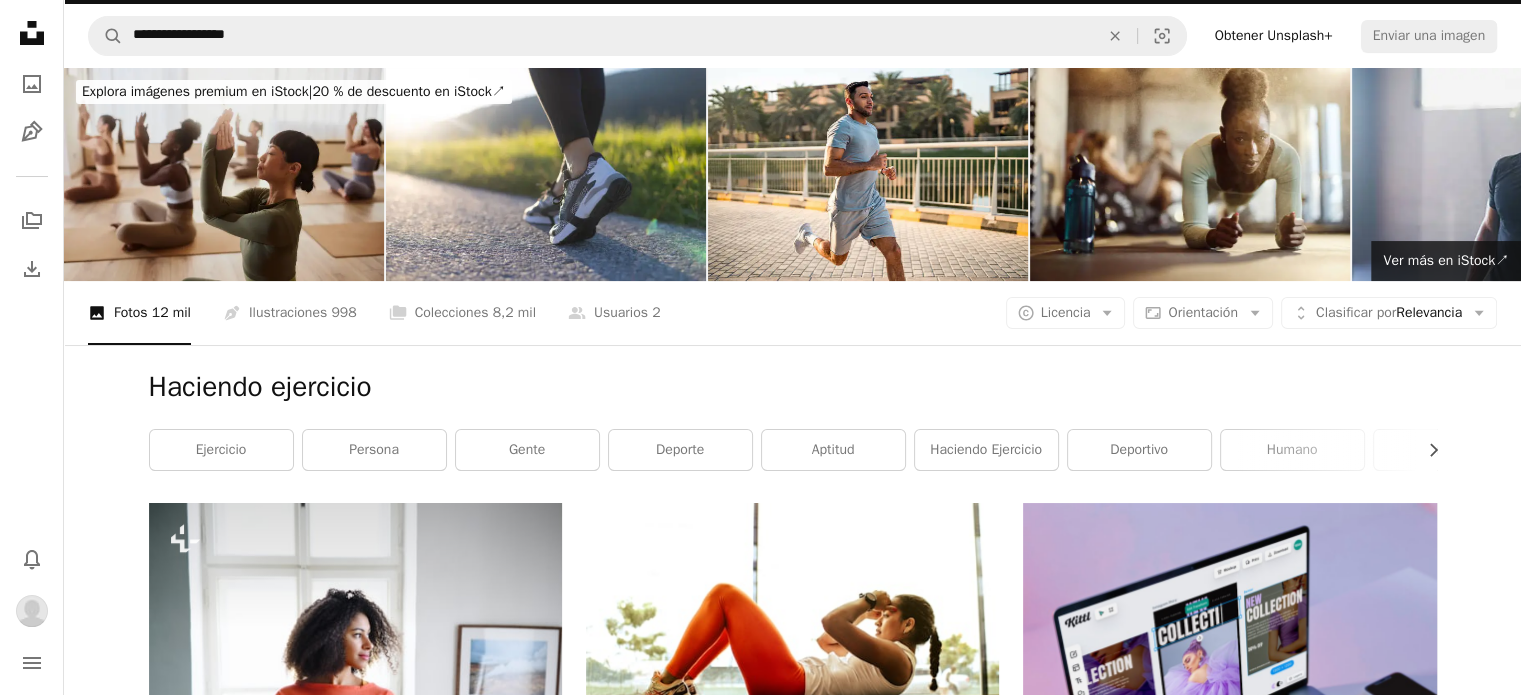 scroll, scrollTop: 0, scrollLeft: 0, axis: both 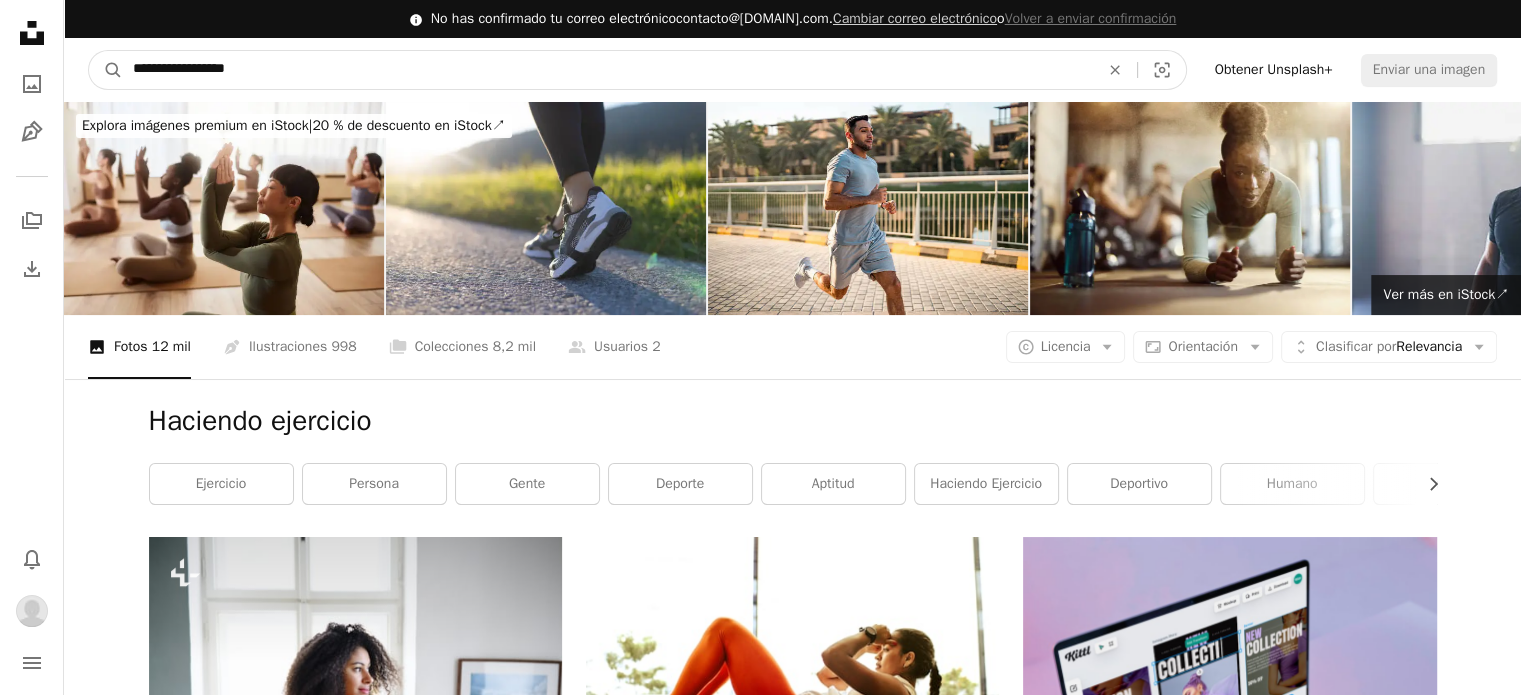 drag, startPoint x: 312, startPoint y: 83, endPoint x: 202, endPoint y: 86, distance: 110.0409 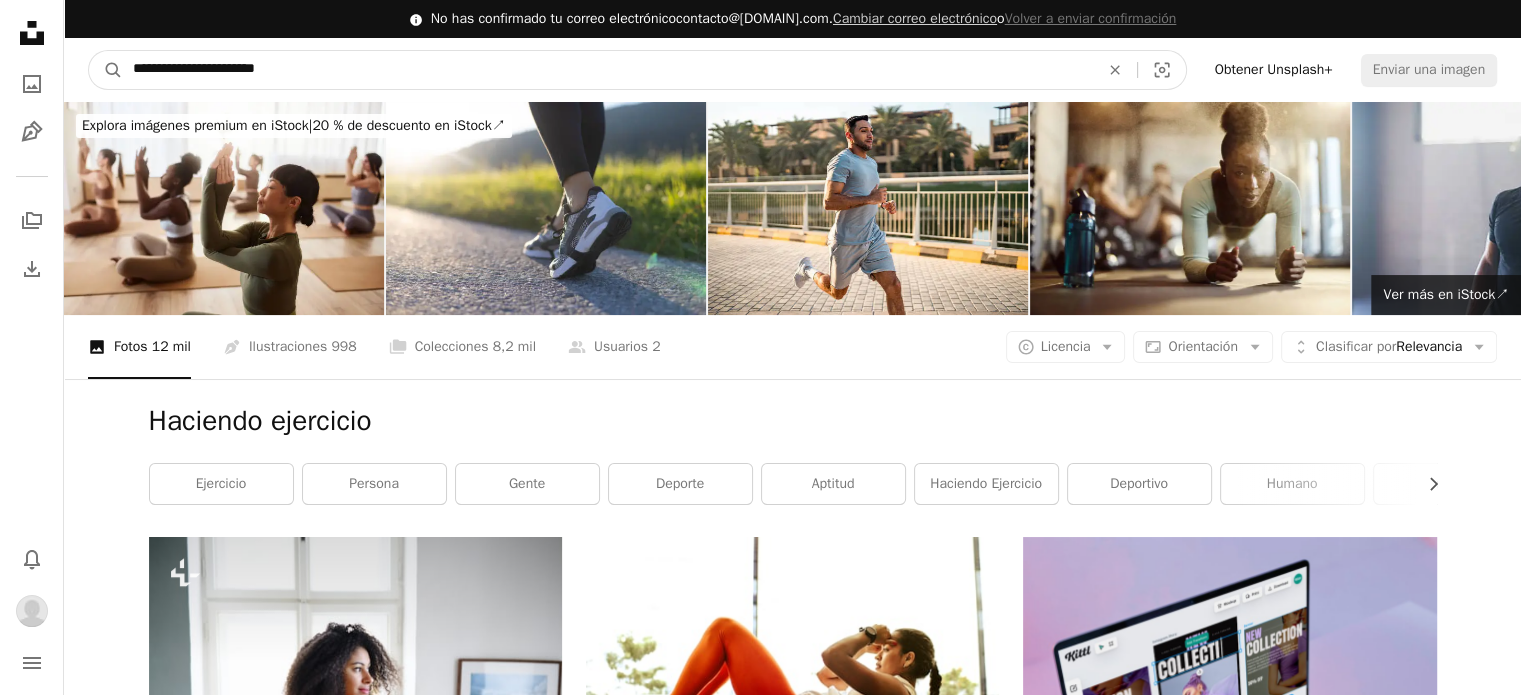 click on "**********" at bounding box center [608, 70] 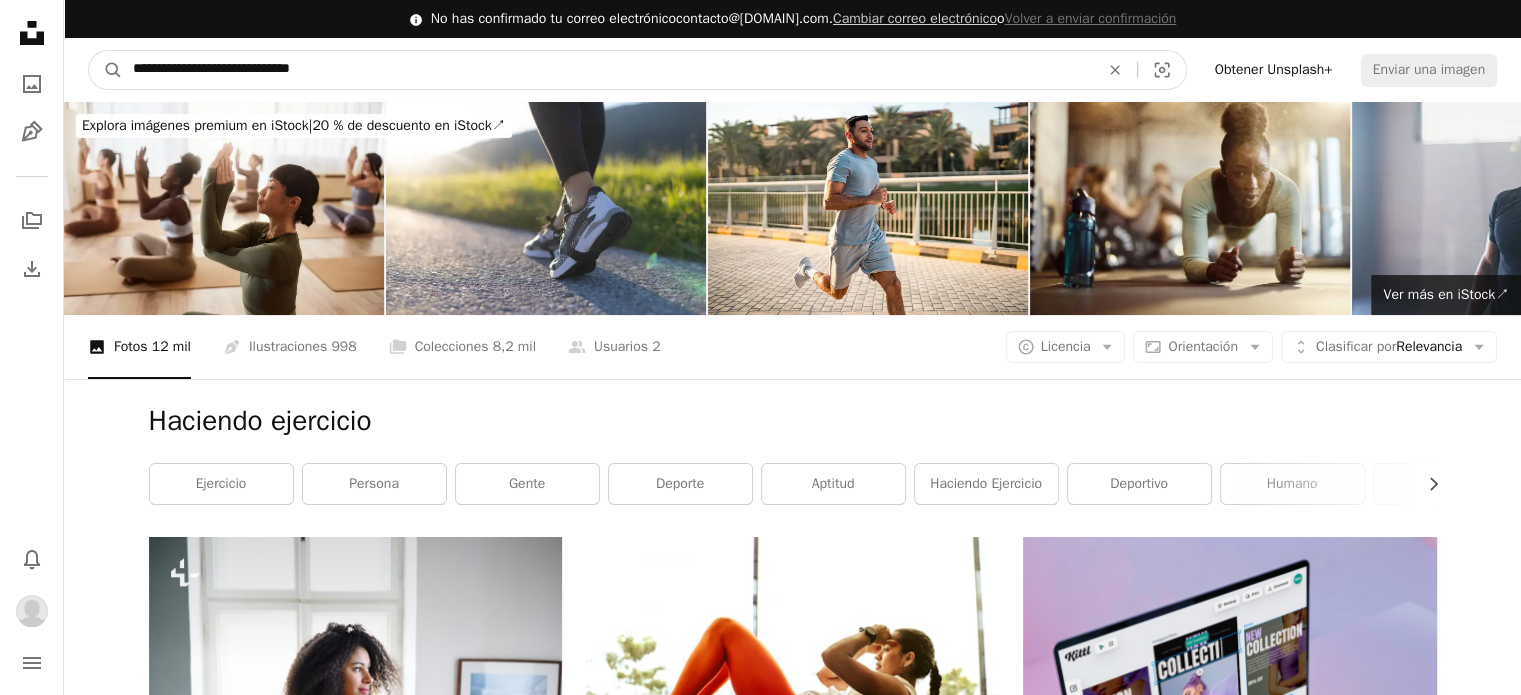 type on "**********" 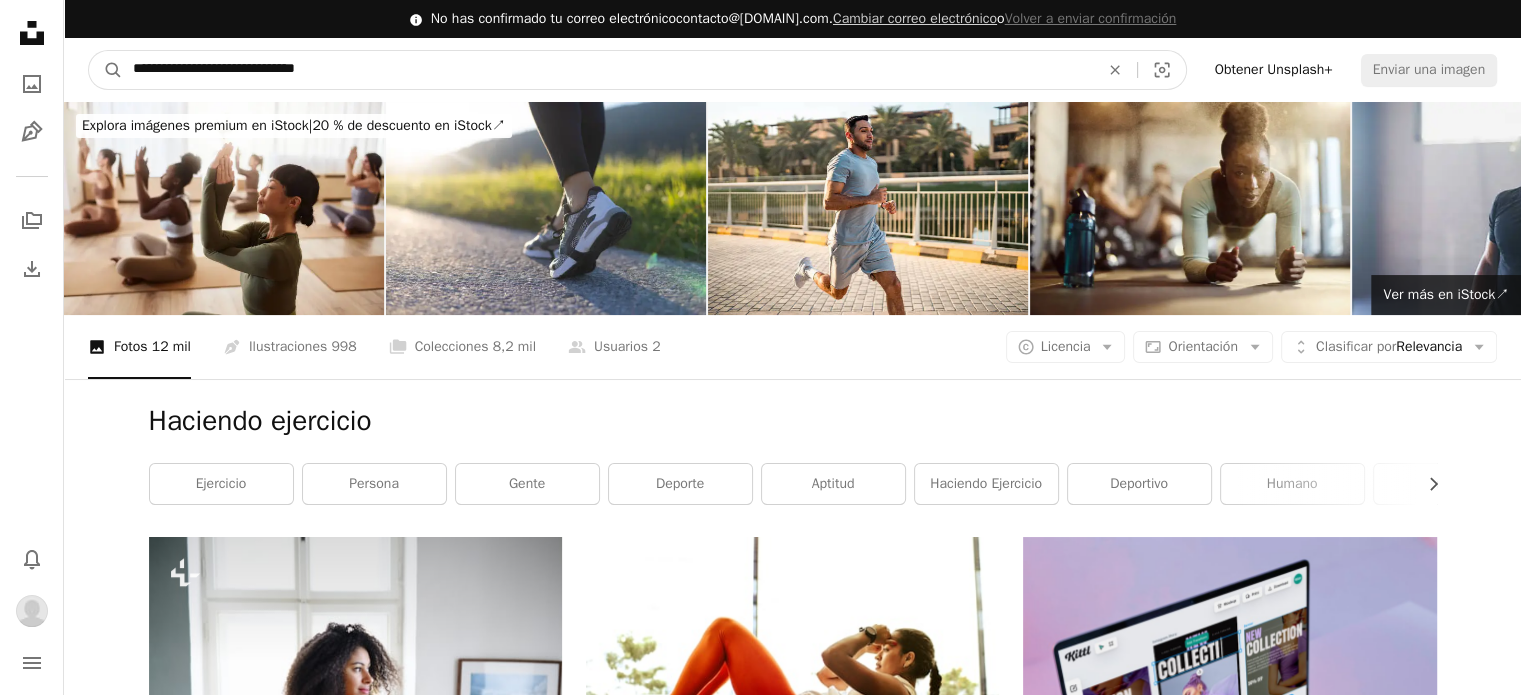 click on "A magnifying glass" at bounding box center (106, 70) 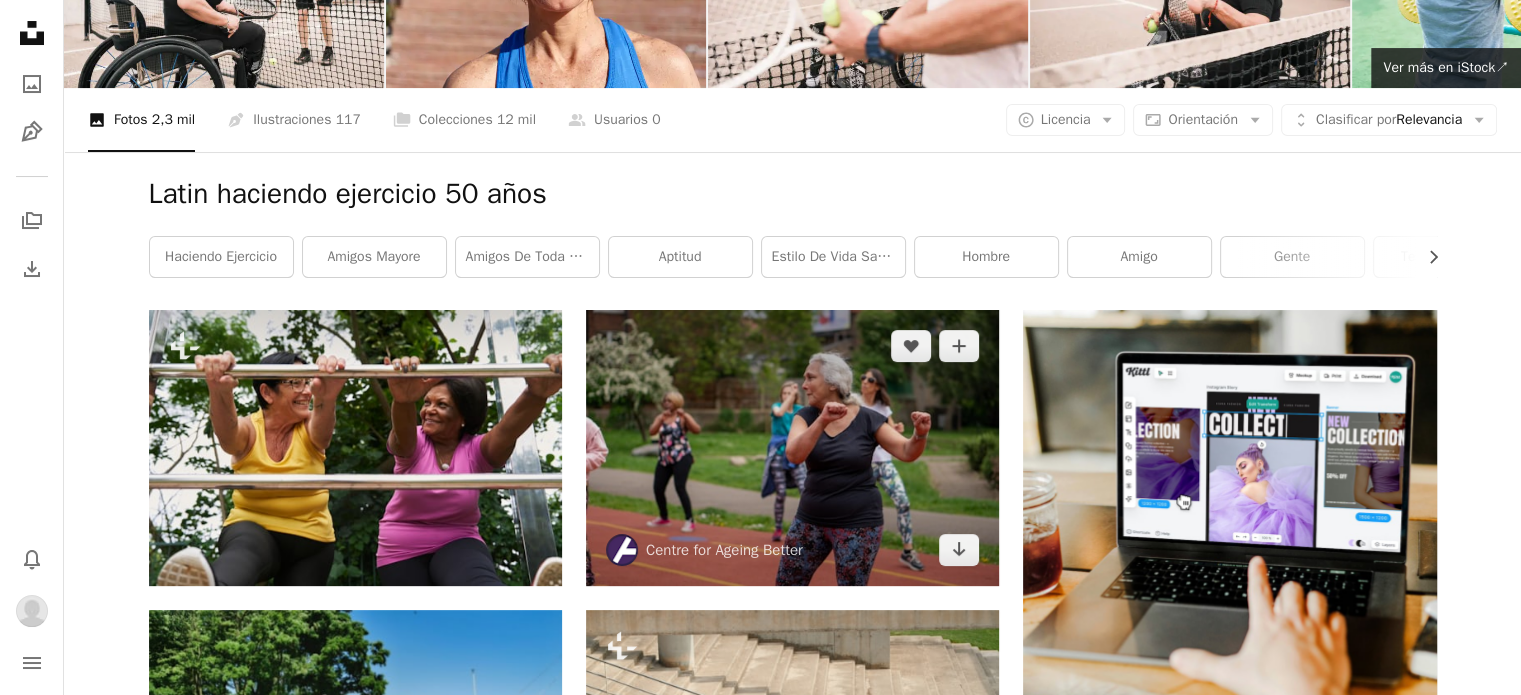 scroll, scrollTop: 0, scrollLeft: 0, axis: both 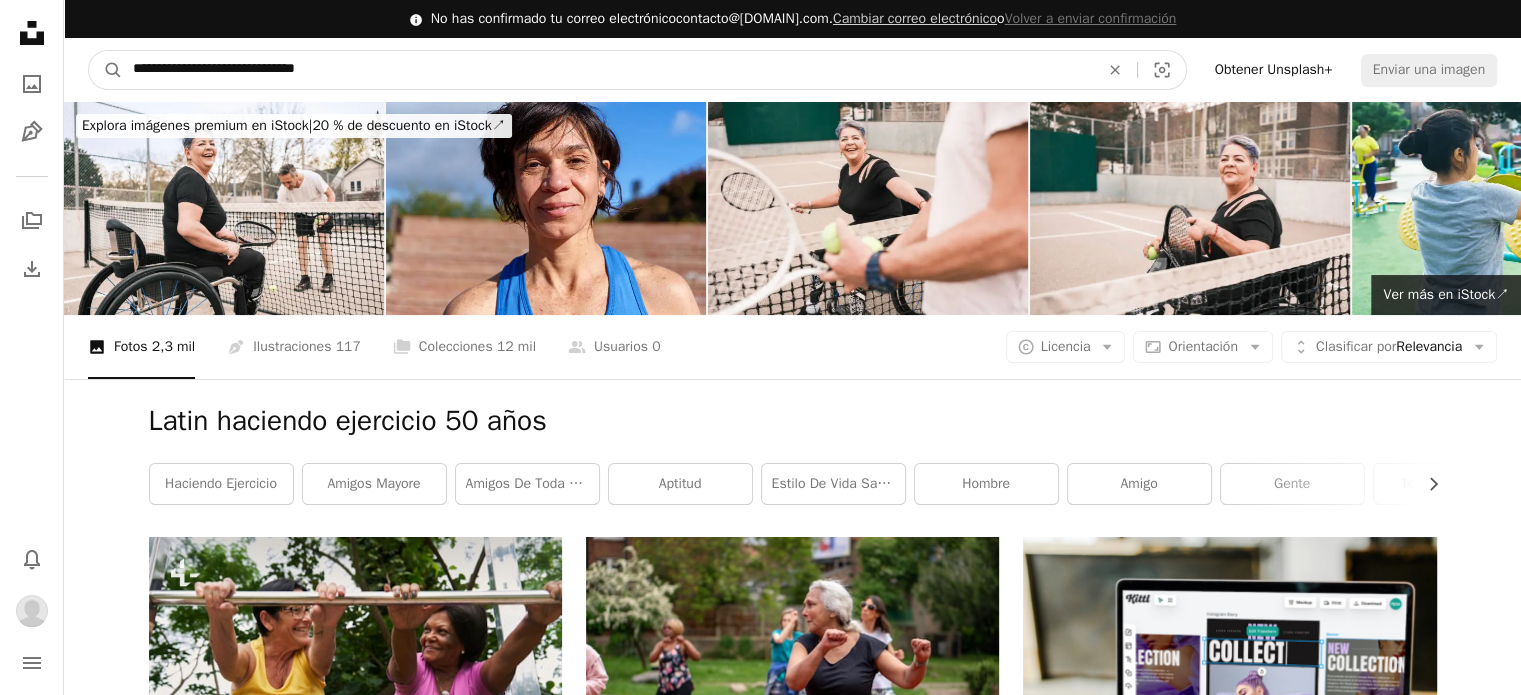 drag, startPoint x: 275, startPoint y: 71, endPoint x: 226, endPoint y: 72, distance: 49.010204 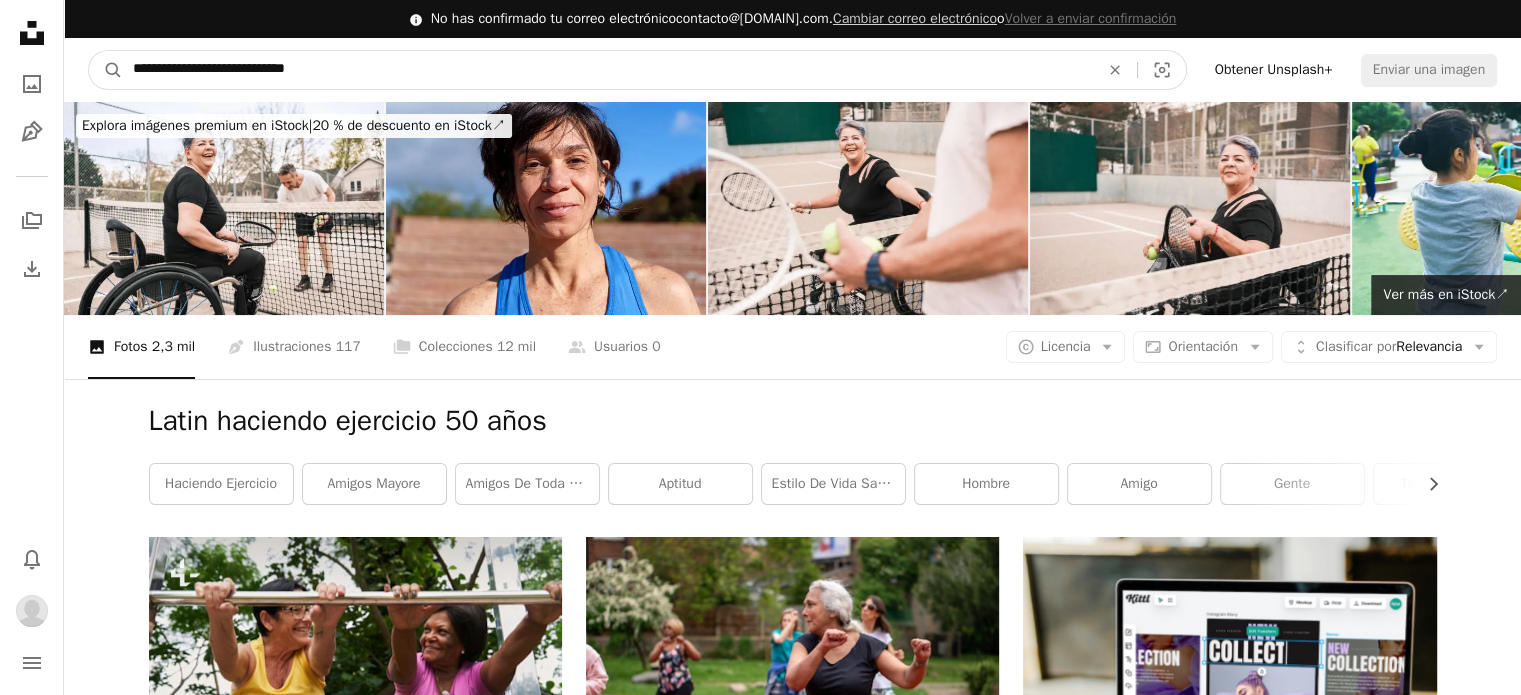 type on "**********" 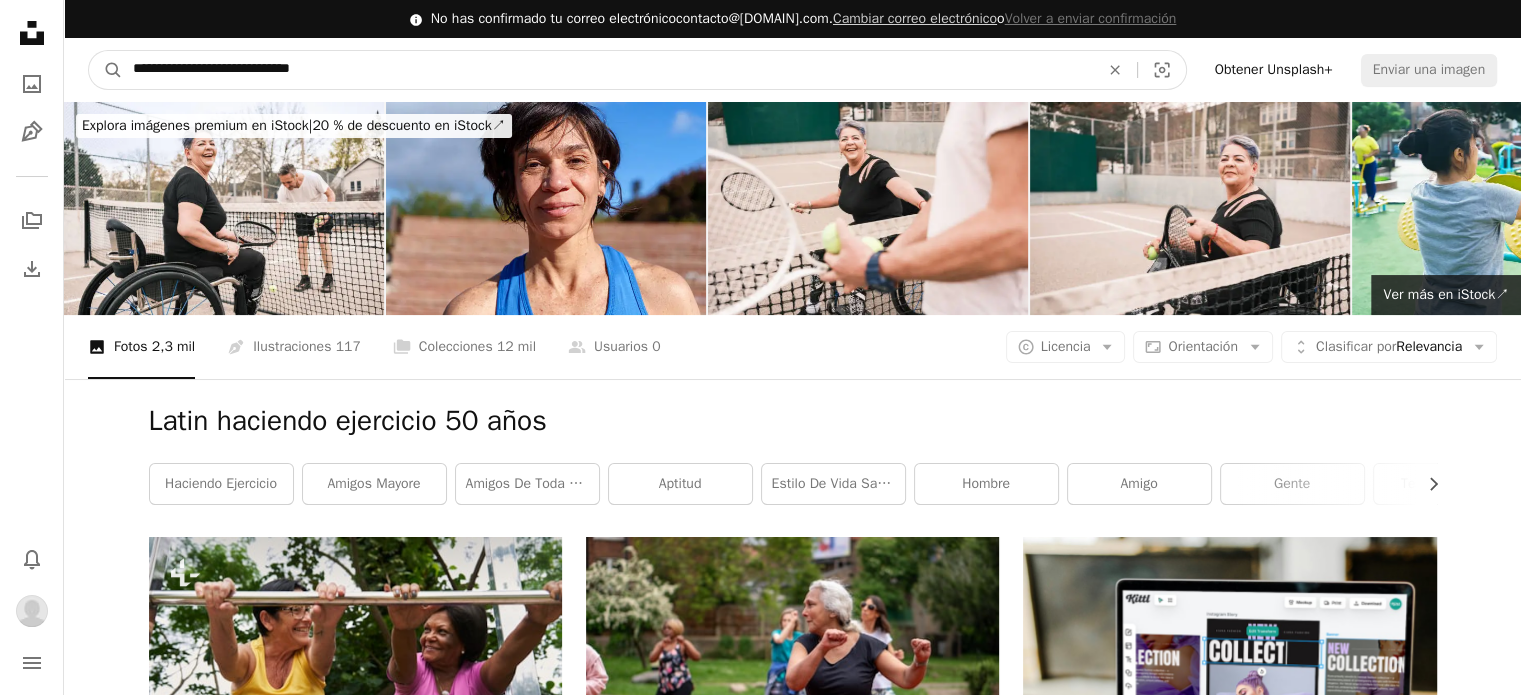 click on "A magnifying glass" at bounding box center [106, 70] 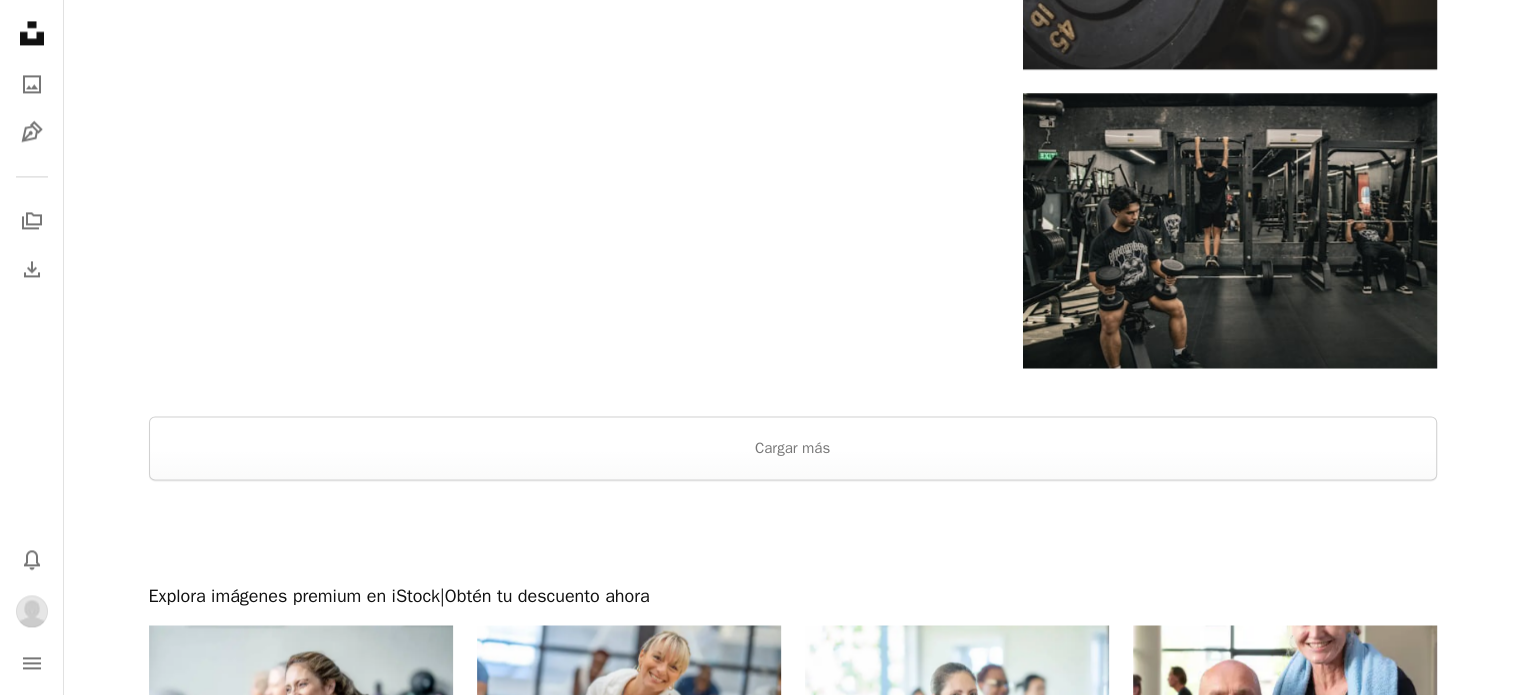 scroll, scrollTop: 3000, scrollLeft: 0, axis: vertical 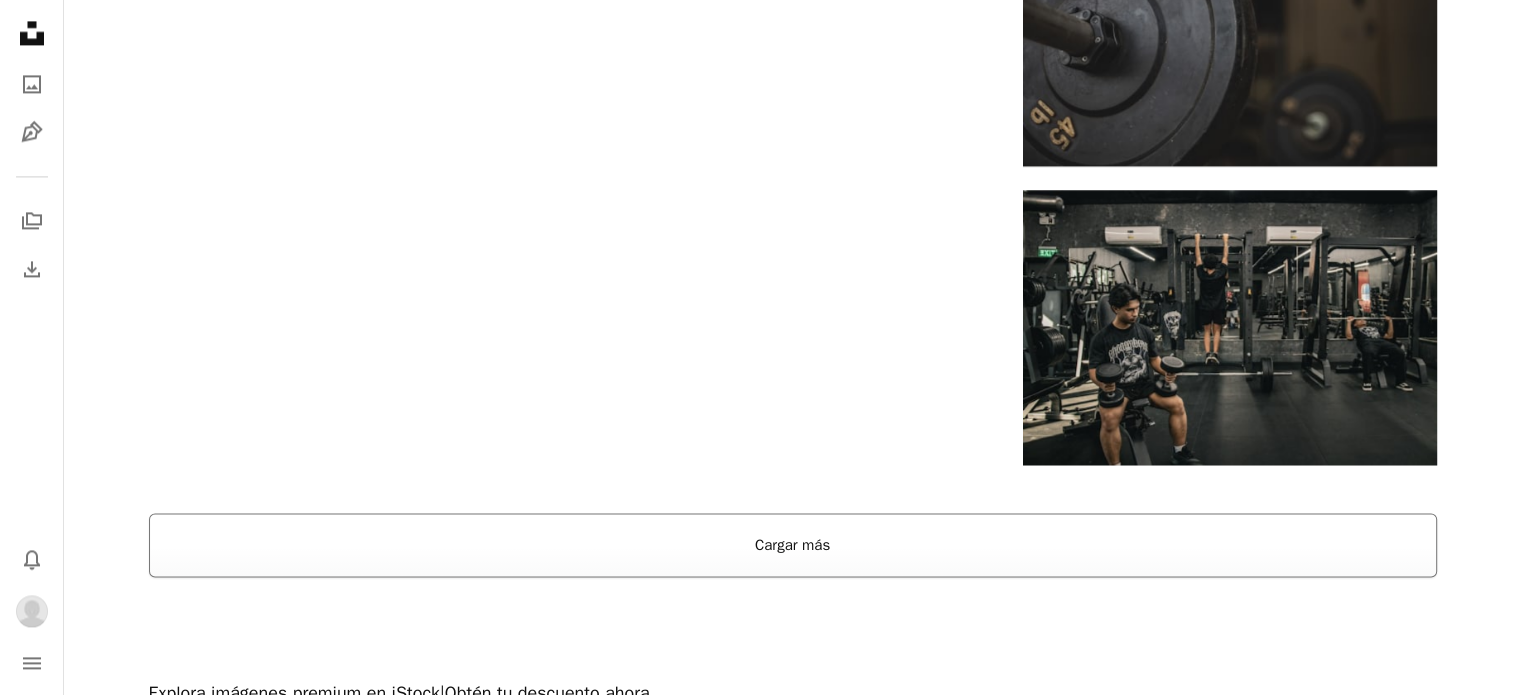 click on "Cargar más" at bounding box center (793, 545) 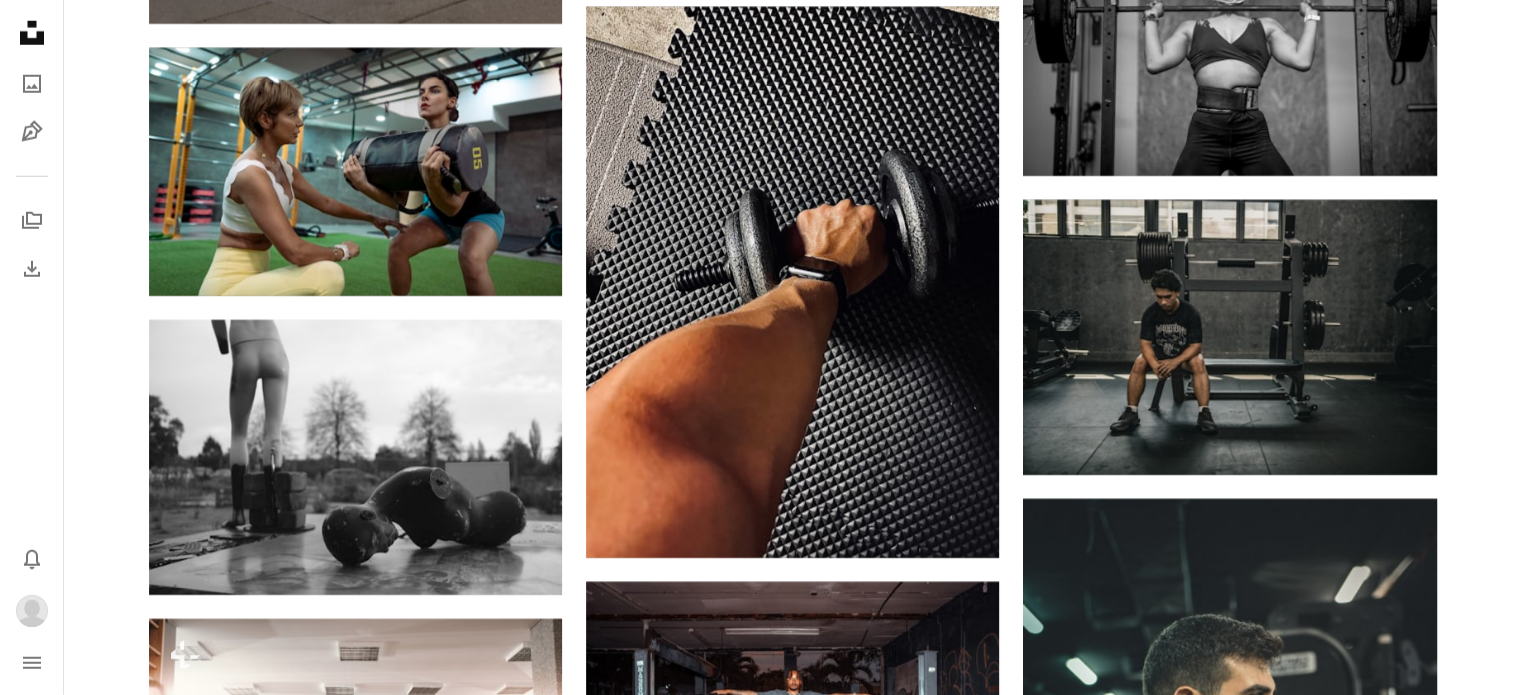 scroll, scrollTop: 13300, scrollLeft: 0, axis: vertical 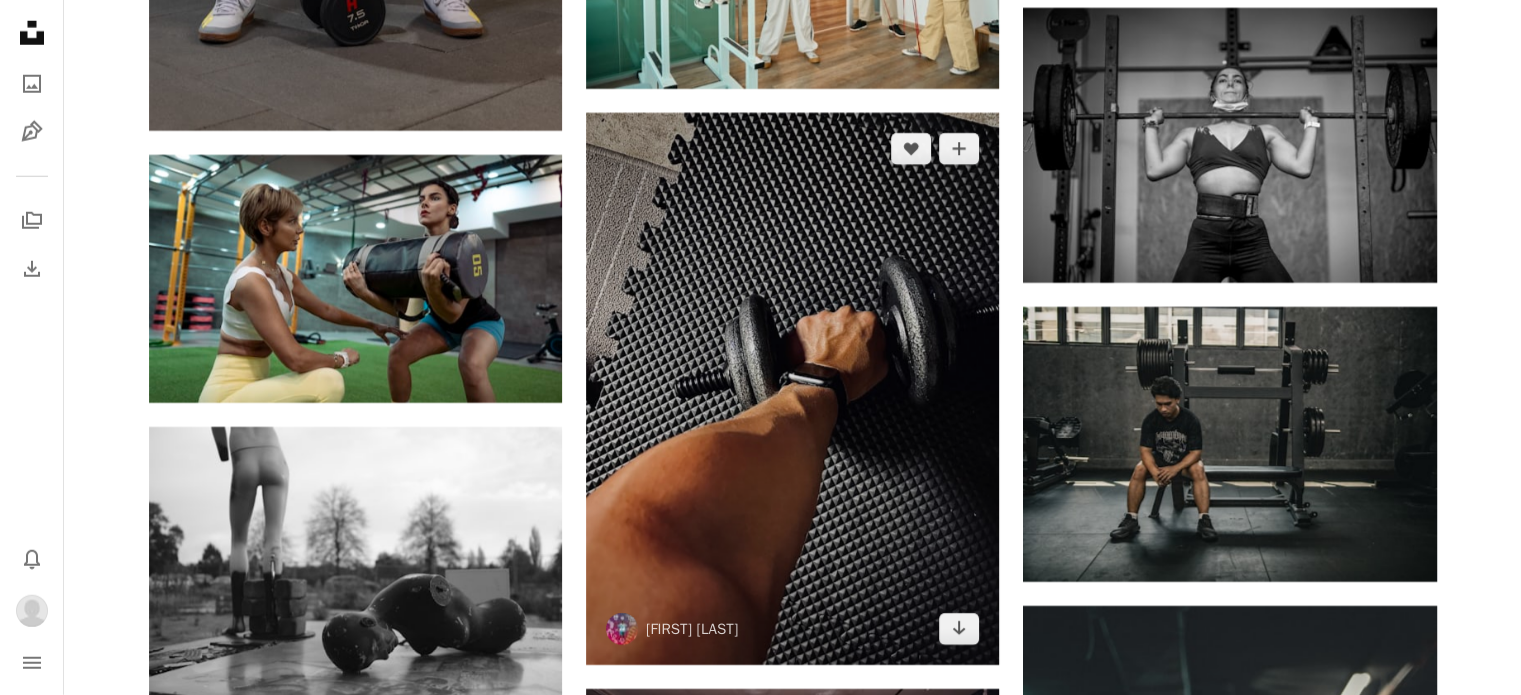 click at bounding box center [792, 388] 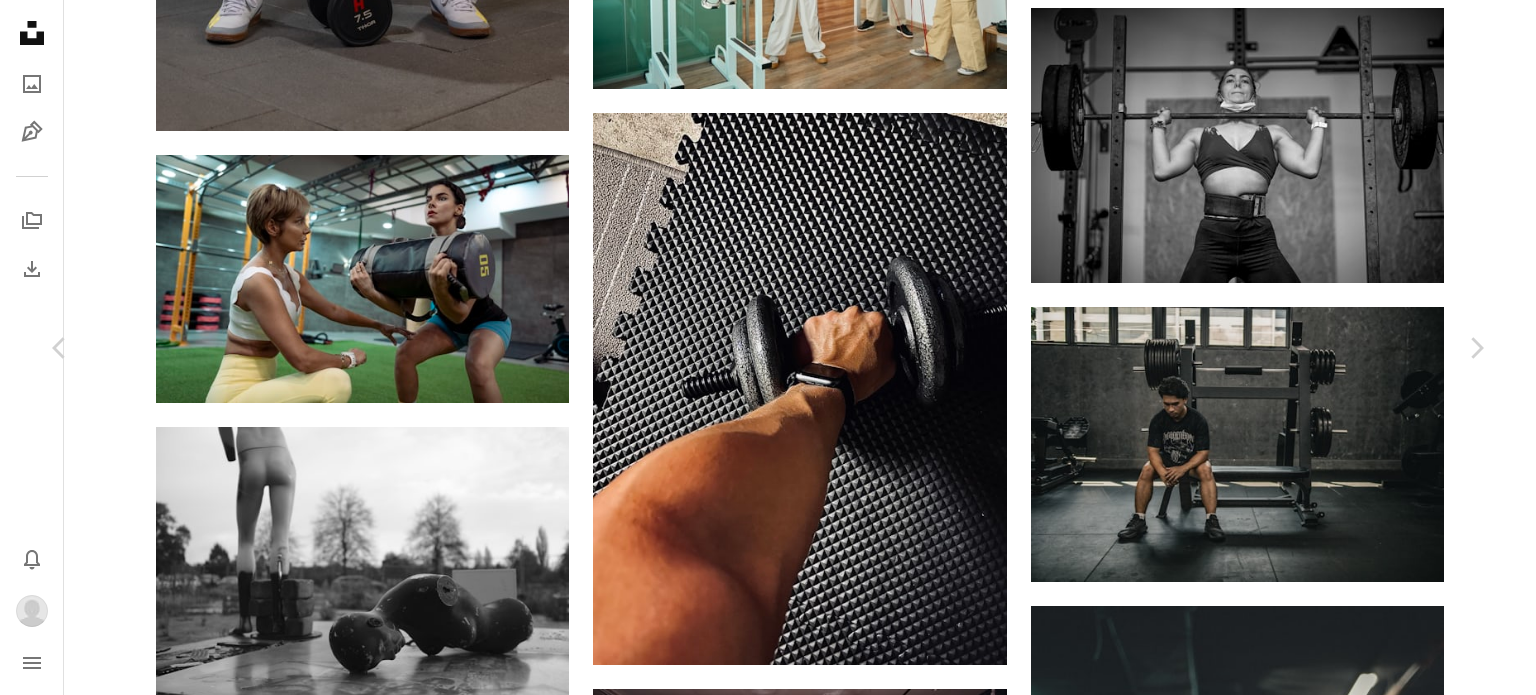 click on "Descargar" at bounding box center [1300, 4365] 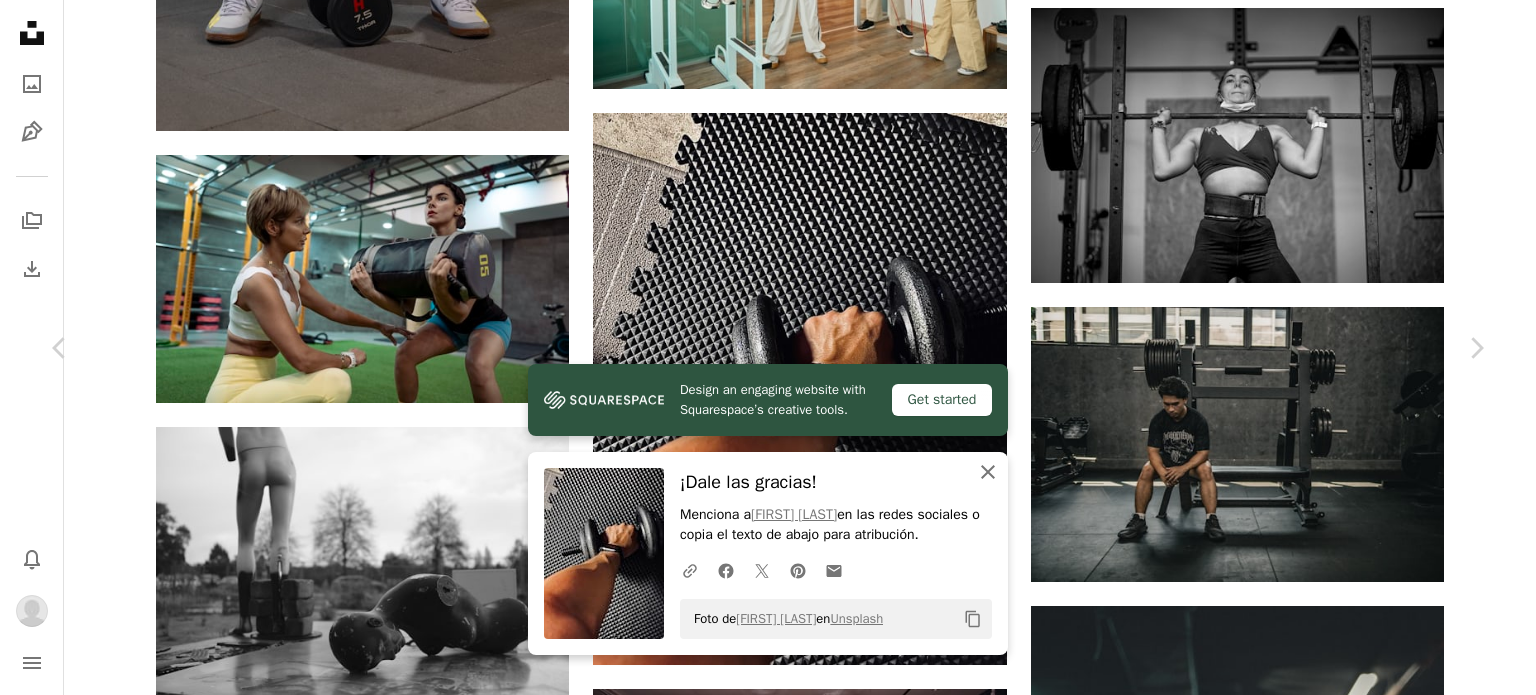click 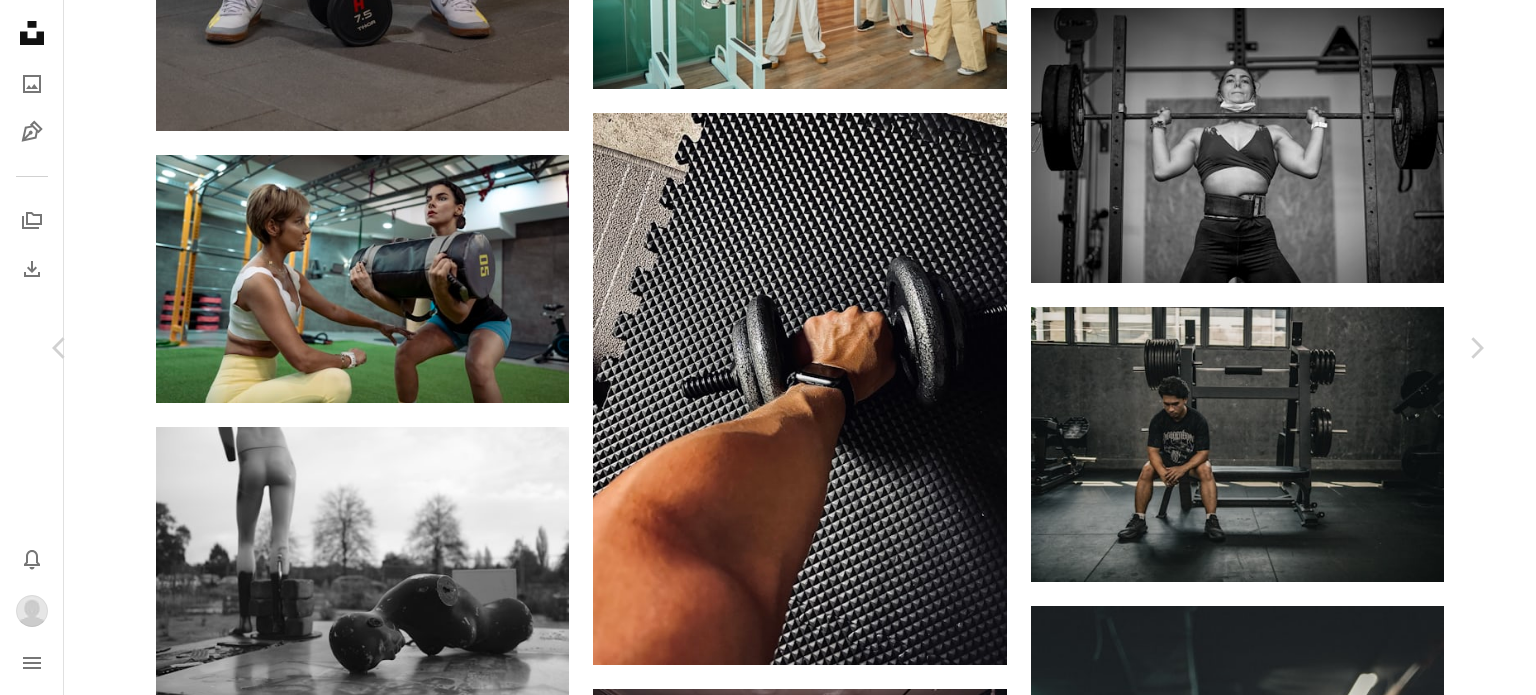 click on "An X shape" at bounding box center (20, 20) 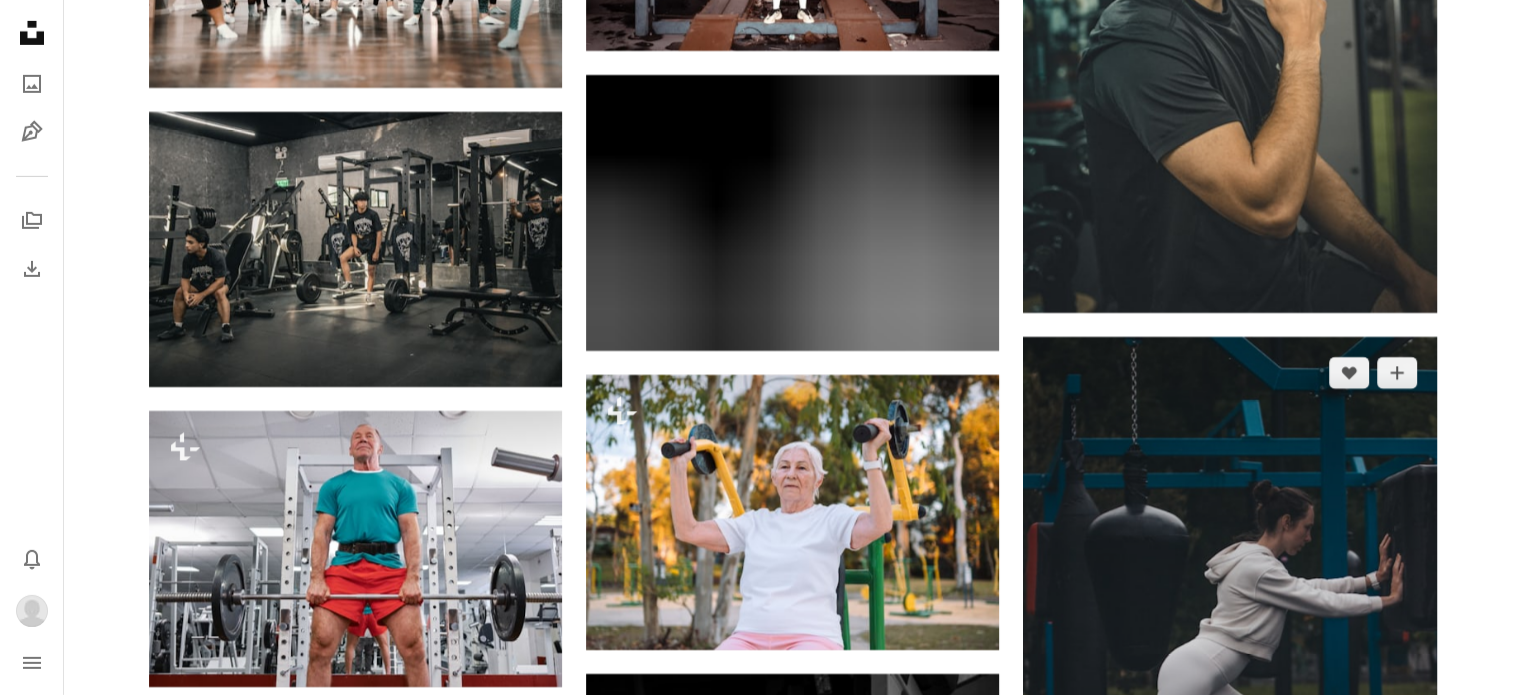 scroll, scrollTop: 14600, scrollLeft: 0, axis: vertical 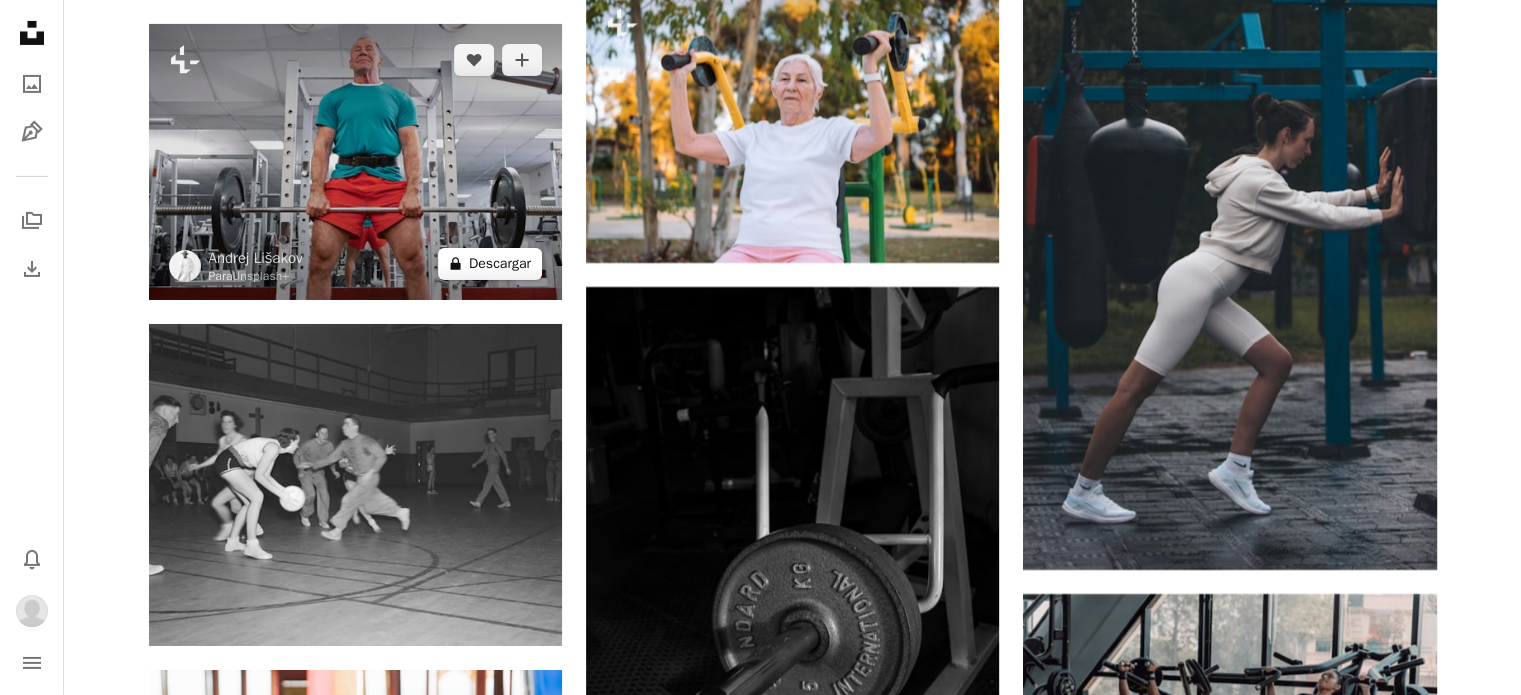click on "A lock Descargar" at bounding box center [490, 264] 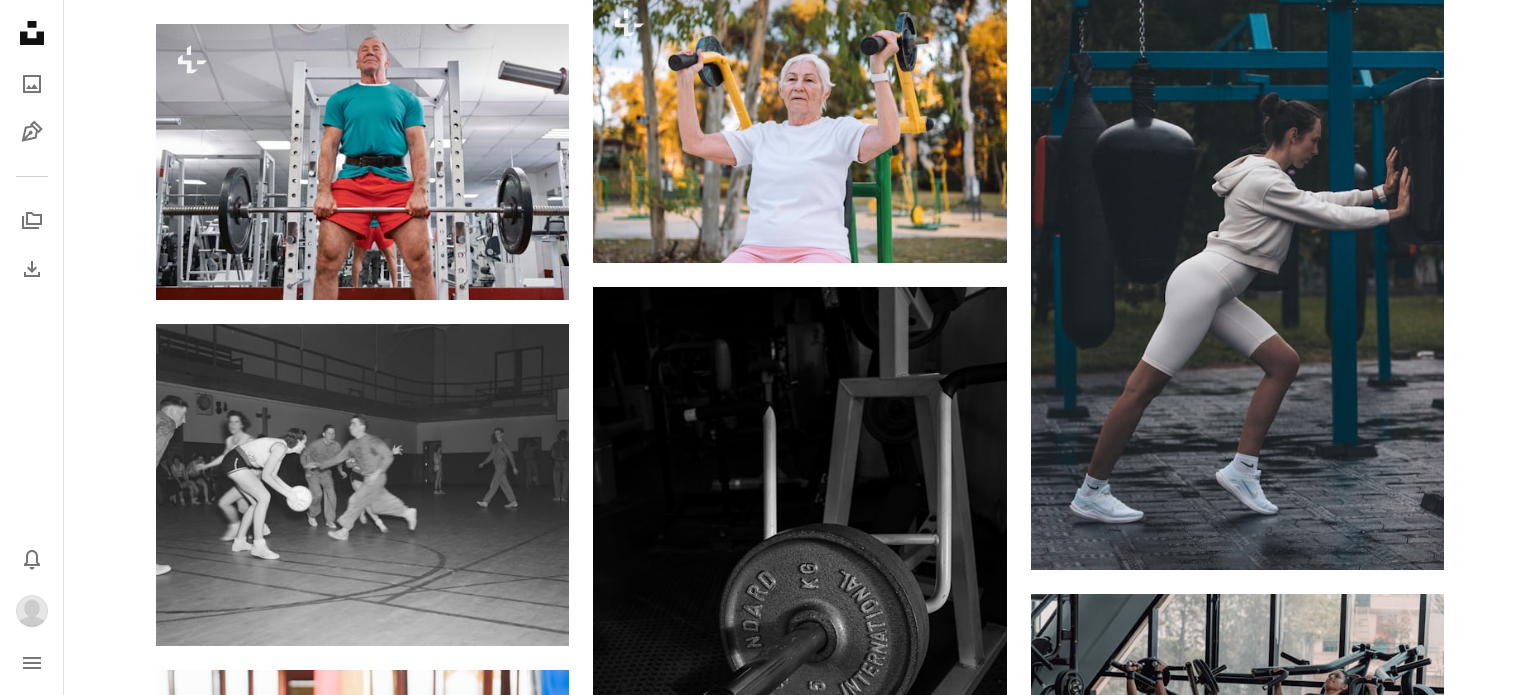 click on "An X shape" at bounding box center [20, 20] 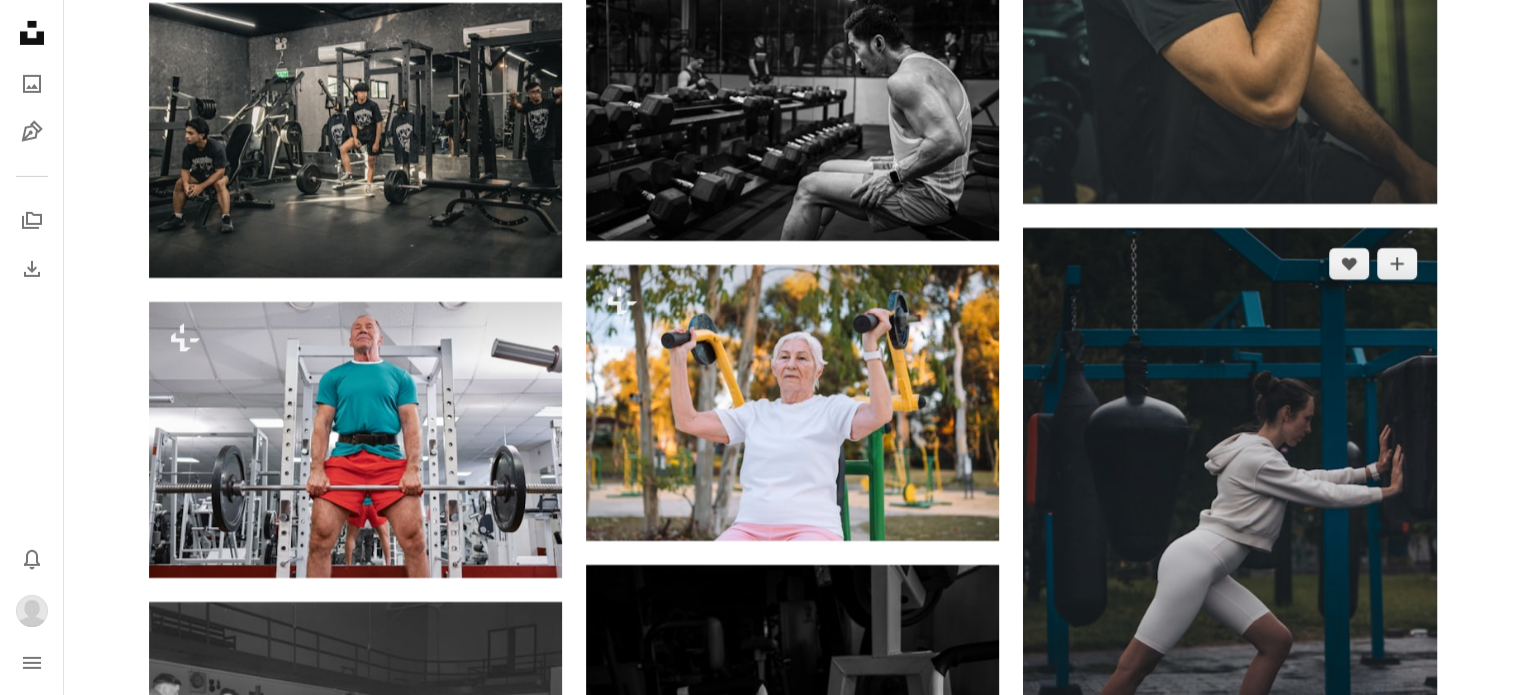 scroll, scrollTop: 14300, scrollLeft: 0, axis: vertical 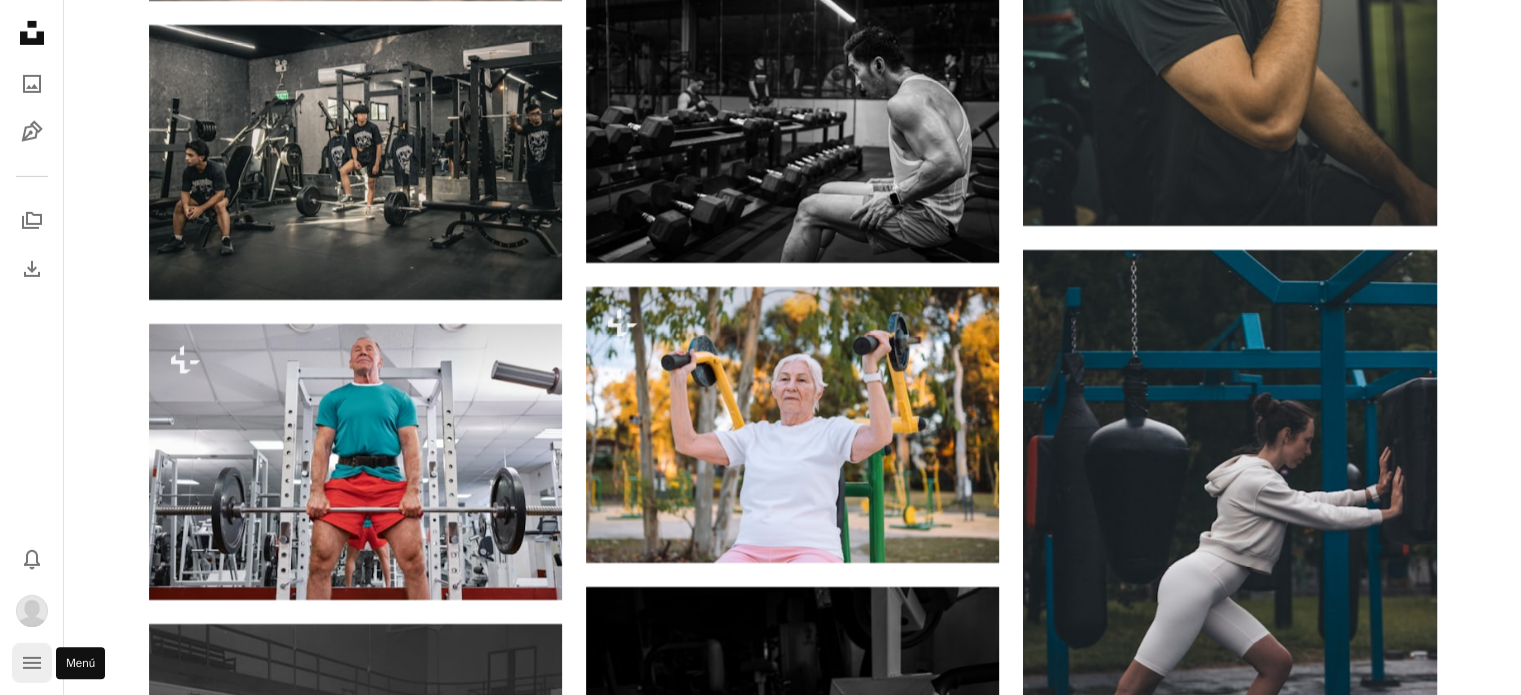 click on "navigation menu" 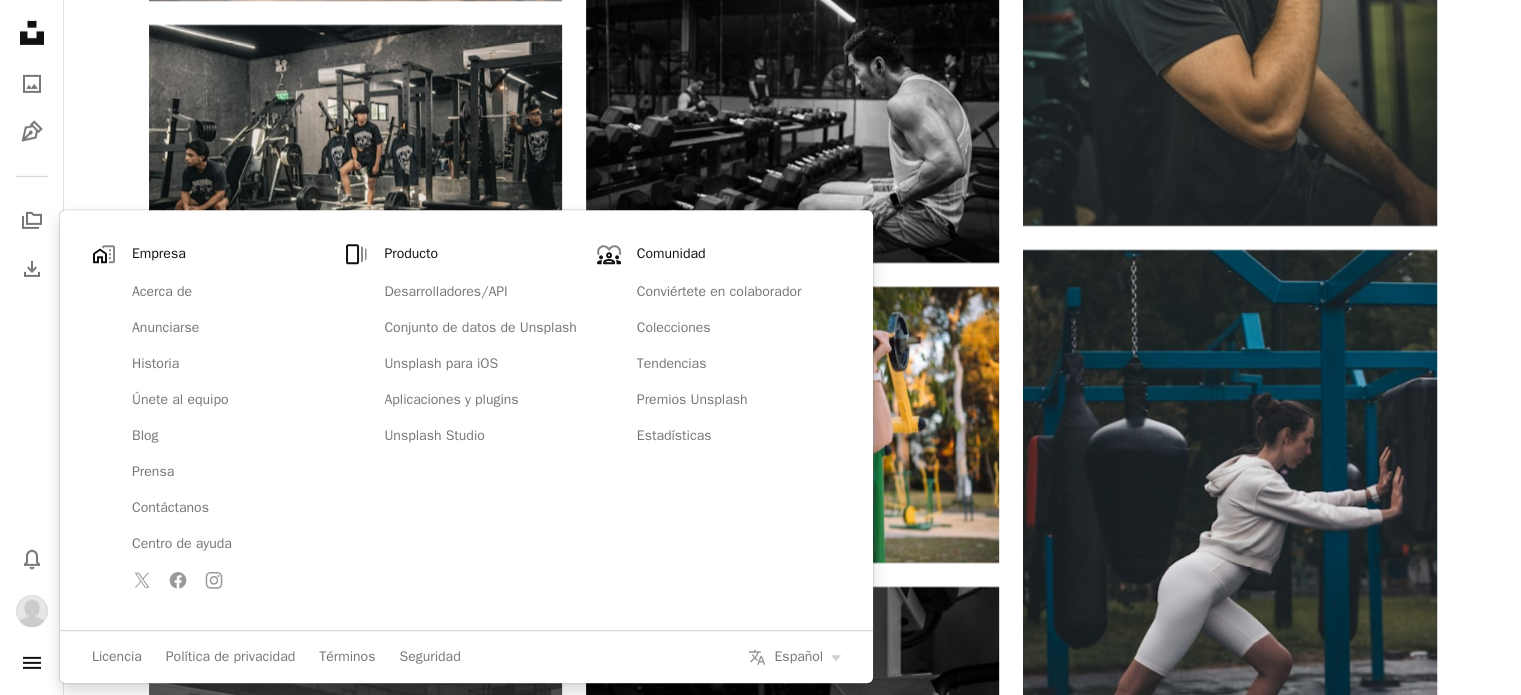 click on "Plus sign for Unsplash+ A heart A plus sign [FIRST] [LAST] Para Unsplash+ A lock Descargar A heart A plus sign [FIRST] [LAST] Disponible para contratación A checkmark inside of a circle Arrow pointing down A heart A plus sign [FIRST] [LAST] Disponible para contratación A checkmark inside of a circle Arrow pointing down A heart A plus sign [FIRST] [LAST] Disponible para contratación A checkmark inside of a circle Arrow pointing down A heart A plus sign [FIRST] [LAST] Disponible para contratación A checkmark inside of a circle Arrow pointing down Plus sign for Unsplash+ A heart A plus sign [FIRST] [LAST] Para Unsplash+ A lock Descargar A heart A plus sign [FIRST] [LAST] Disponible para contratación A checkmark inside of a circle Arrow pointing down A heart A plus sign [FIRST] [LAST] Disponible para contratación A checkmark inside of a circle Plus sign for Unsplash+ A heart A plus sign Getty Images Para Unsplash+ A lock Descargar A heart A plus sign [FIRST] [LAST] Disponible para contratación" at bounding box center [792, -5223] 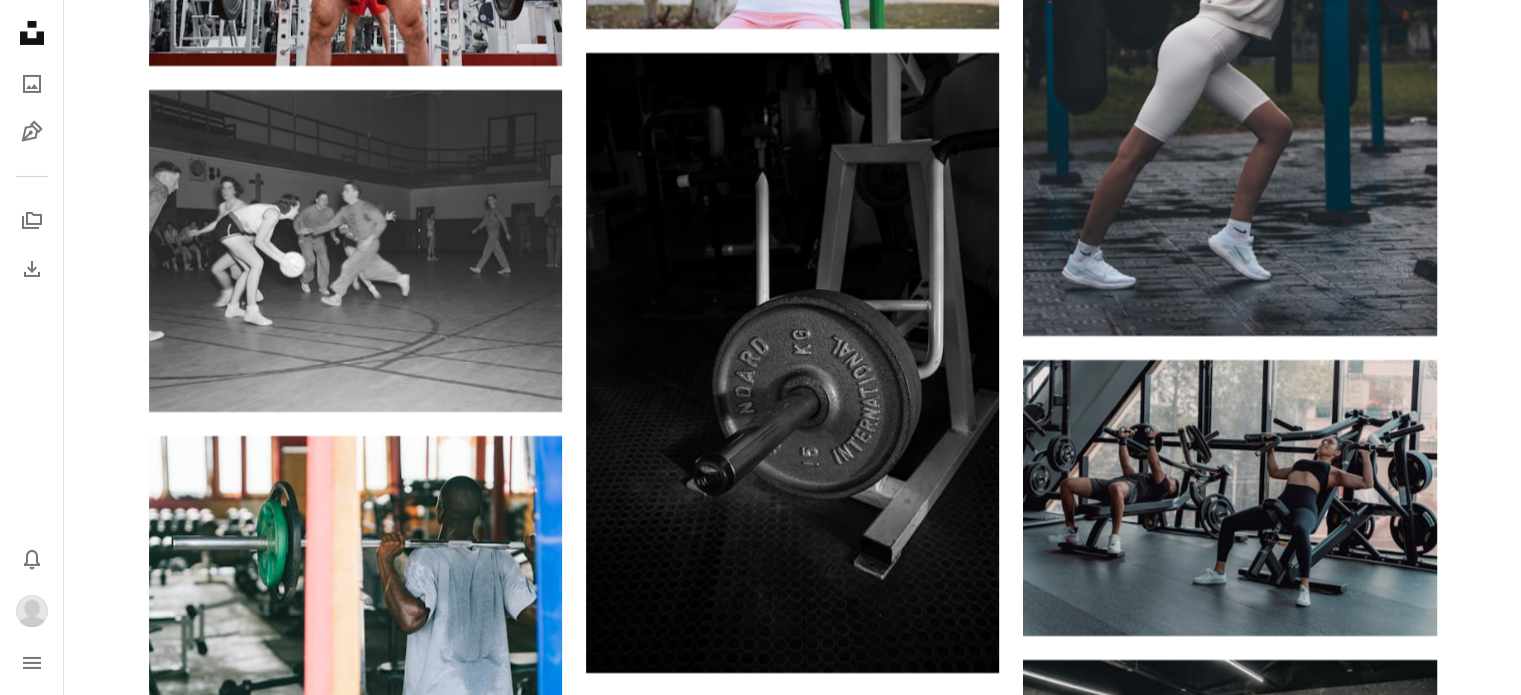 scroll, scrollTop: 14800, scrollLeft: 0, axis: vertical 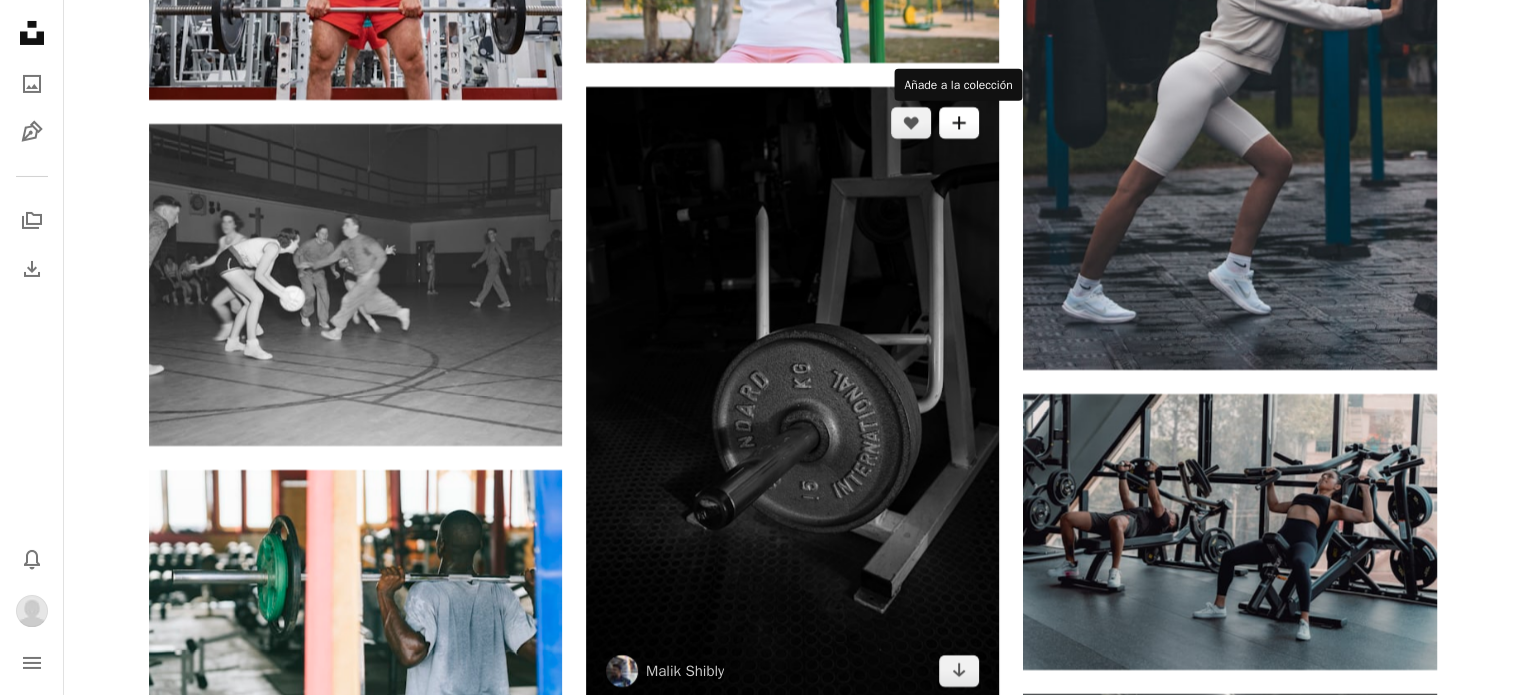 click on "A plus sign" at bounding box center (959, 123) 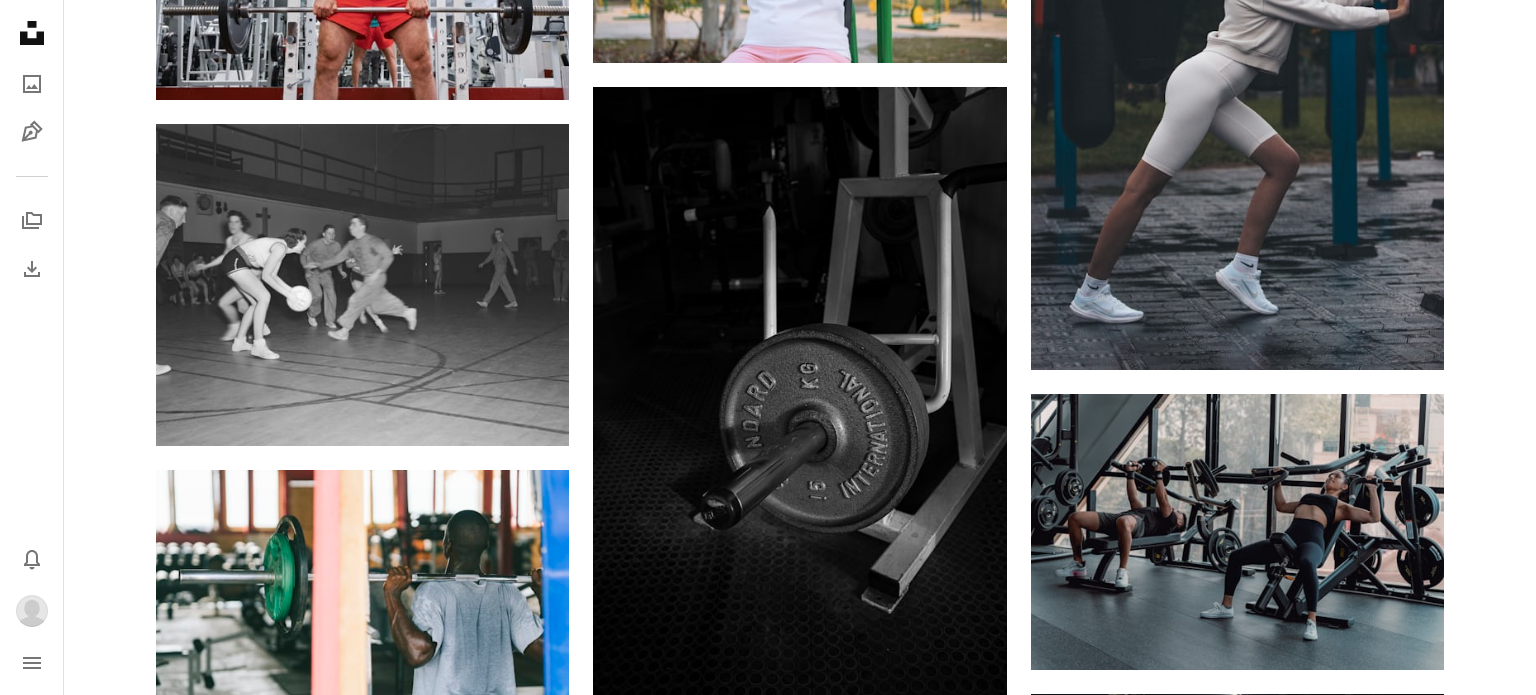 click on "An X shape" at bounding box center [20, 20] 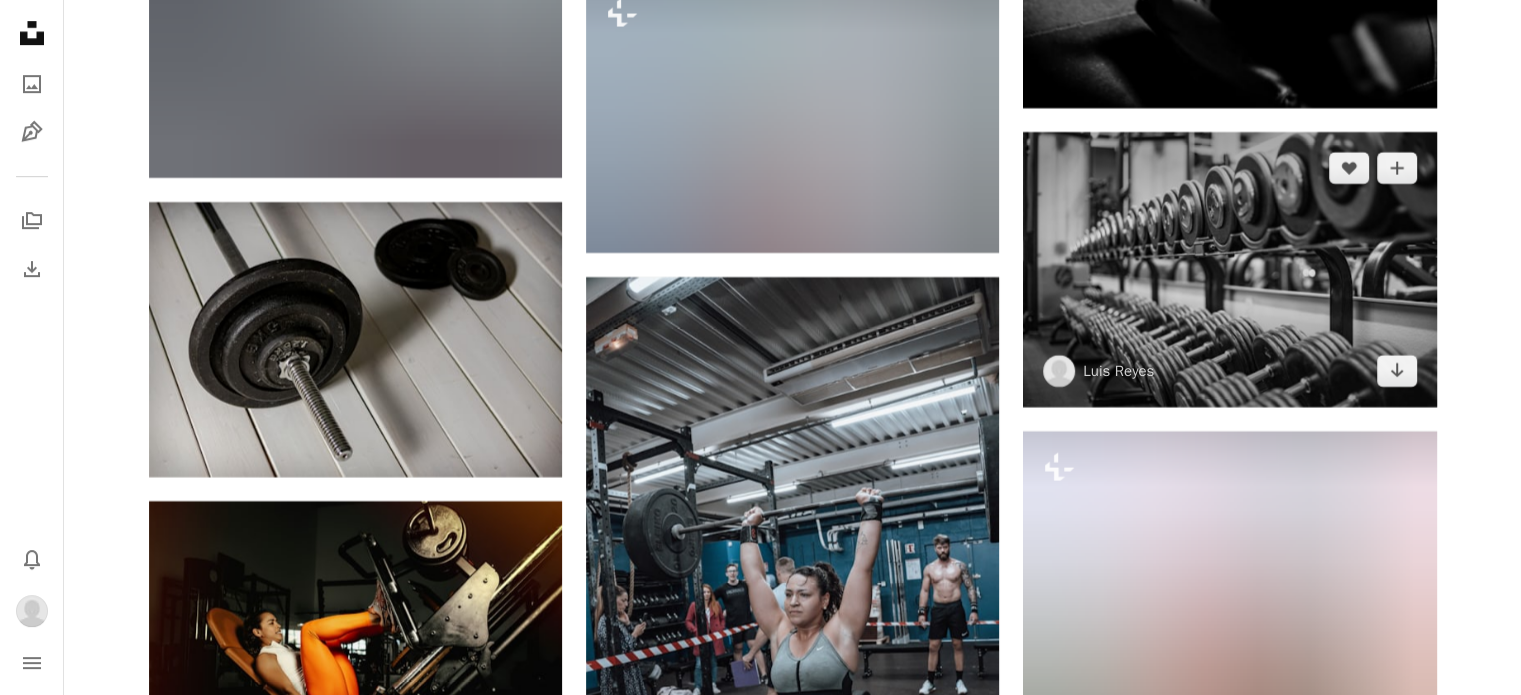 scroll, scrollTop: 16300, scrollLeft: 0, axis: vertical 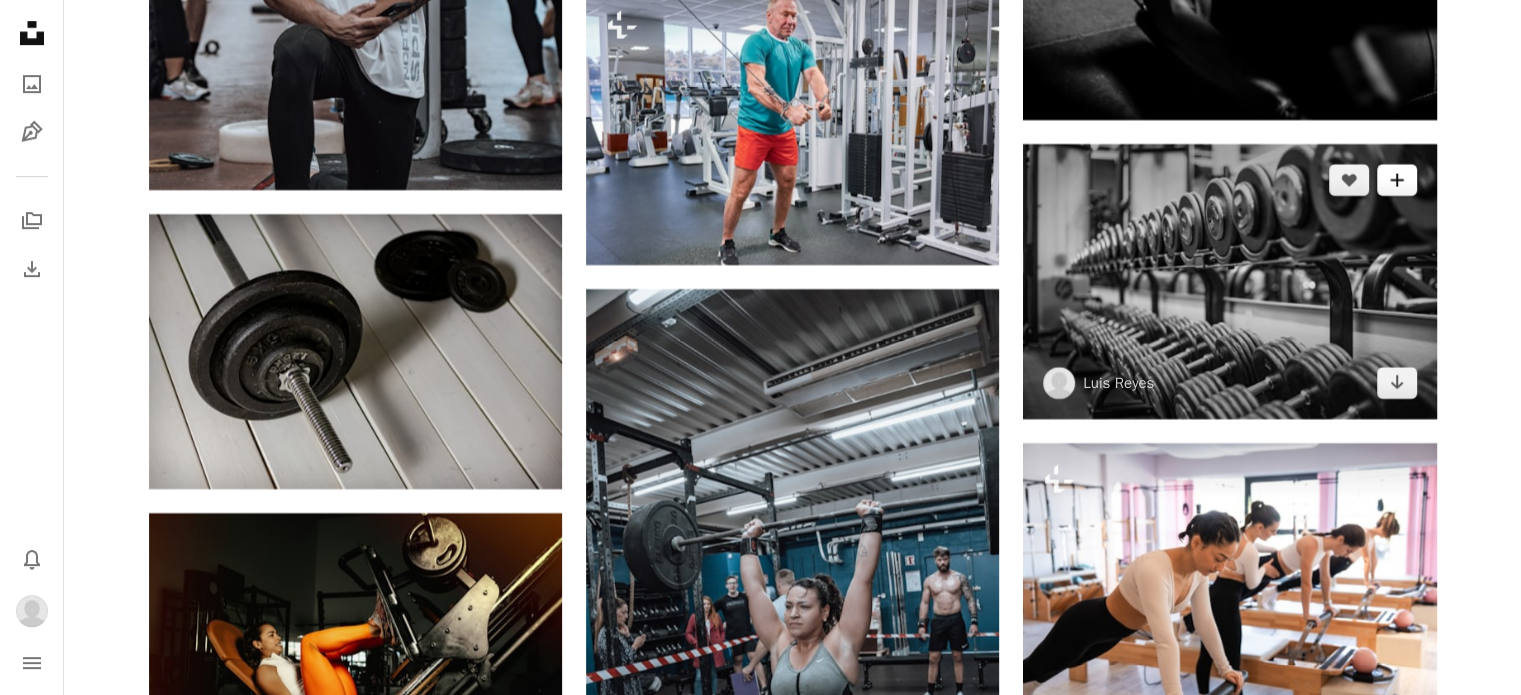 click on "A plus sign" 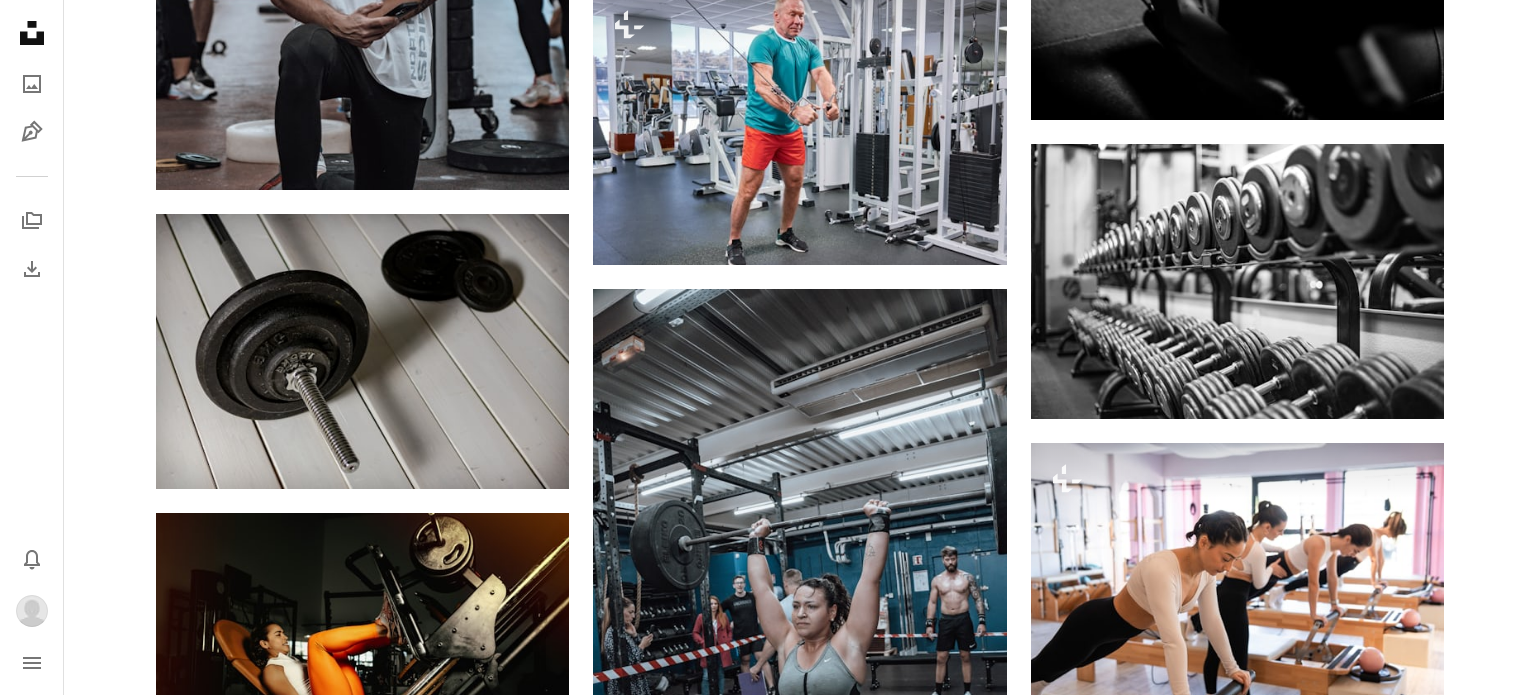click on "An X shape" at bounding box center [20, 20] 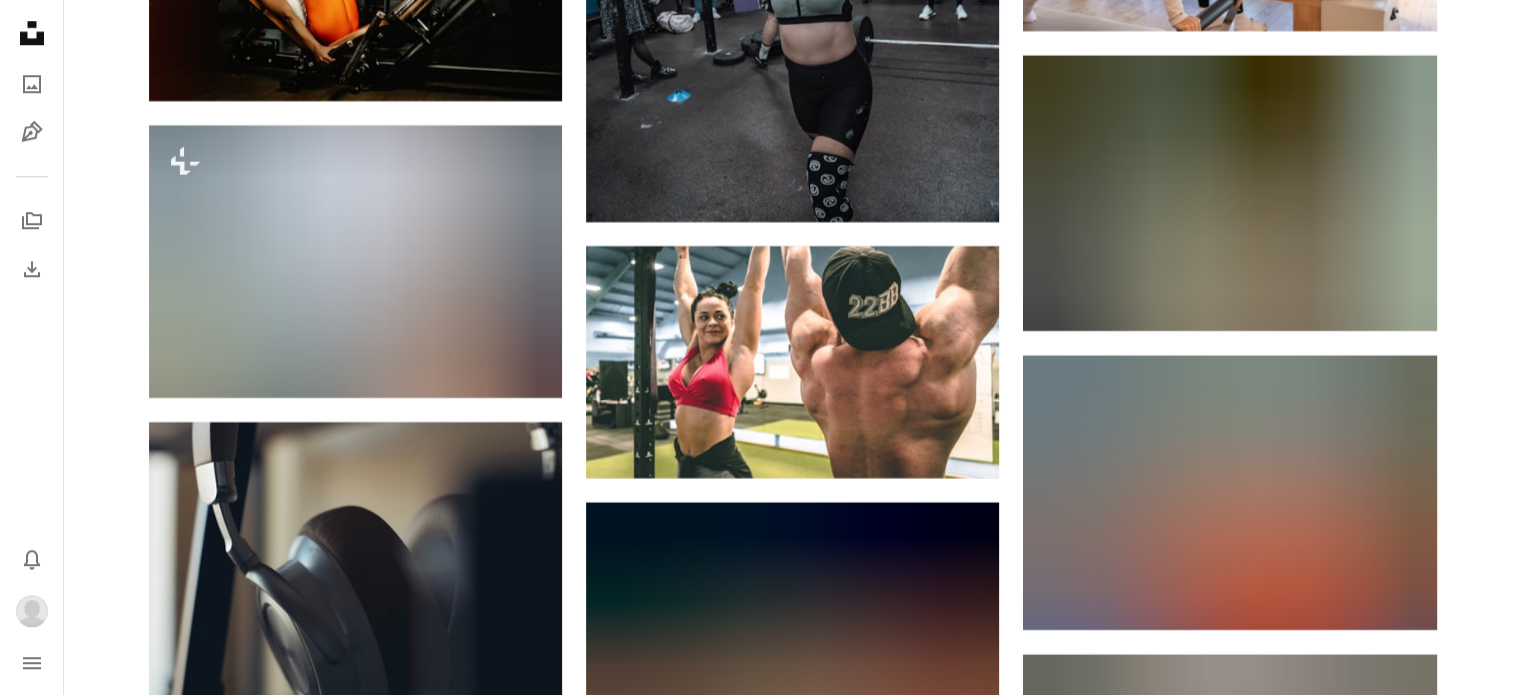 scroll, scrollTop: 17000, scrollLeft: 0, axis: vertical 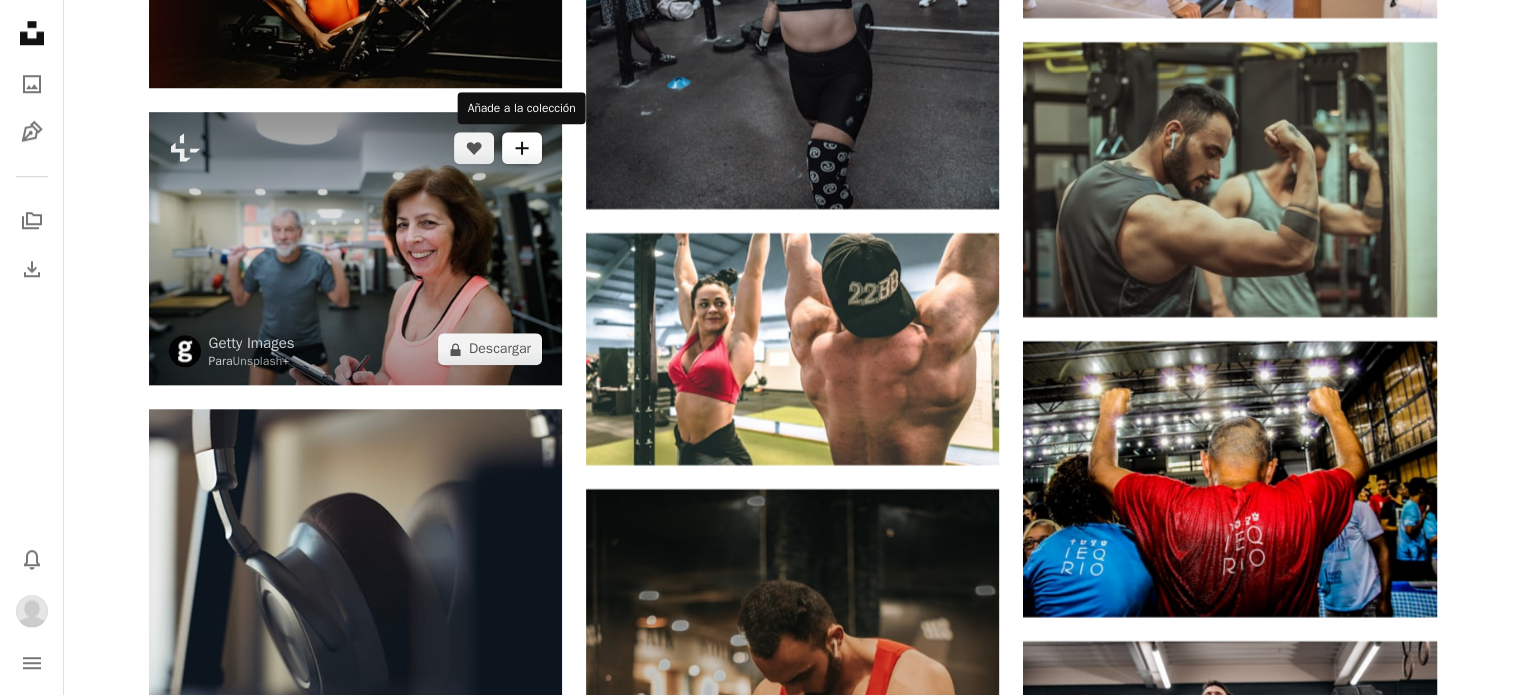 click on "A plus sign" at bounding box center [522, 148] 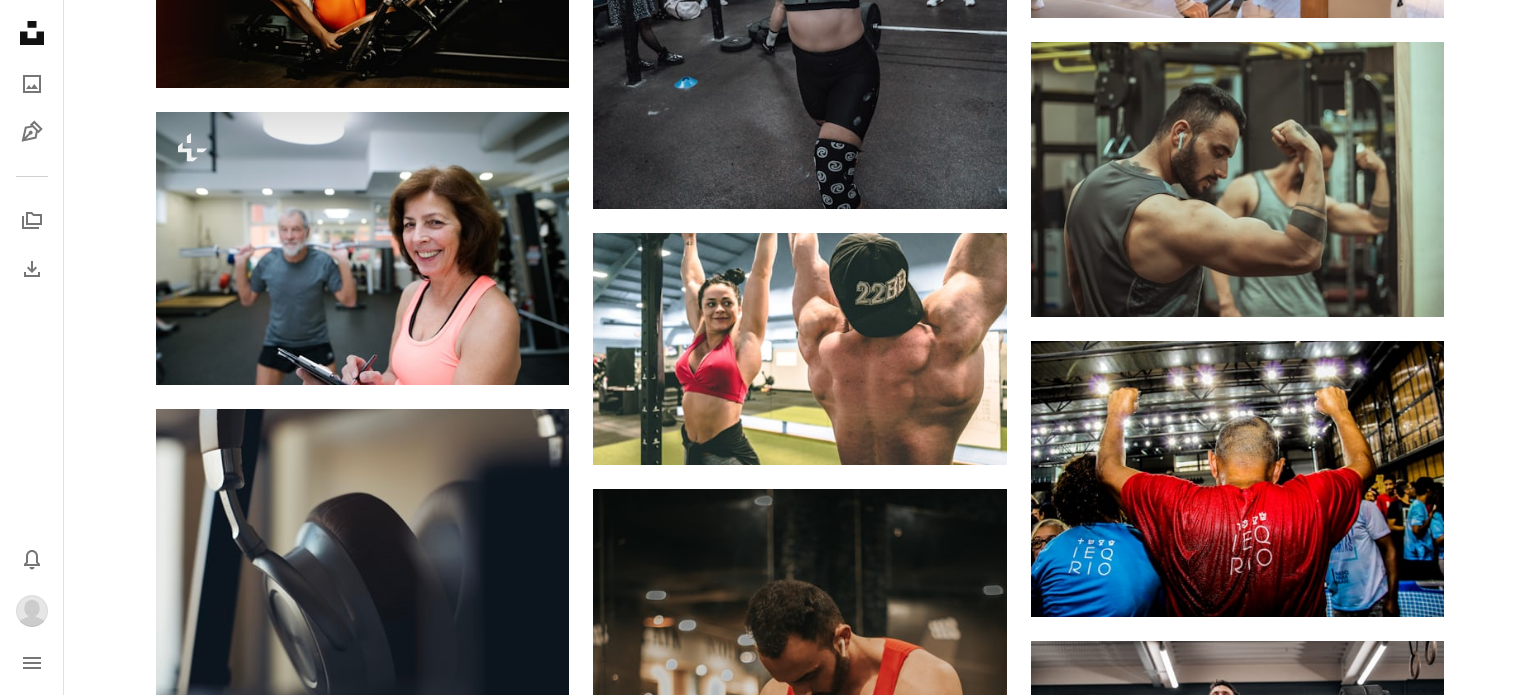 click on "Añade a la colección" at bounding box center (934, 3276) 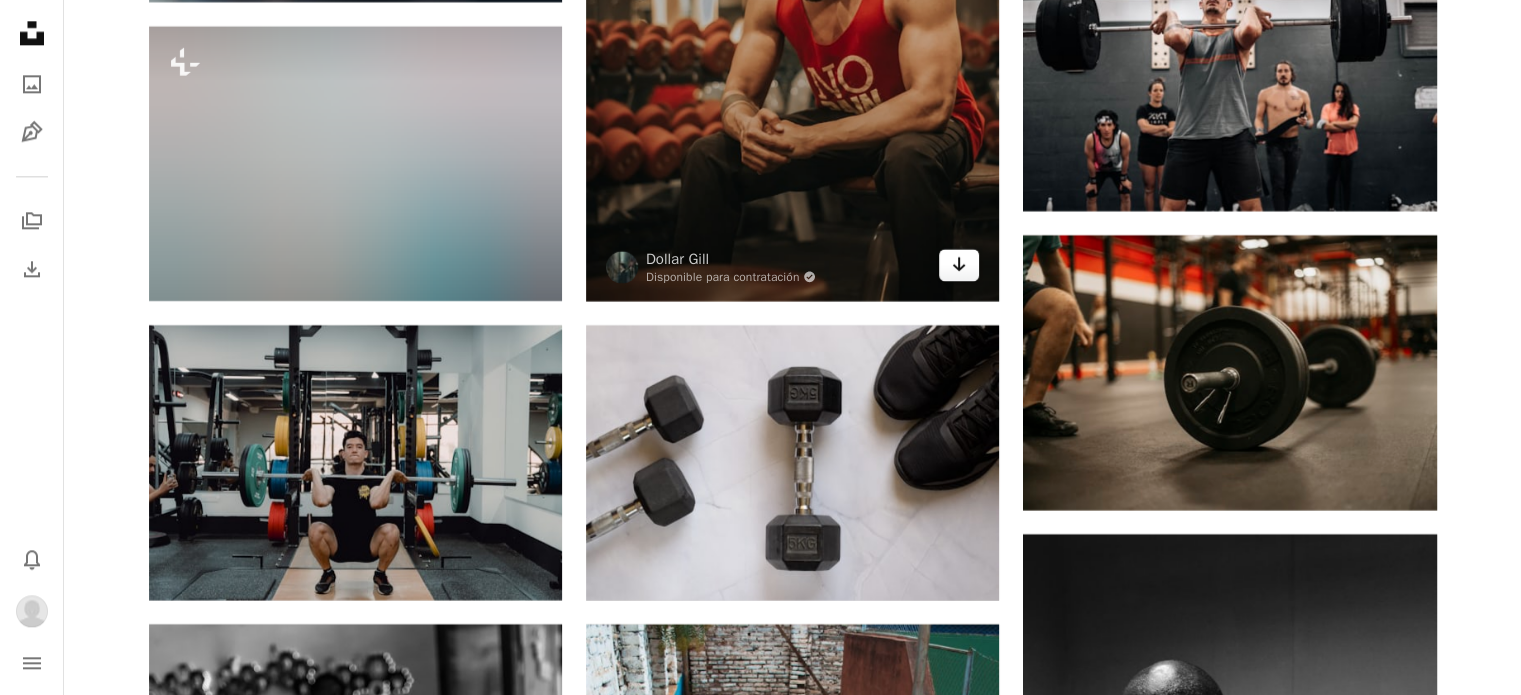 scroll, scrollTop: 17700, scrollLeft: 0, axis: vertical 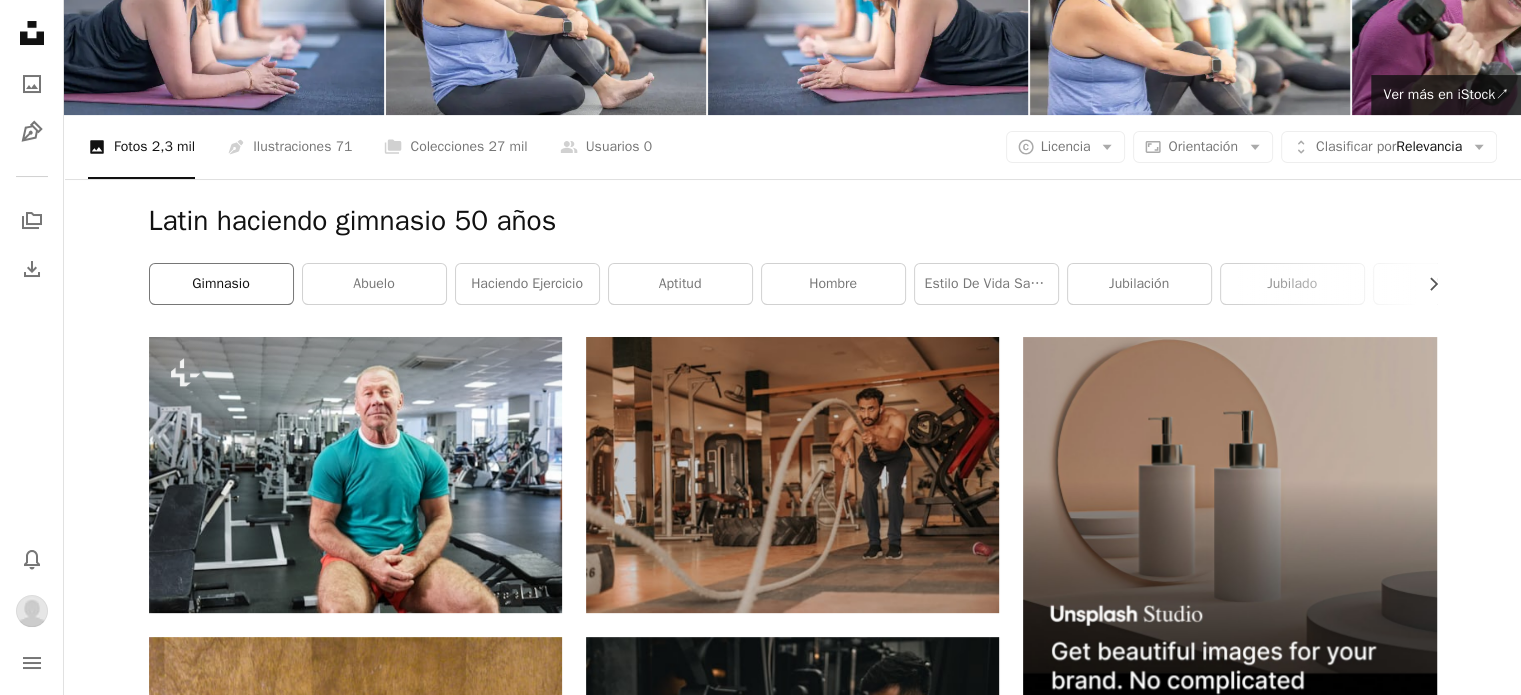 click on "gimnasio" at bounding box center (221, 284) 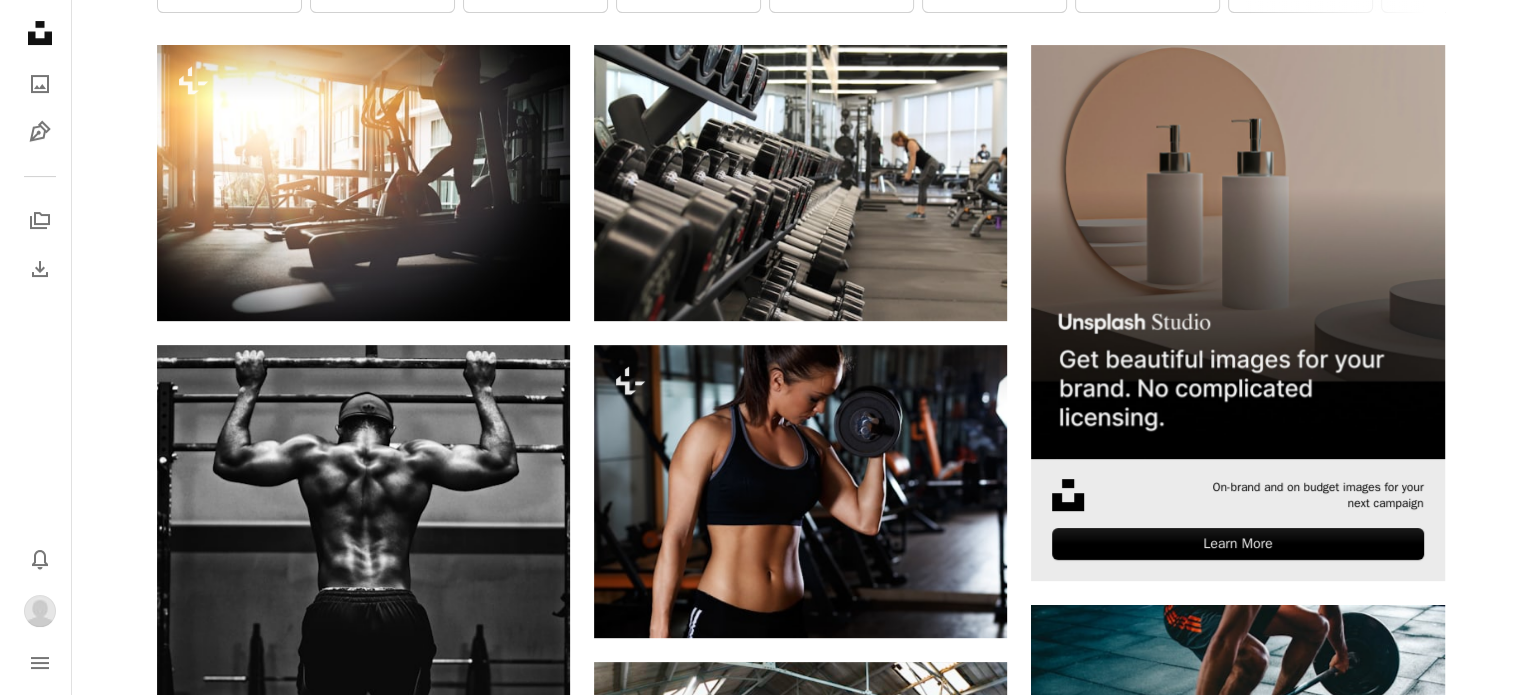 scroll, scrollTop: 500, scrollLeft: 0, axis: vertical 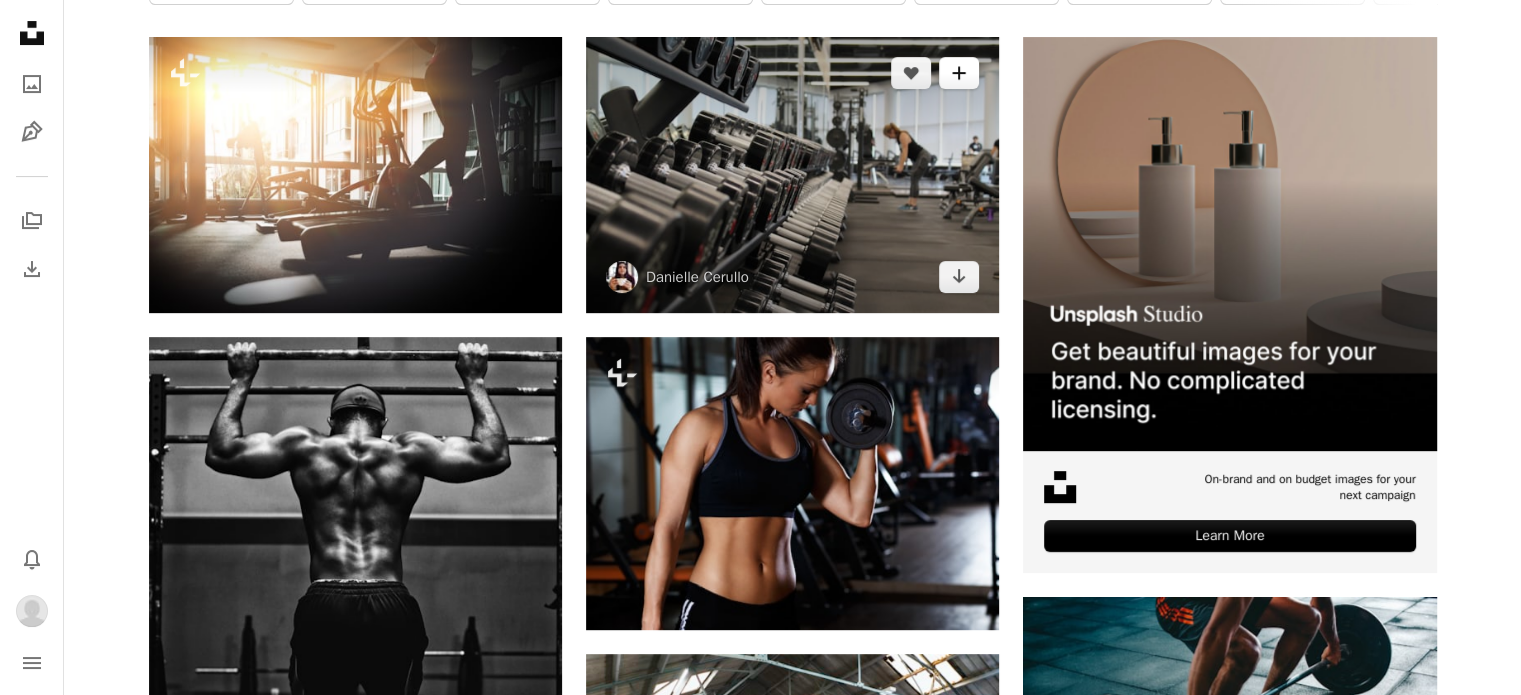 click on "A plus sign" 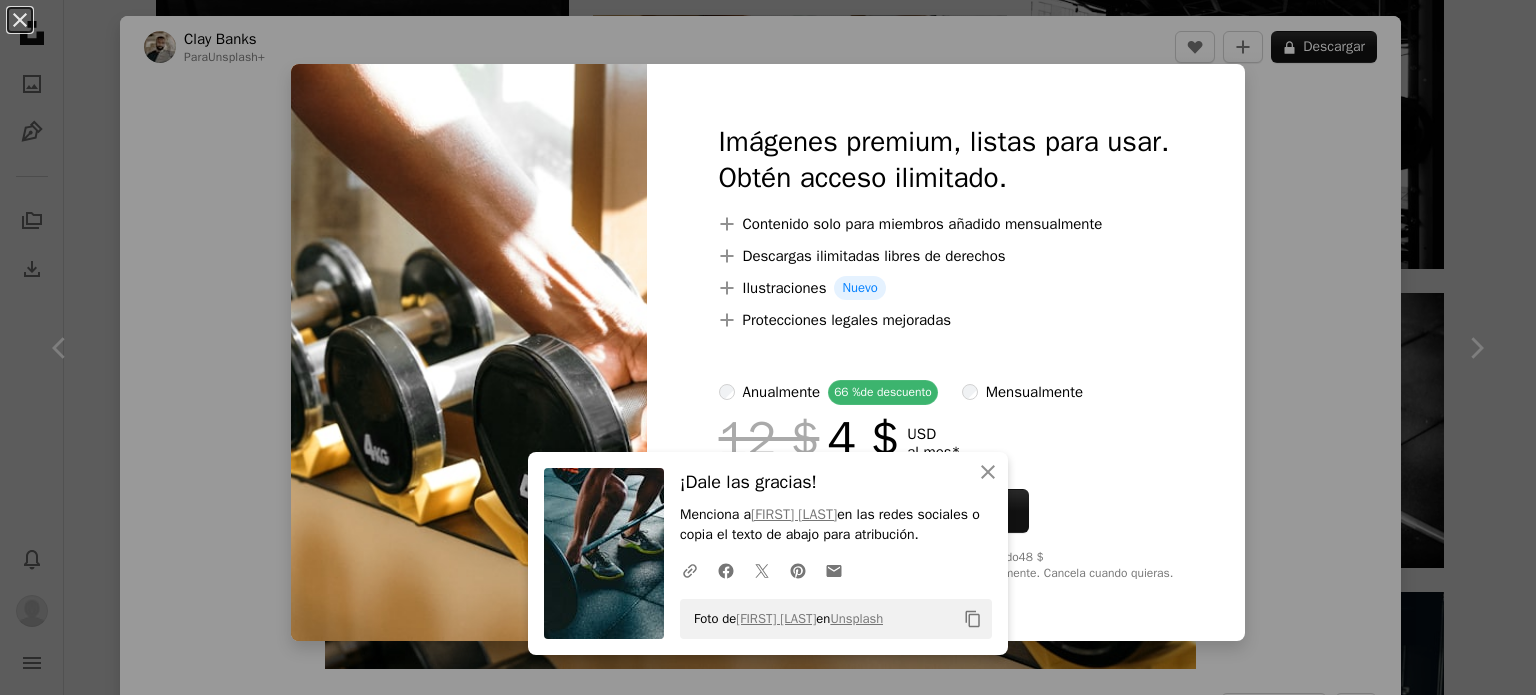 scroll, scrollTop: 1400, scrollLeft: 0, axis: vertical 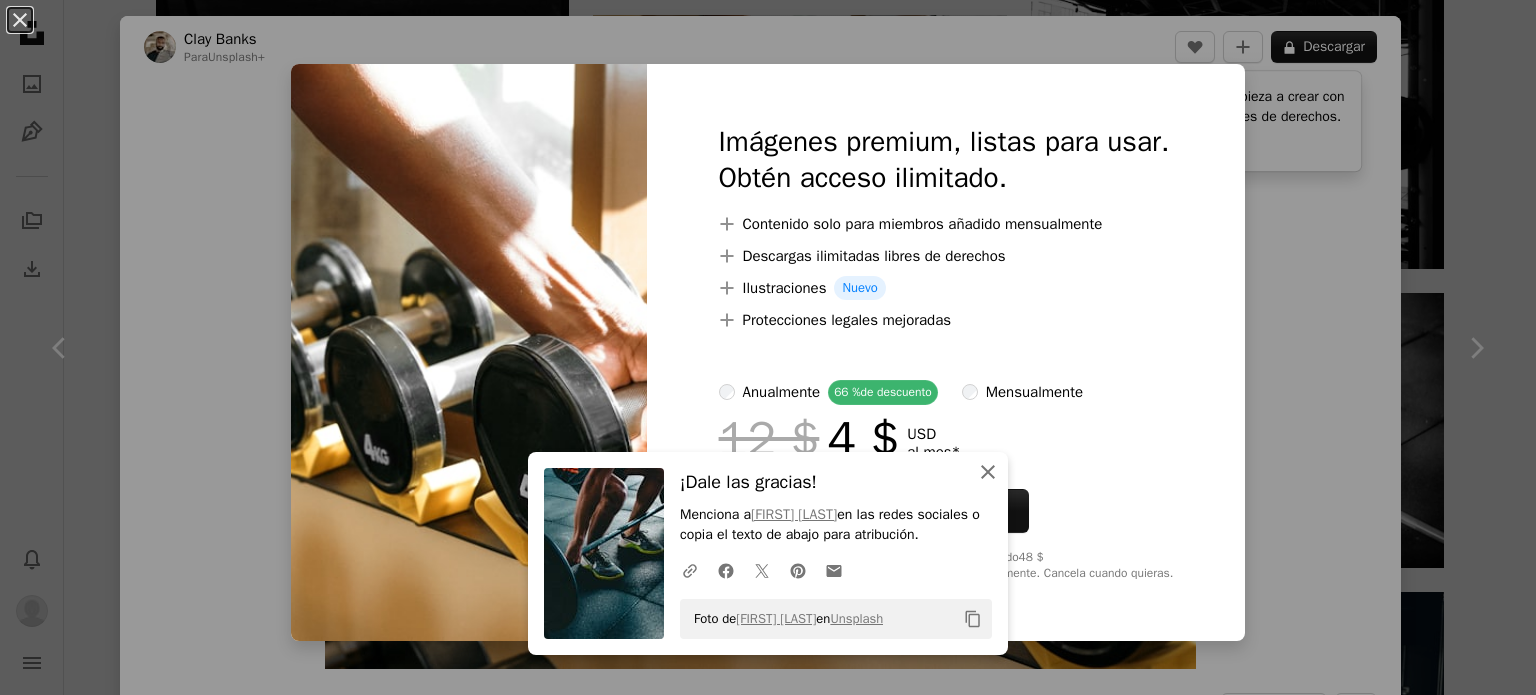 click on "An X shape" 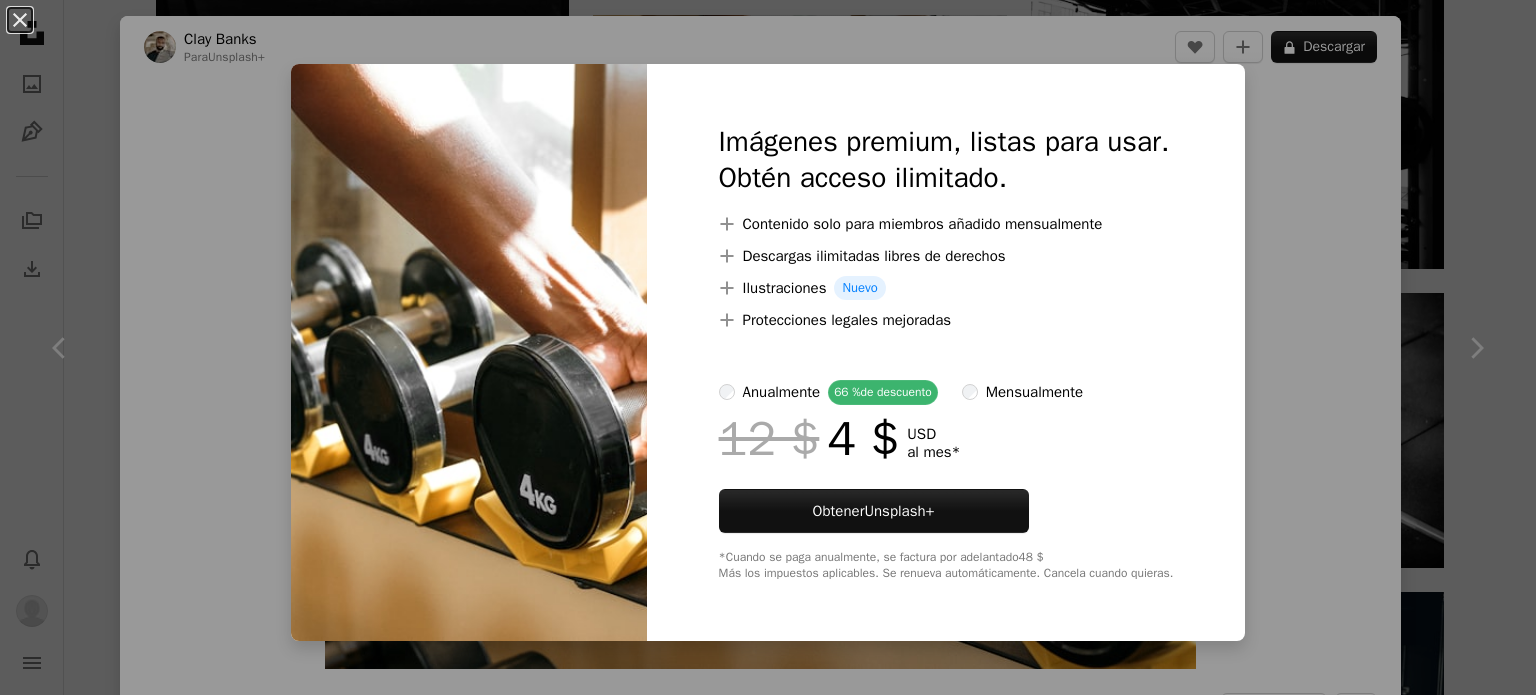 click on "An X shape" at bounding box center (20, 20) 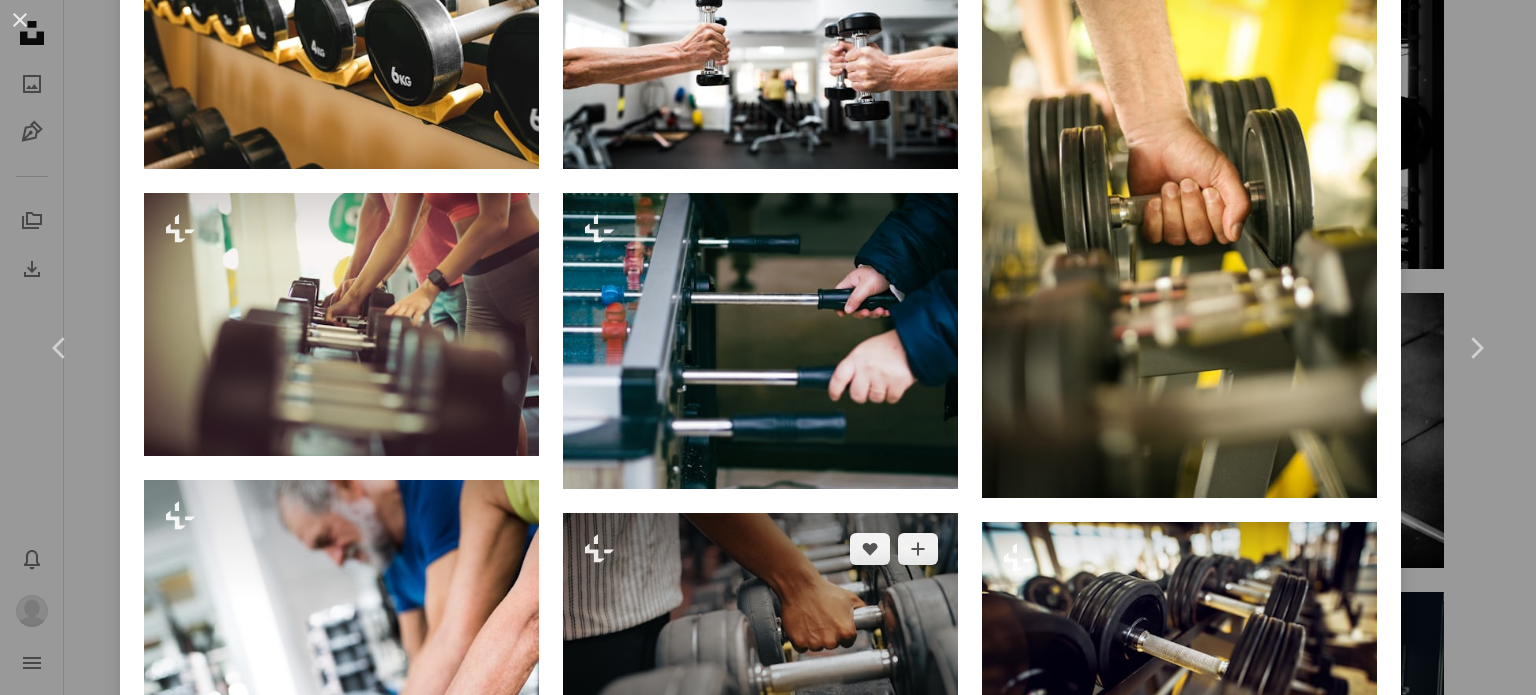 scroll, scrollTop: 2000, scrollLeft: 0, axis: vertical 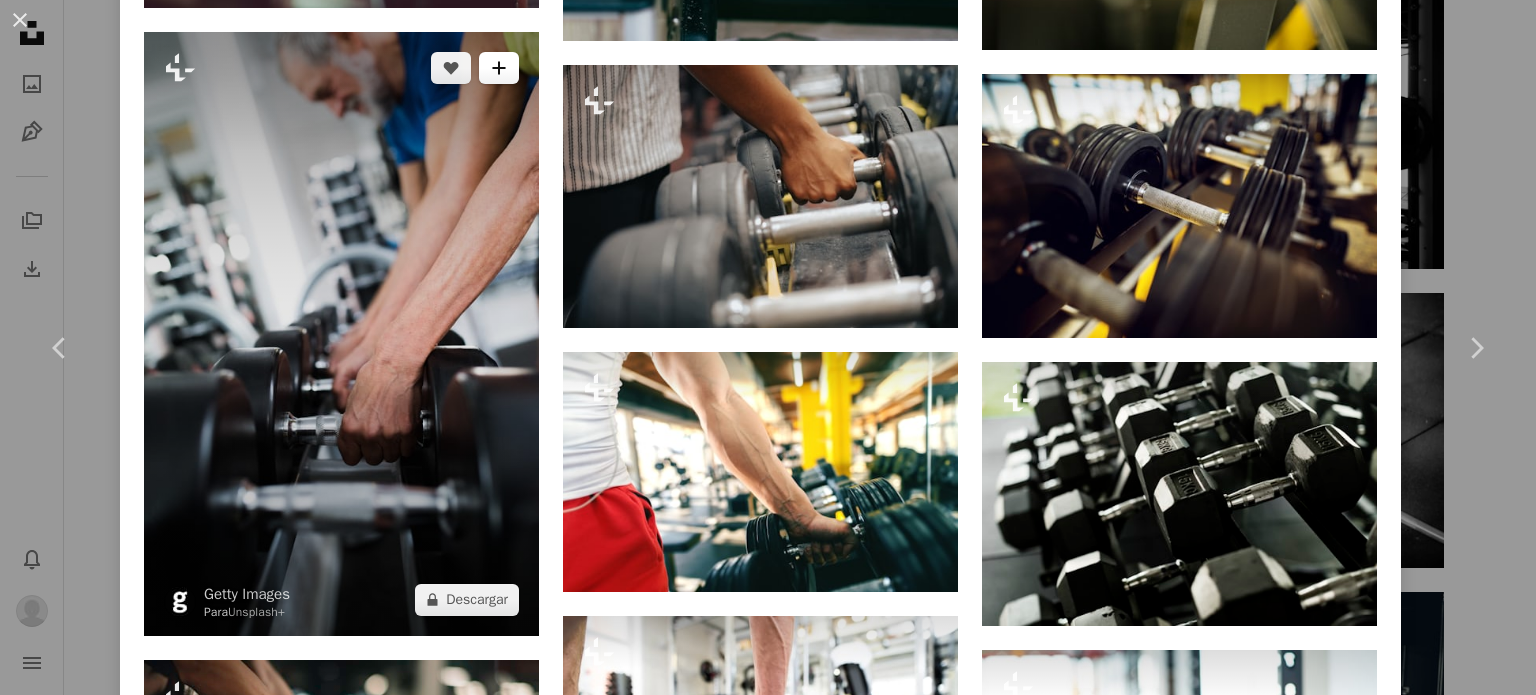 click on "A plus sign" 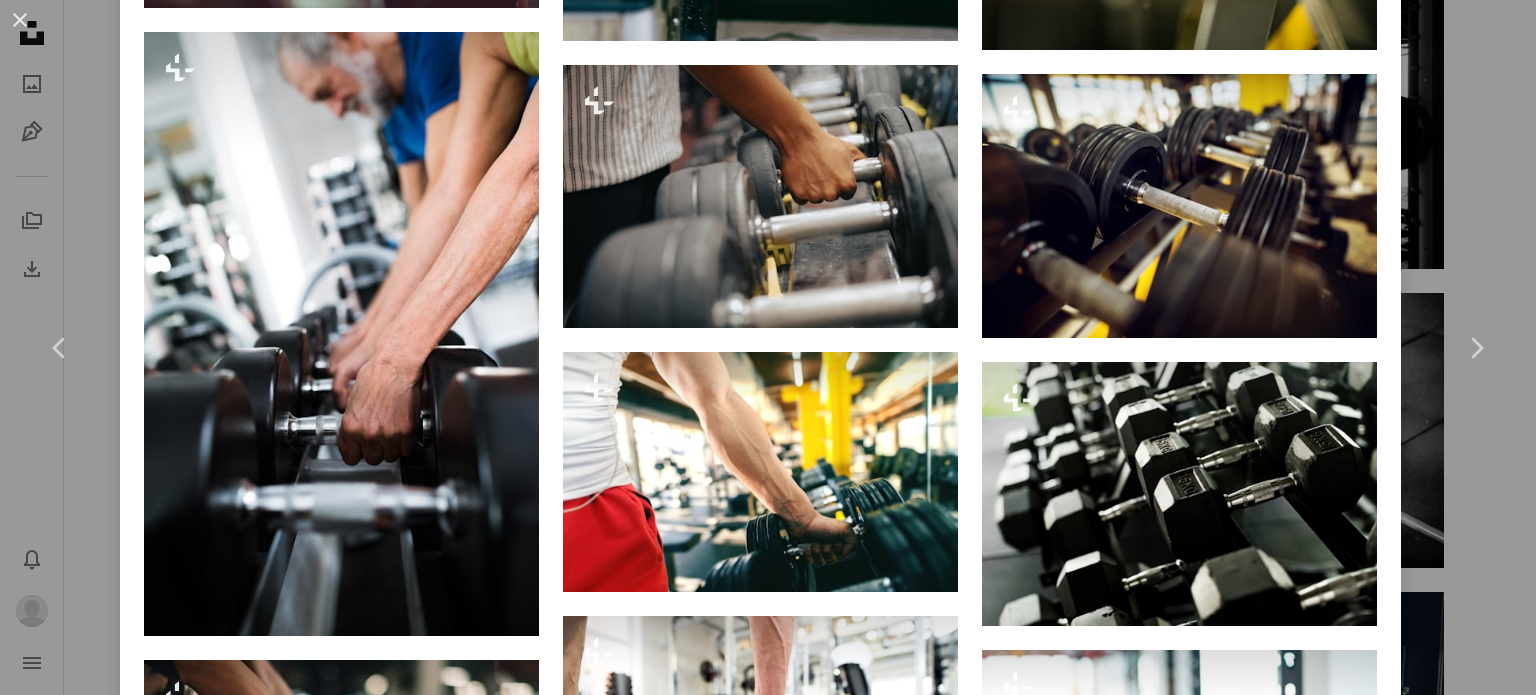 click on "Crea una nueva colección" at bounding box center [934, 3506] 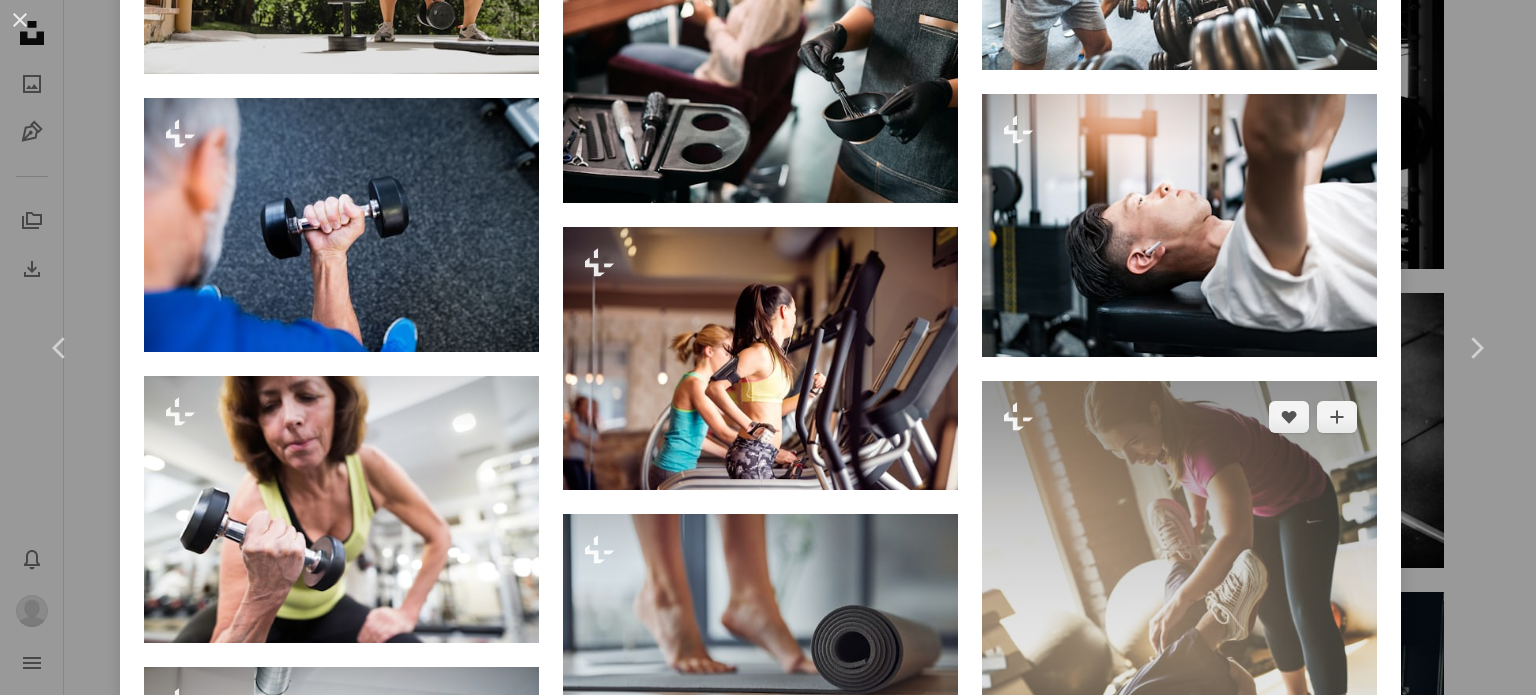 scroll, scrollTop: 25694, scrollLeft: 0, axis: vertical 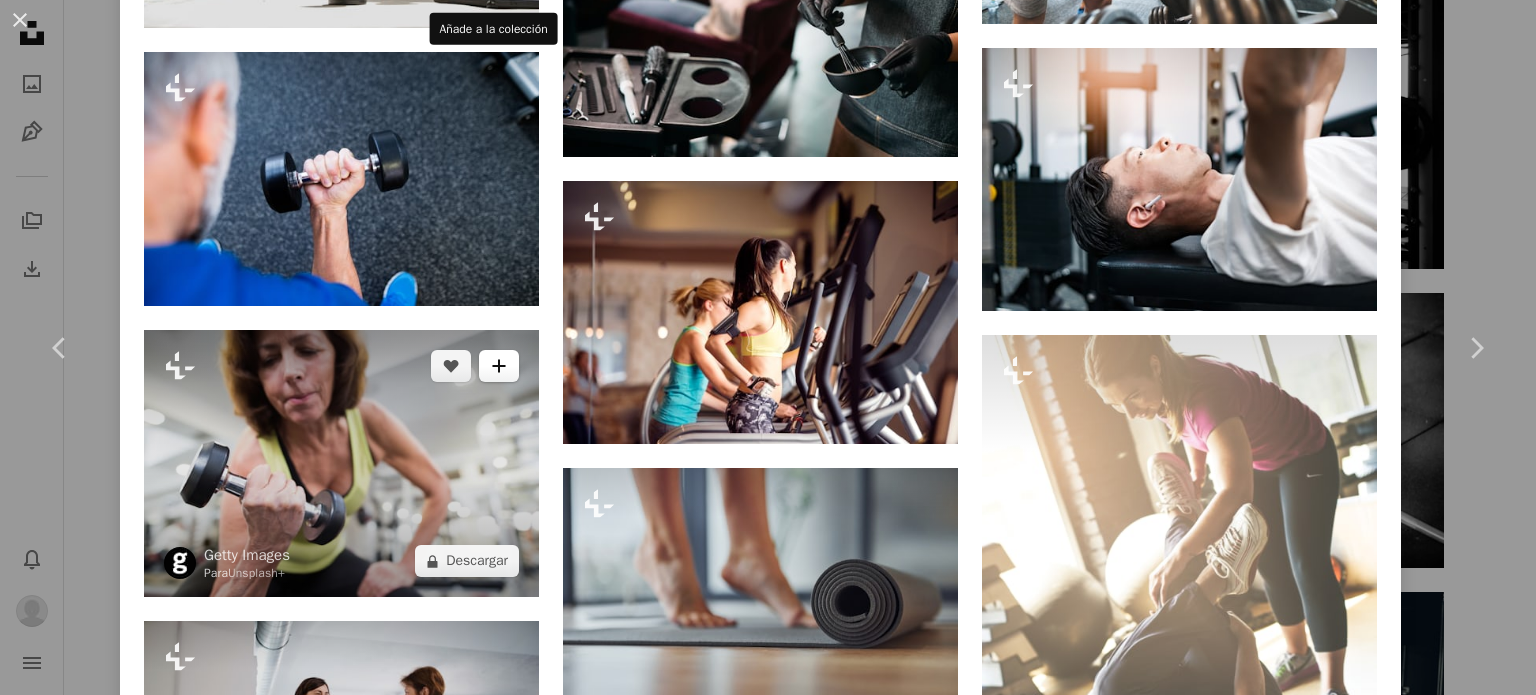 click on "A plus sign" at bounding box center [499, 366] 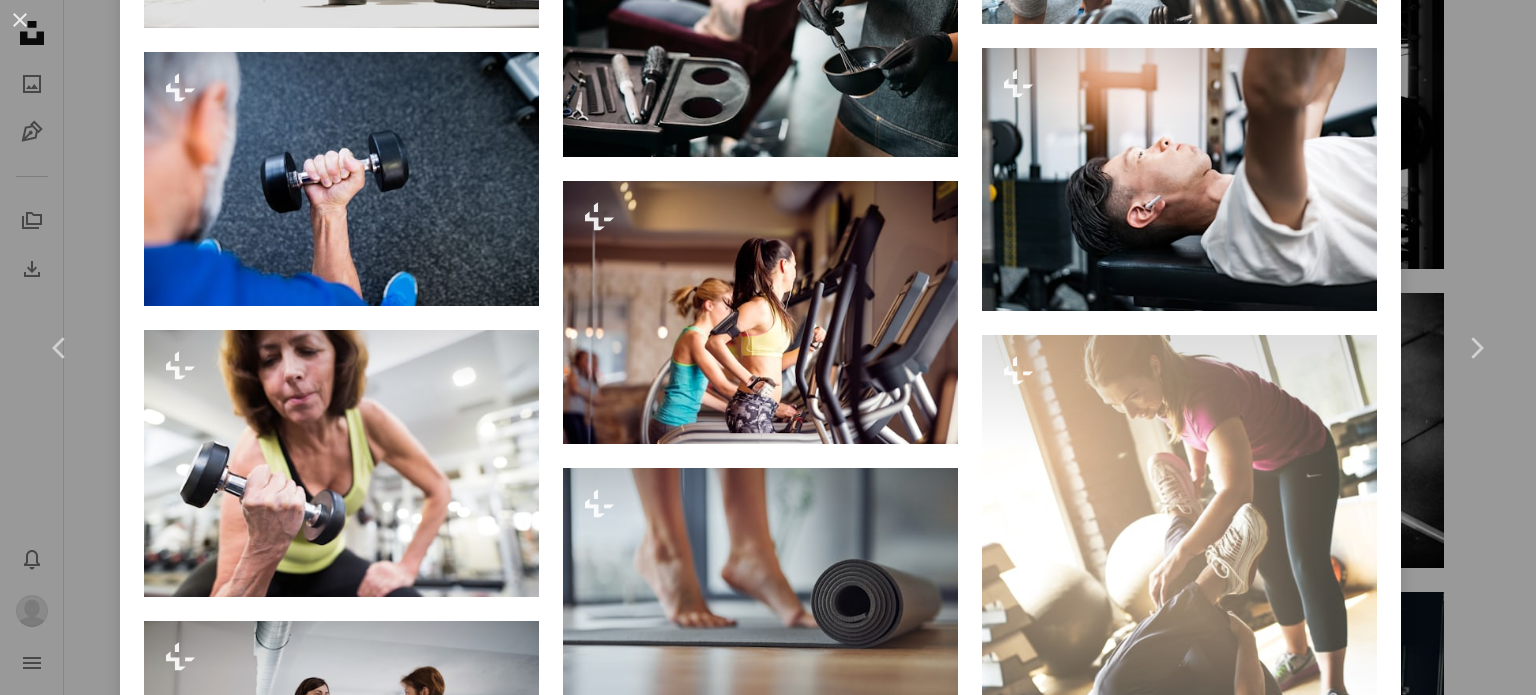 click on "gimnasio" at bounding box center [923, 3606] 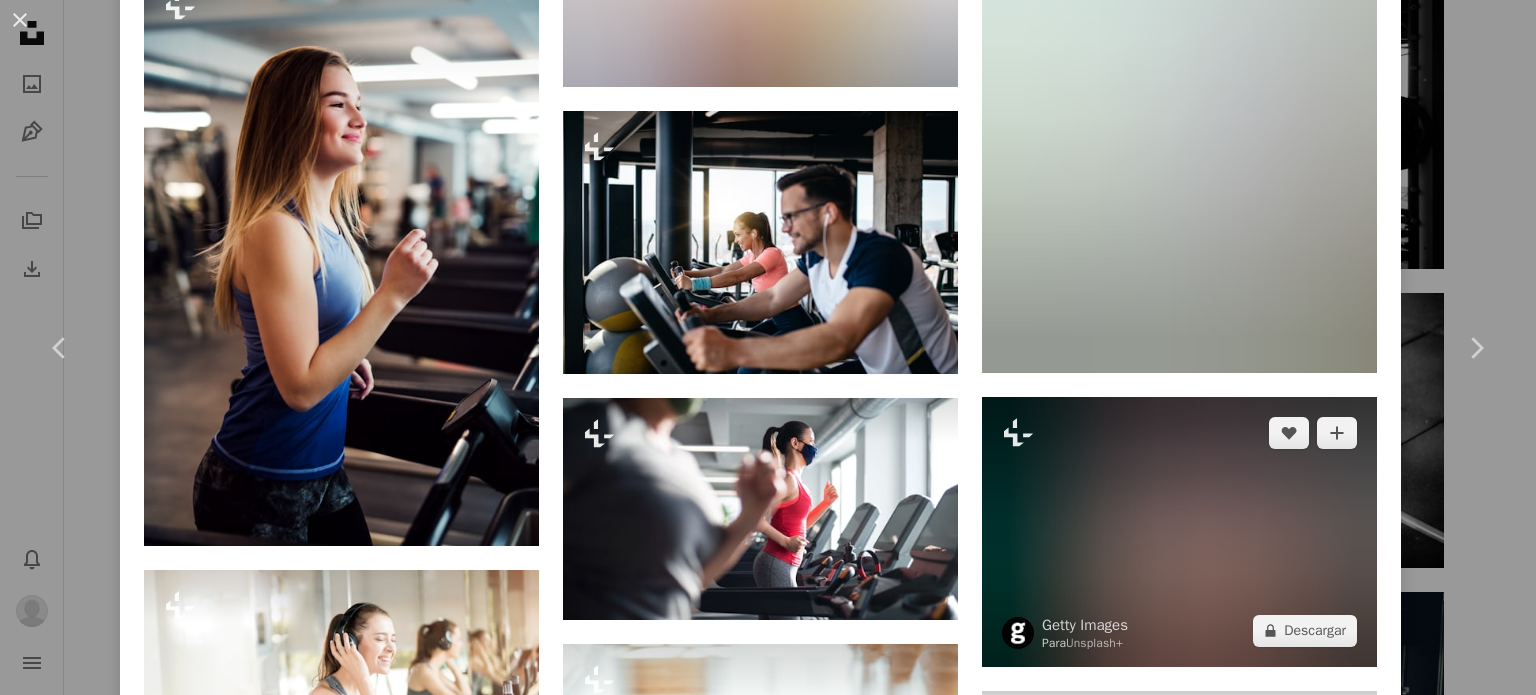 scroll, scrollTop: 30860, scrollLeft: 0, axis: vertical 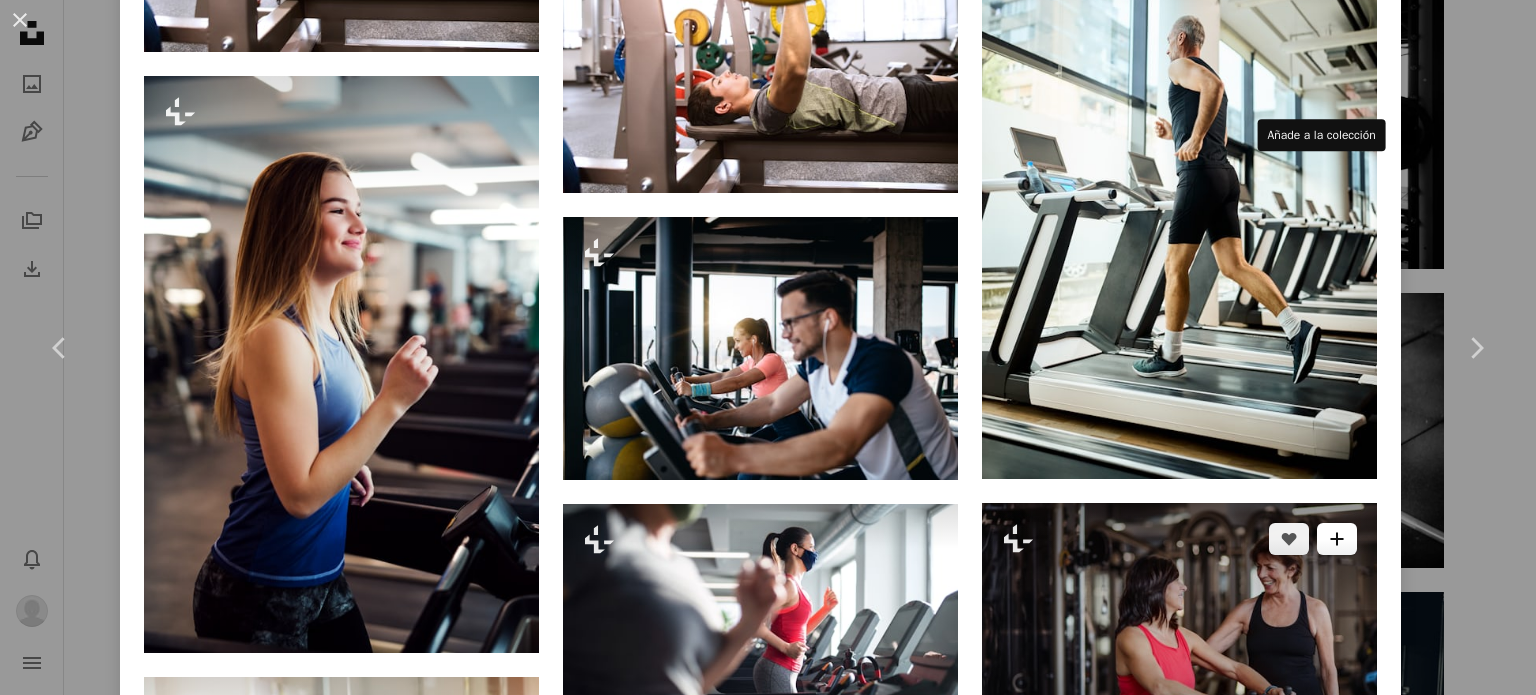 click on "A plus sign" 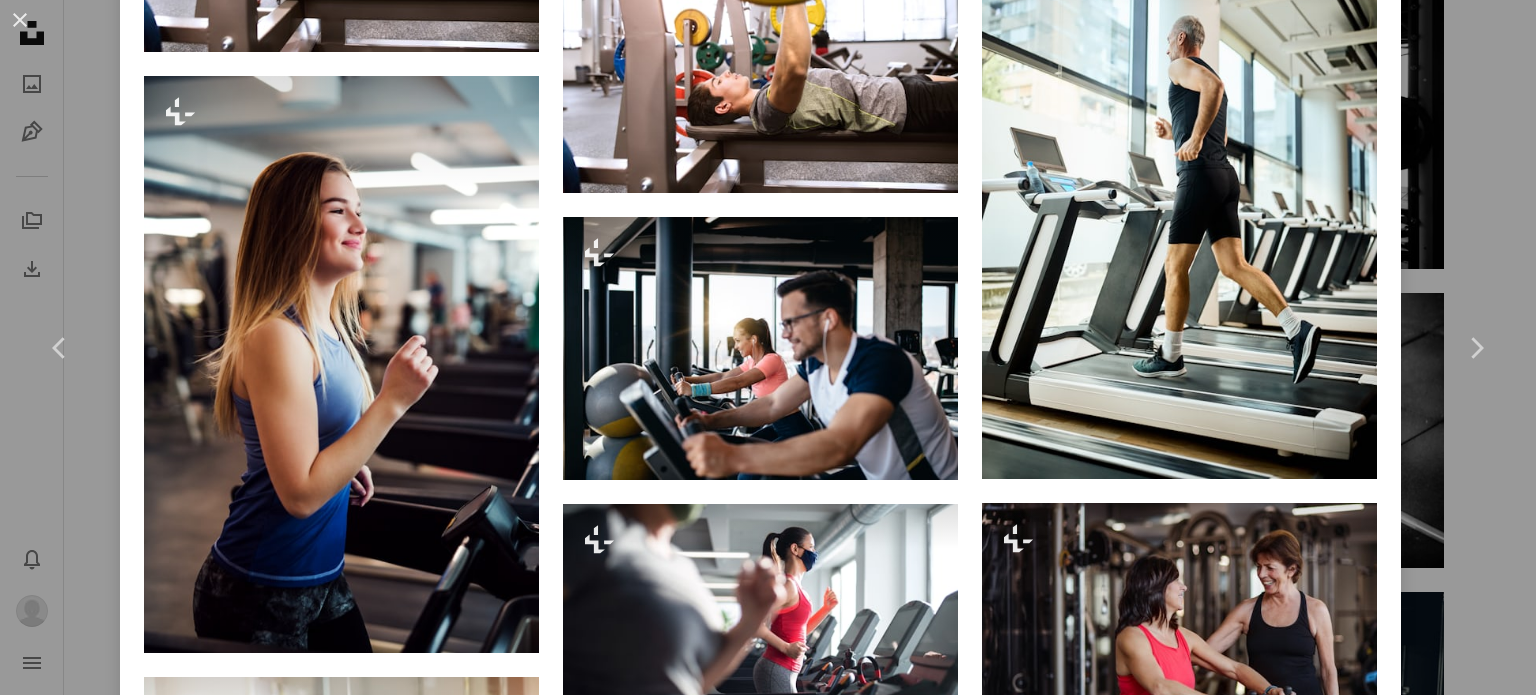 click 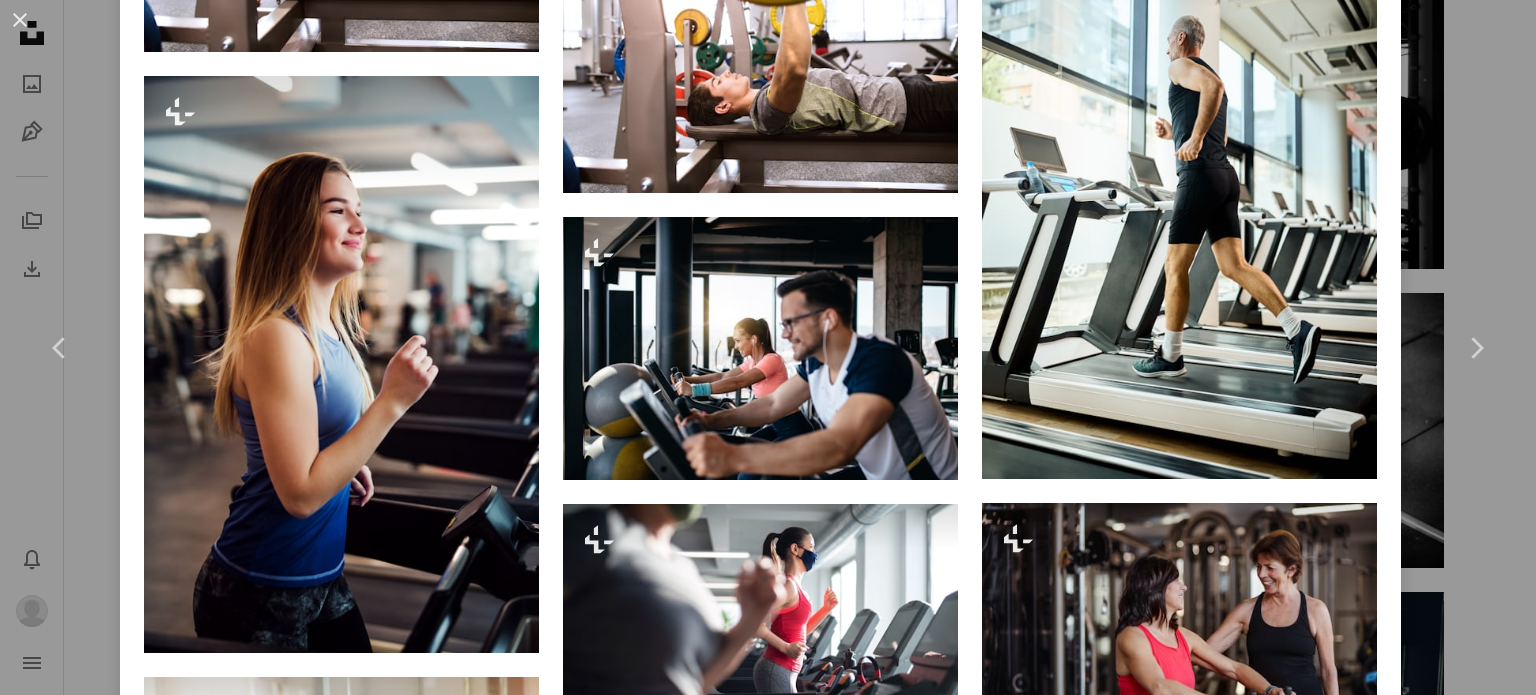 click on "A plus sign" 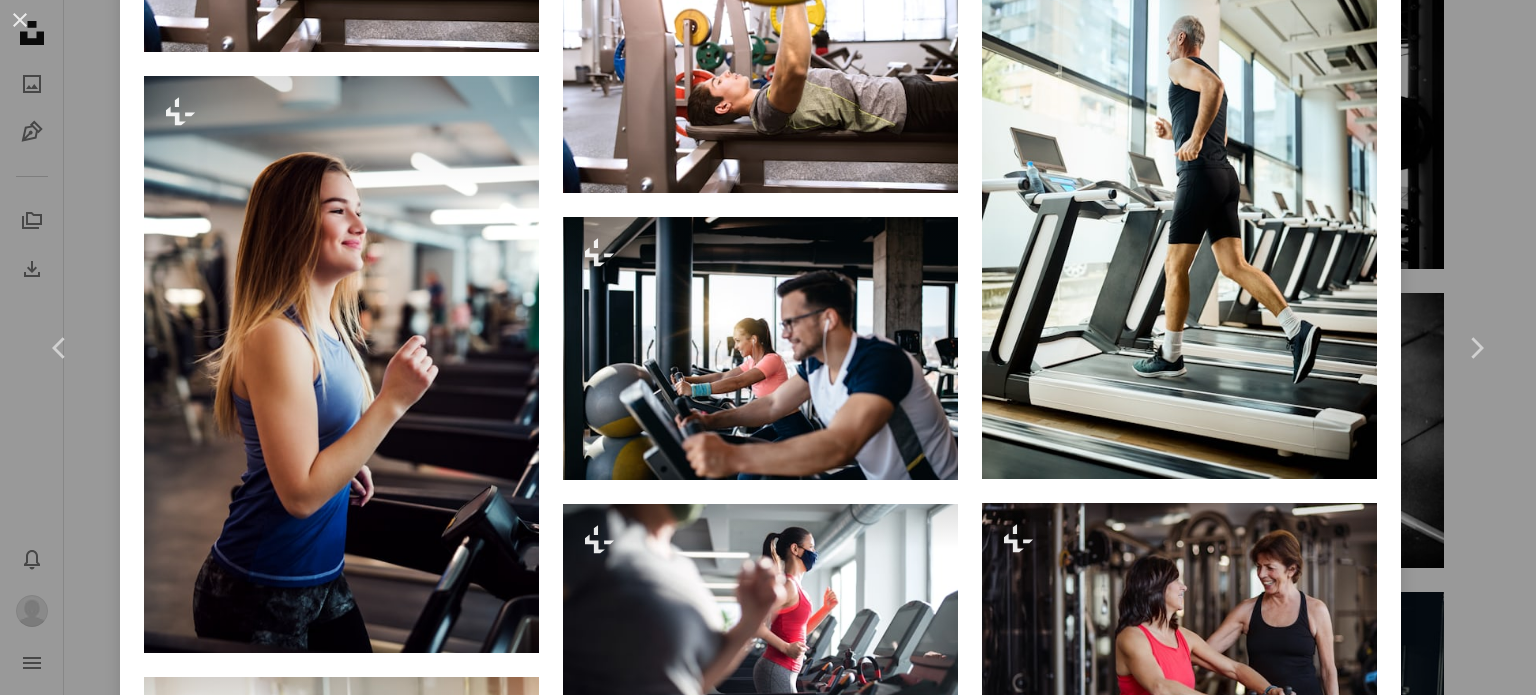click on "A plus sign" 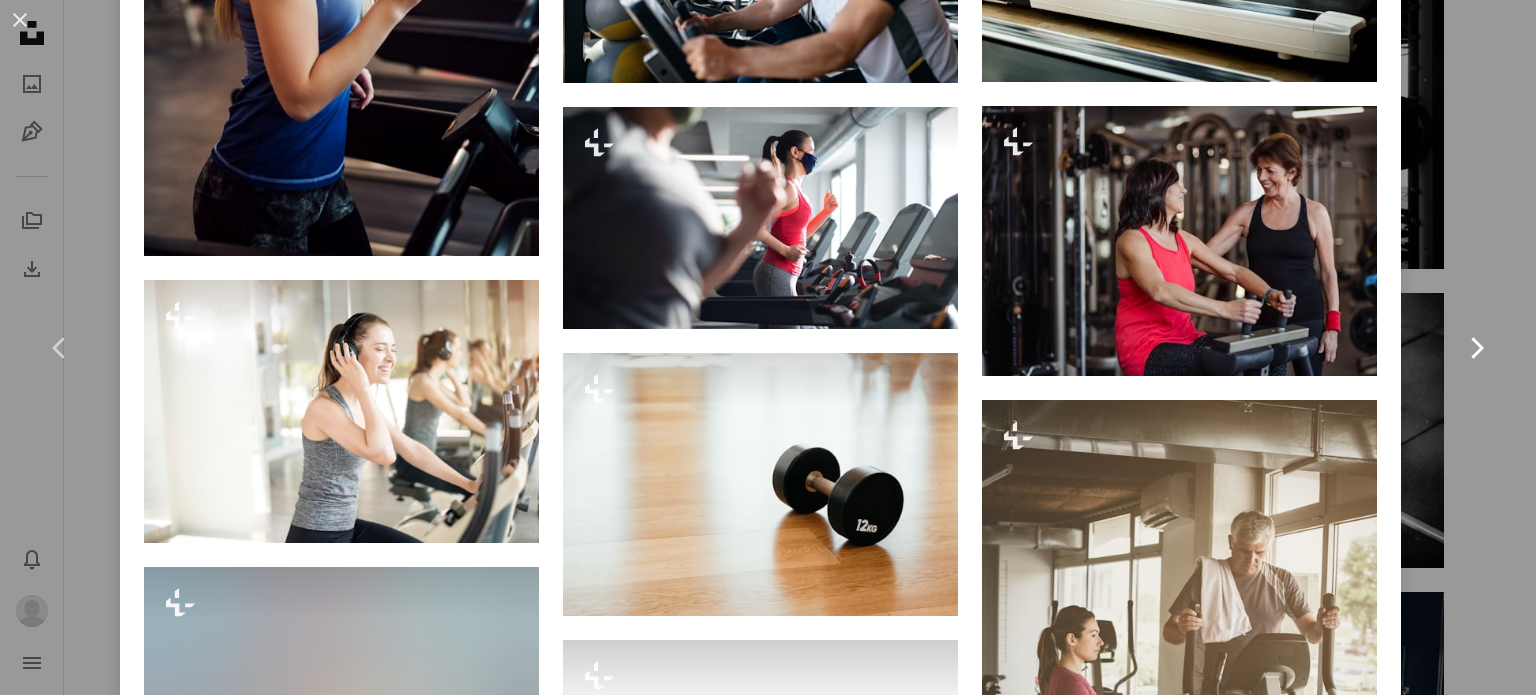 scroll, scrollTop: 31260, scrollLeft: 0, axis: vertical 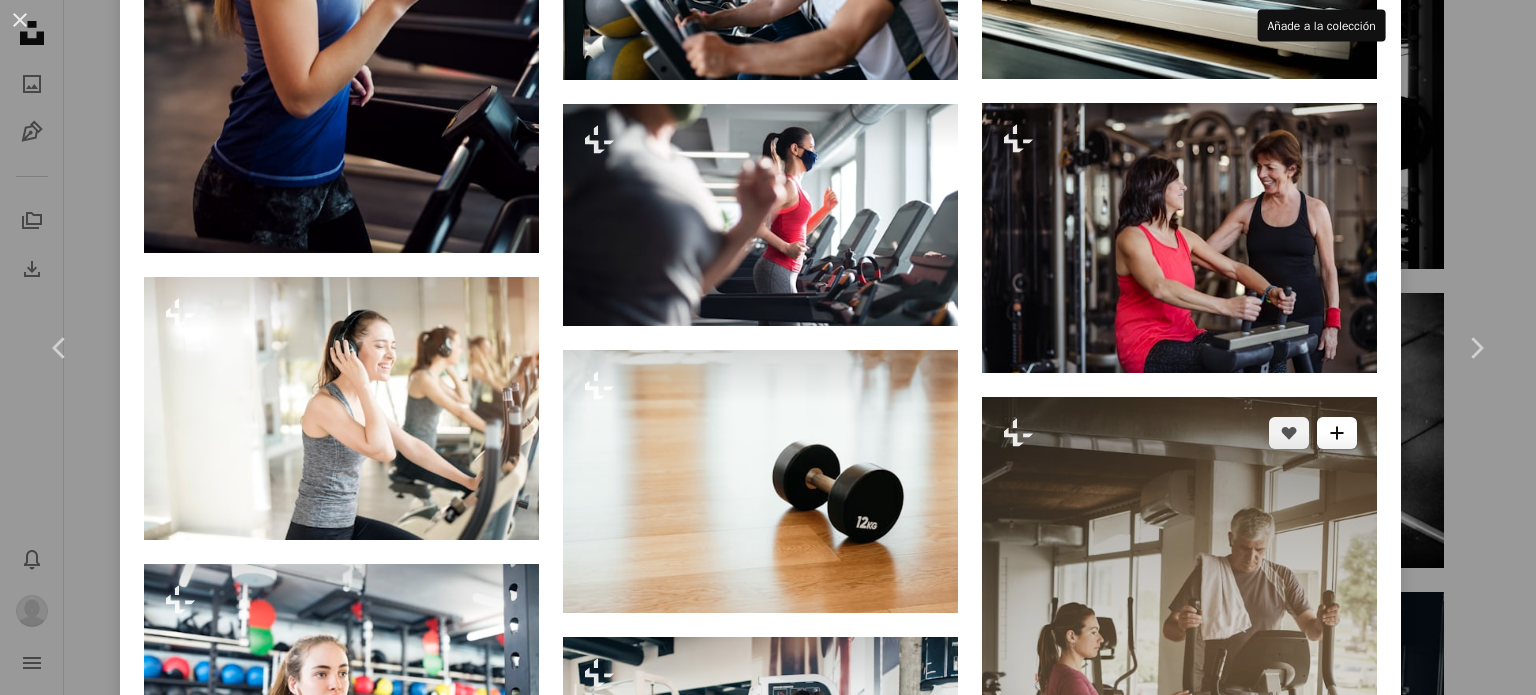 click on "A plus sign" 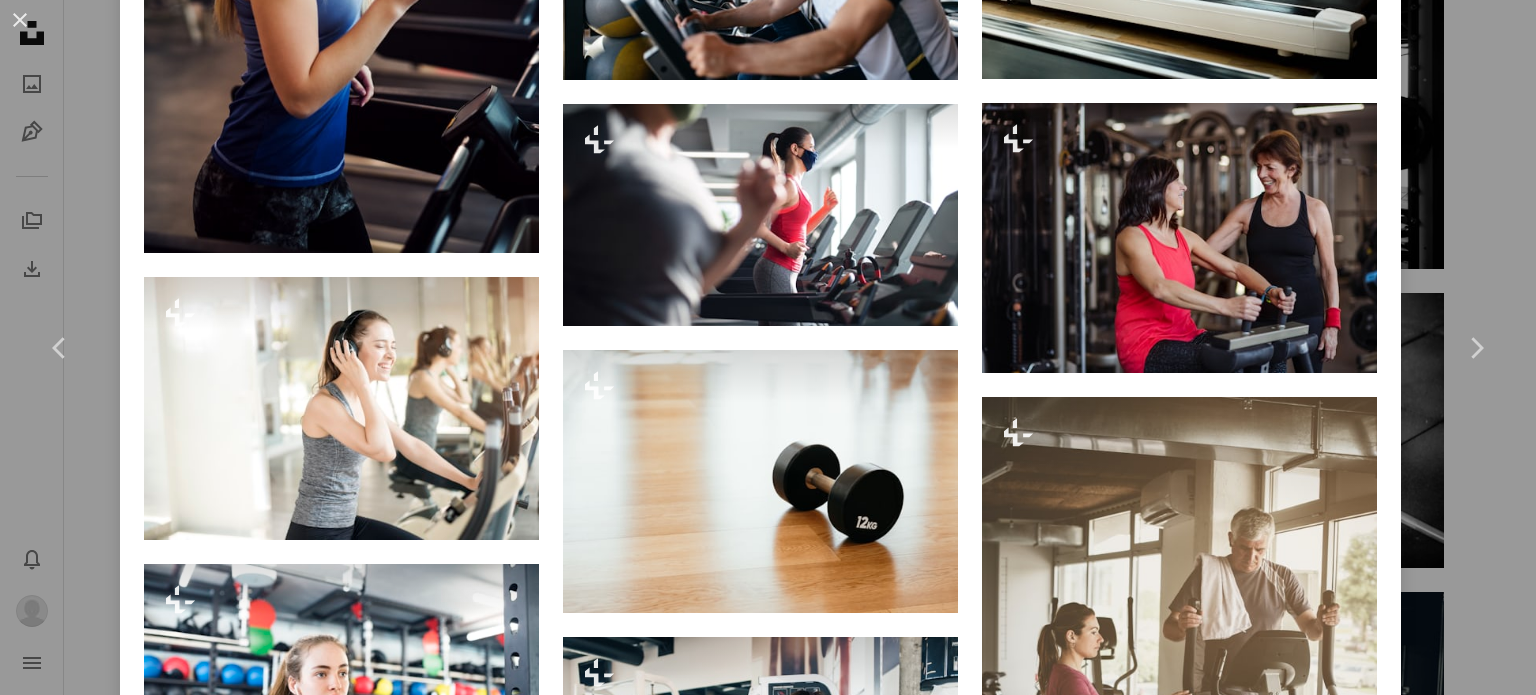 click on "A plus sign" 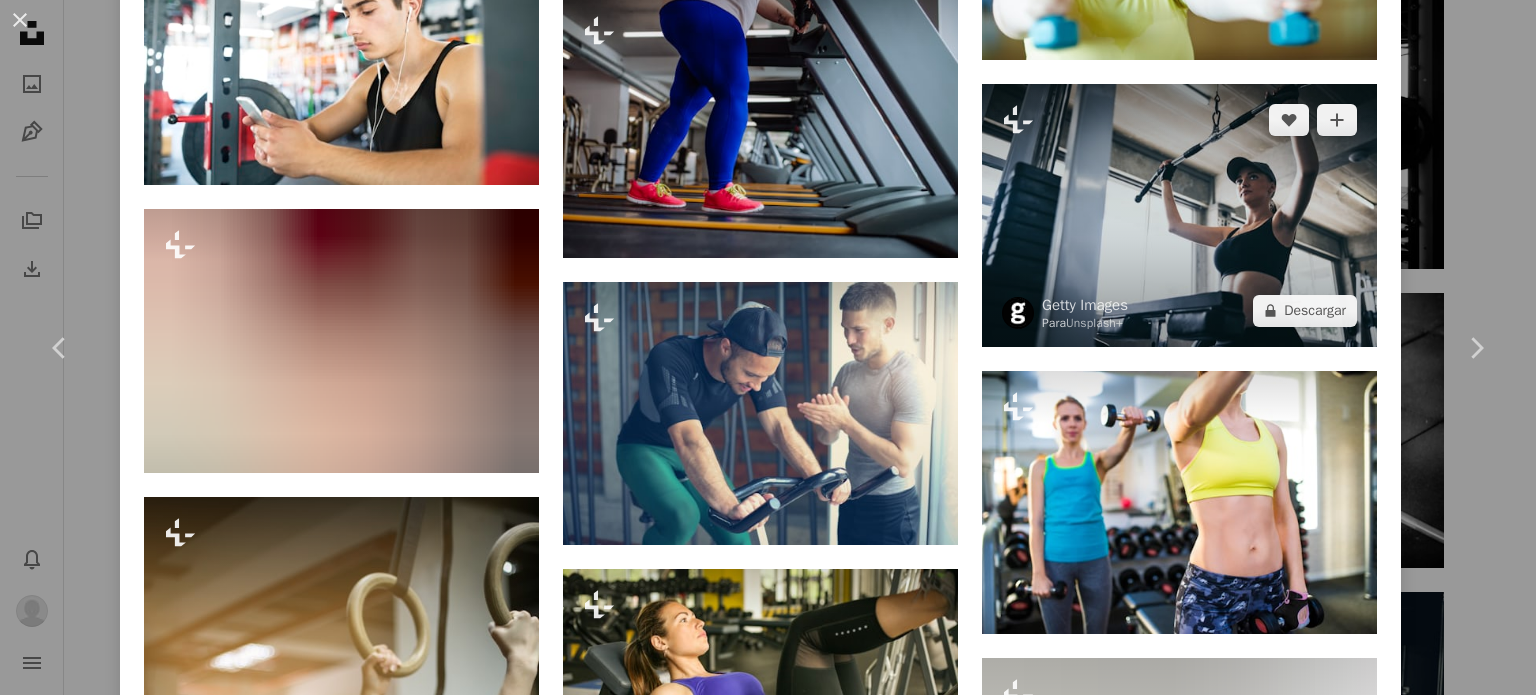 scroll, scrollTop: 33160, scrollLeft: 0, axis: vertical 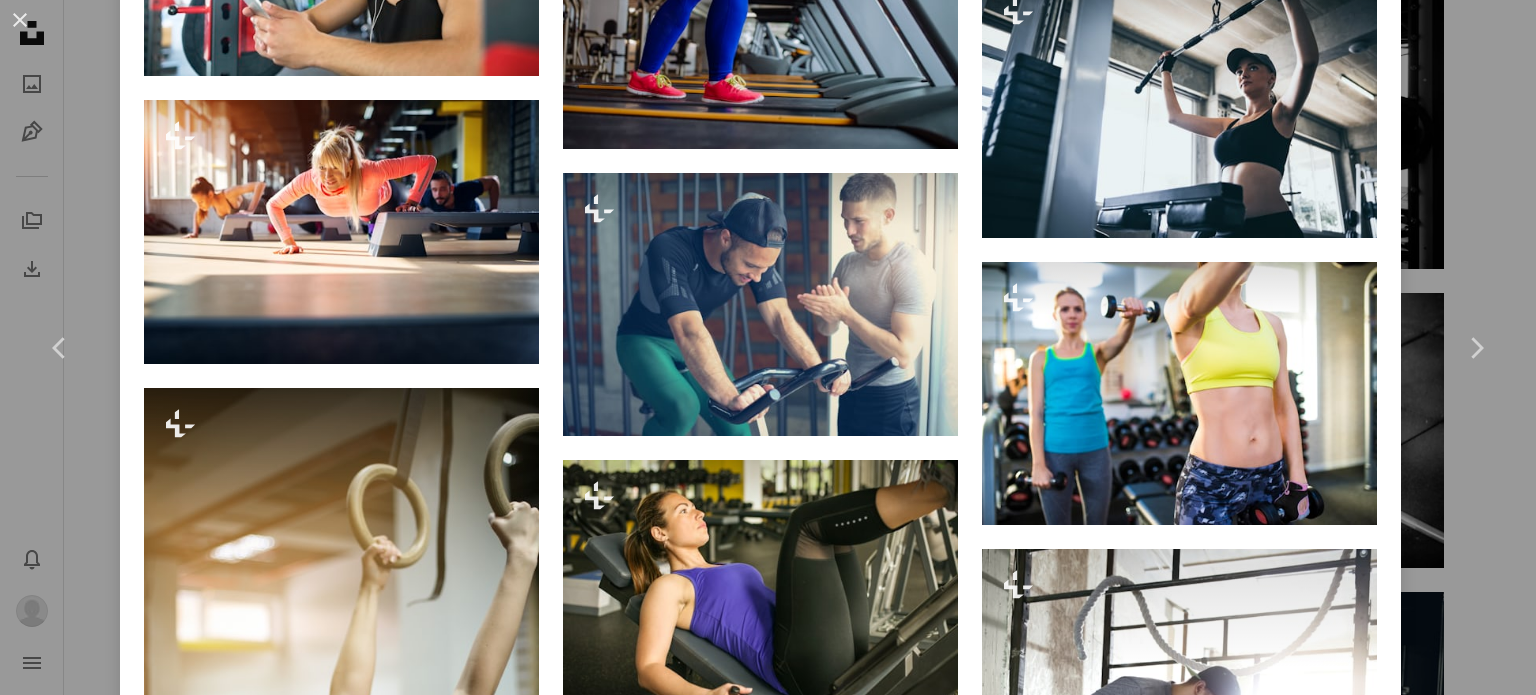 click on "A plus sign" 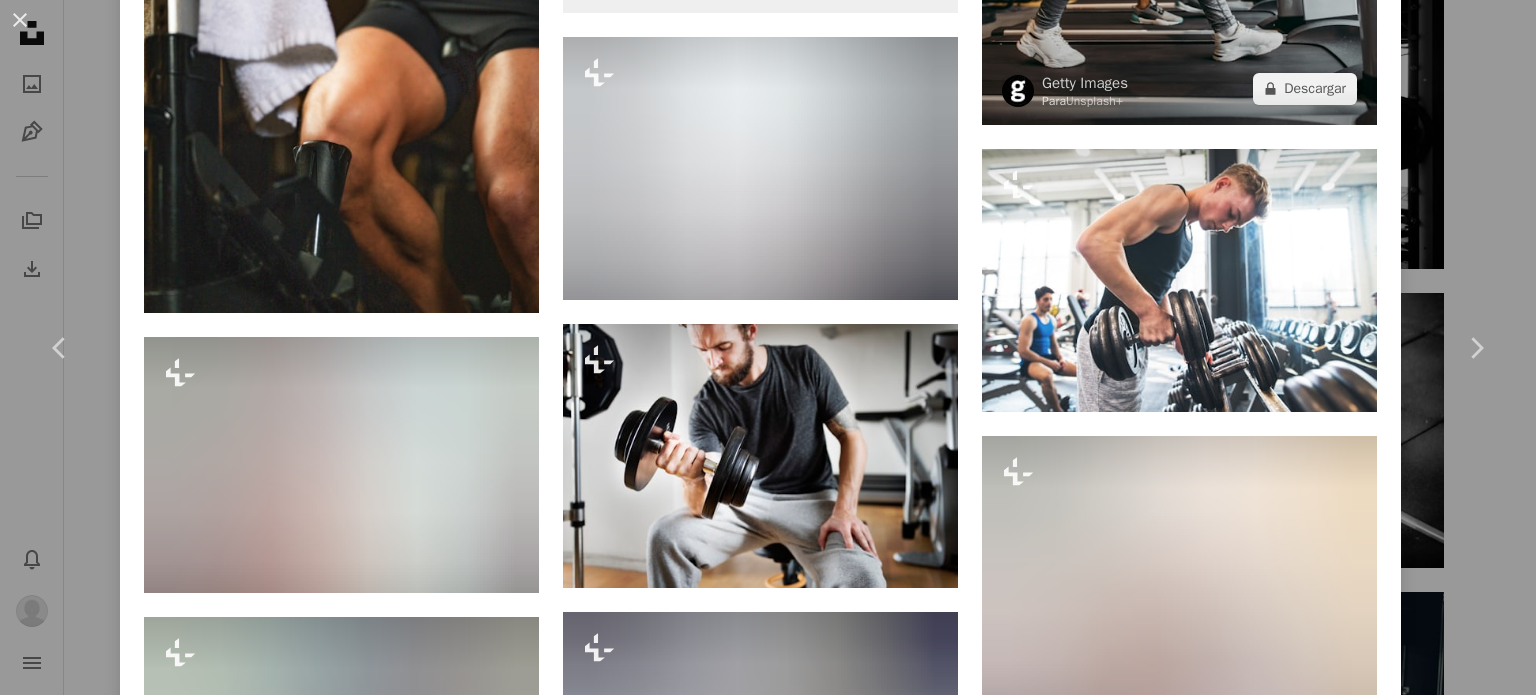 scroll, scrollTop: 34460, scrollLeft: 0, axis: vertical 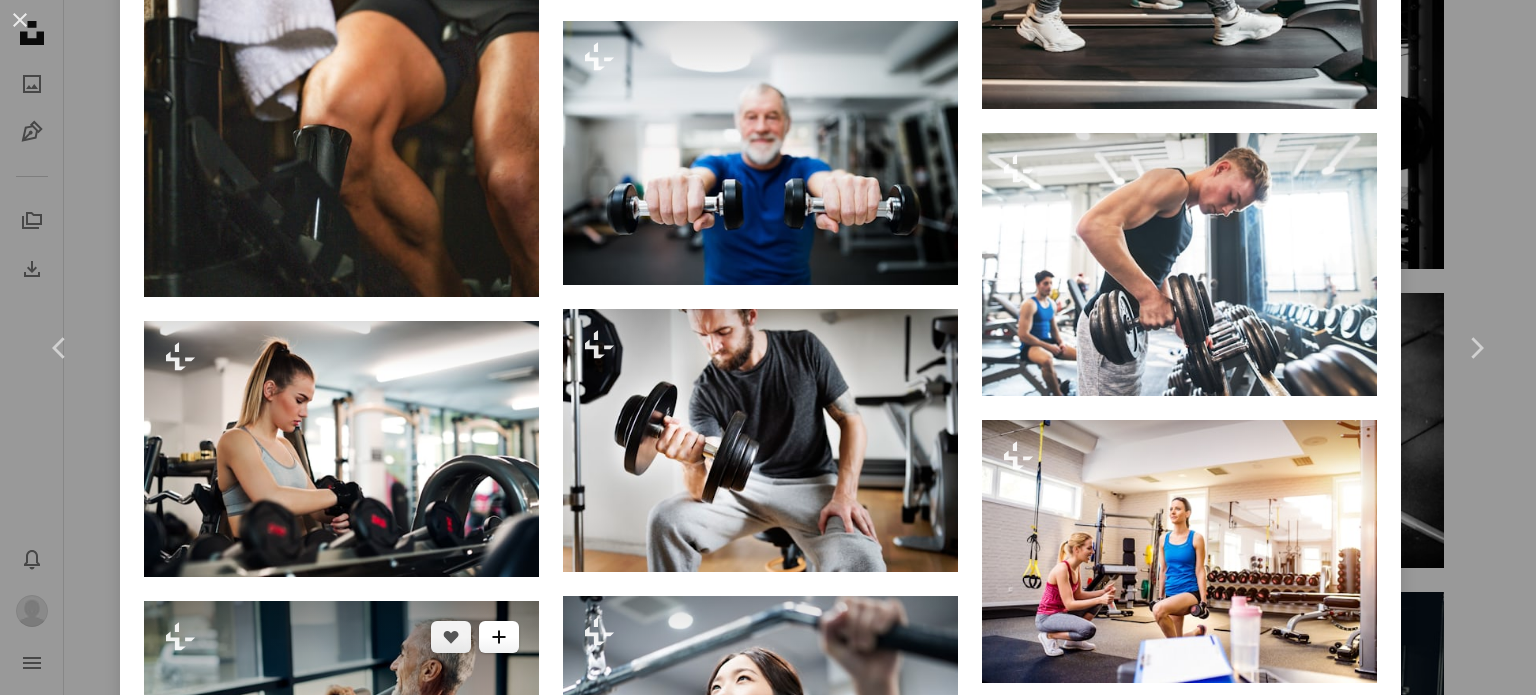 click 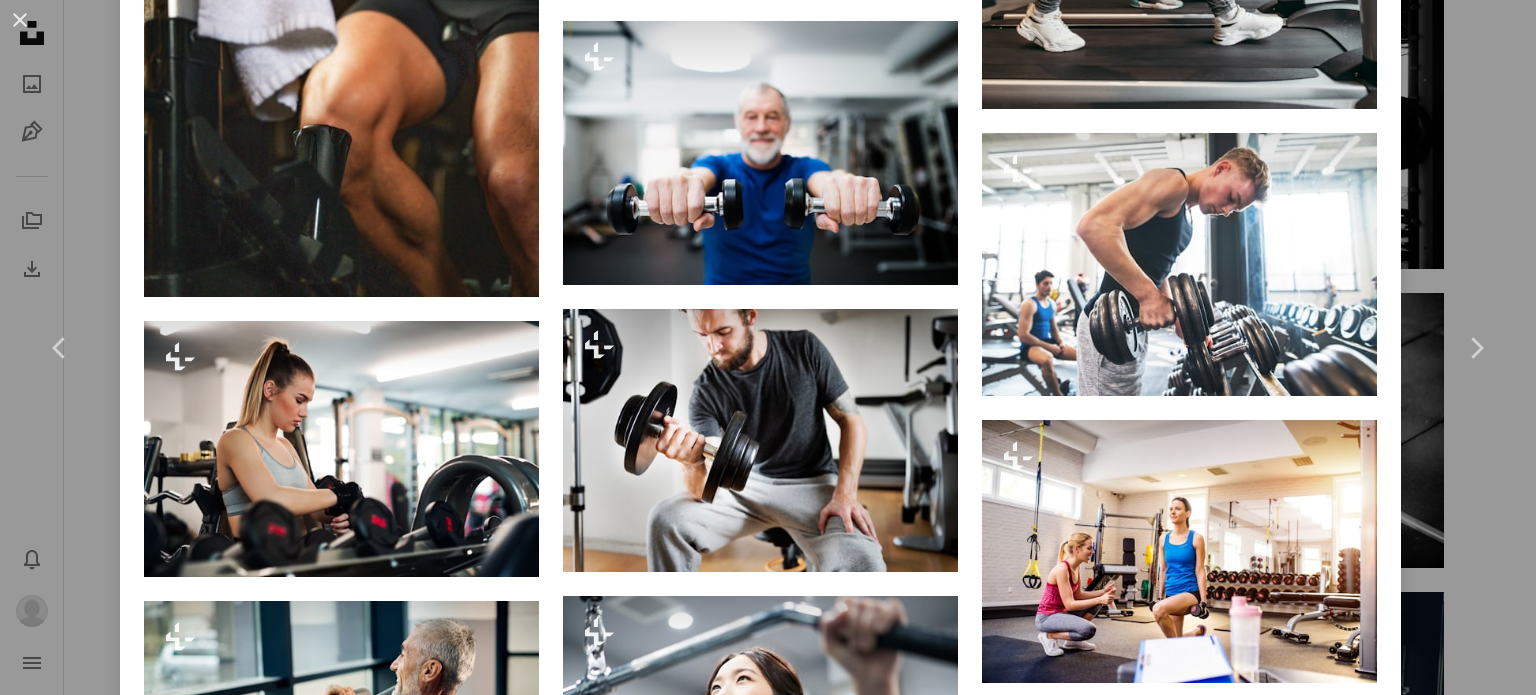 click on "A plus sign" 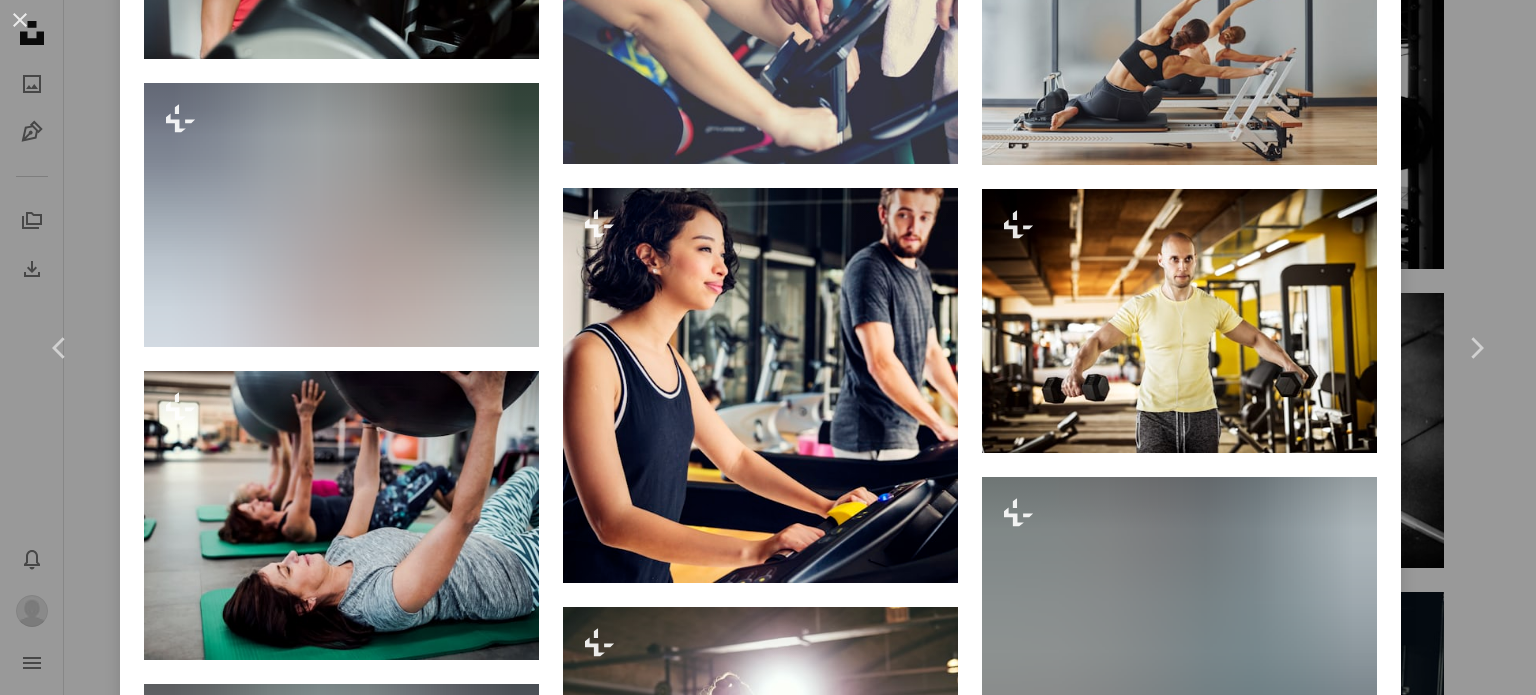 scroll, scrollTop: 41797, scrollLeft: 0, axis: vertical 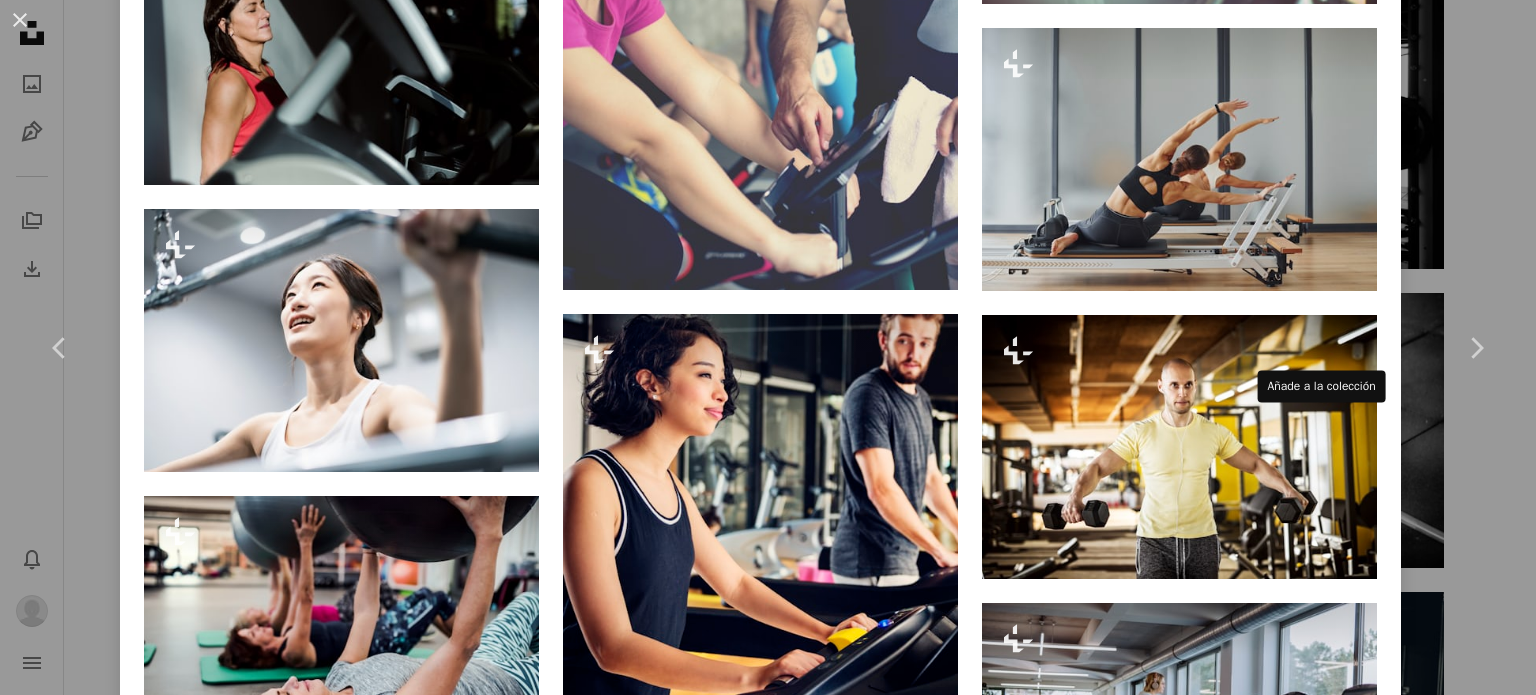 click 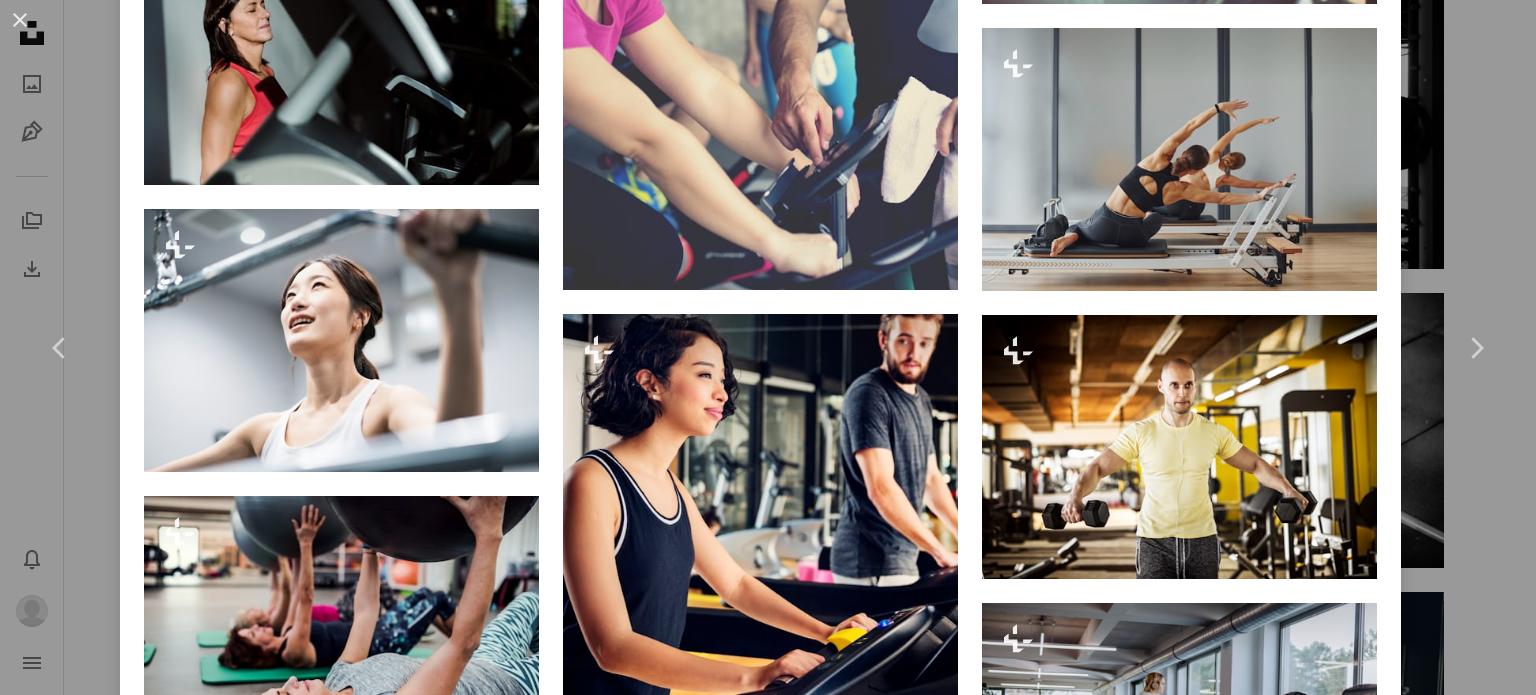 drag, startPoint x: 1133, startPoint y: 293, endPoint x: 1133, endPoint y: 310, distance: 17 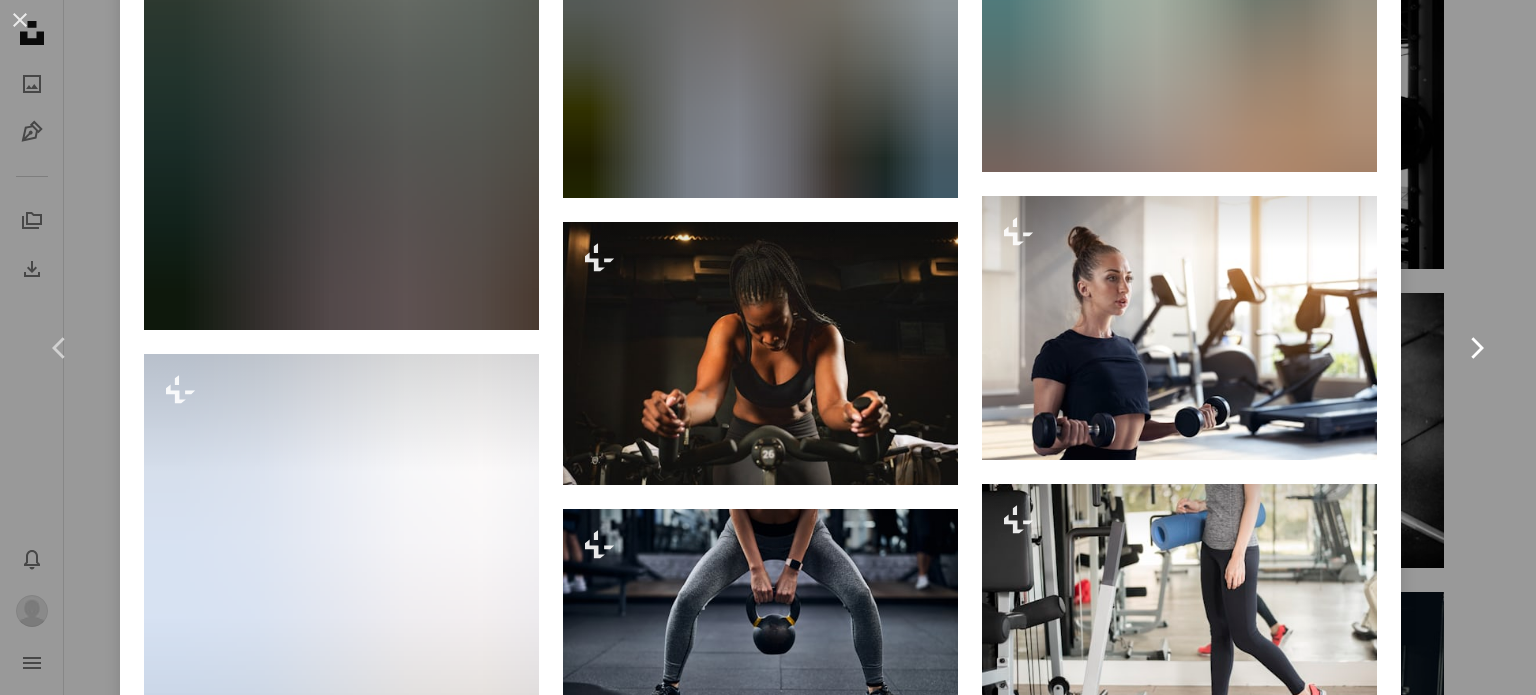 scroll, scrollTop: 44397, scrollLeft: 0, axis: vertical 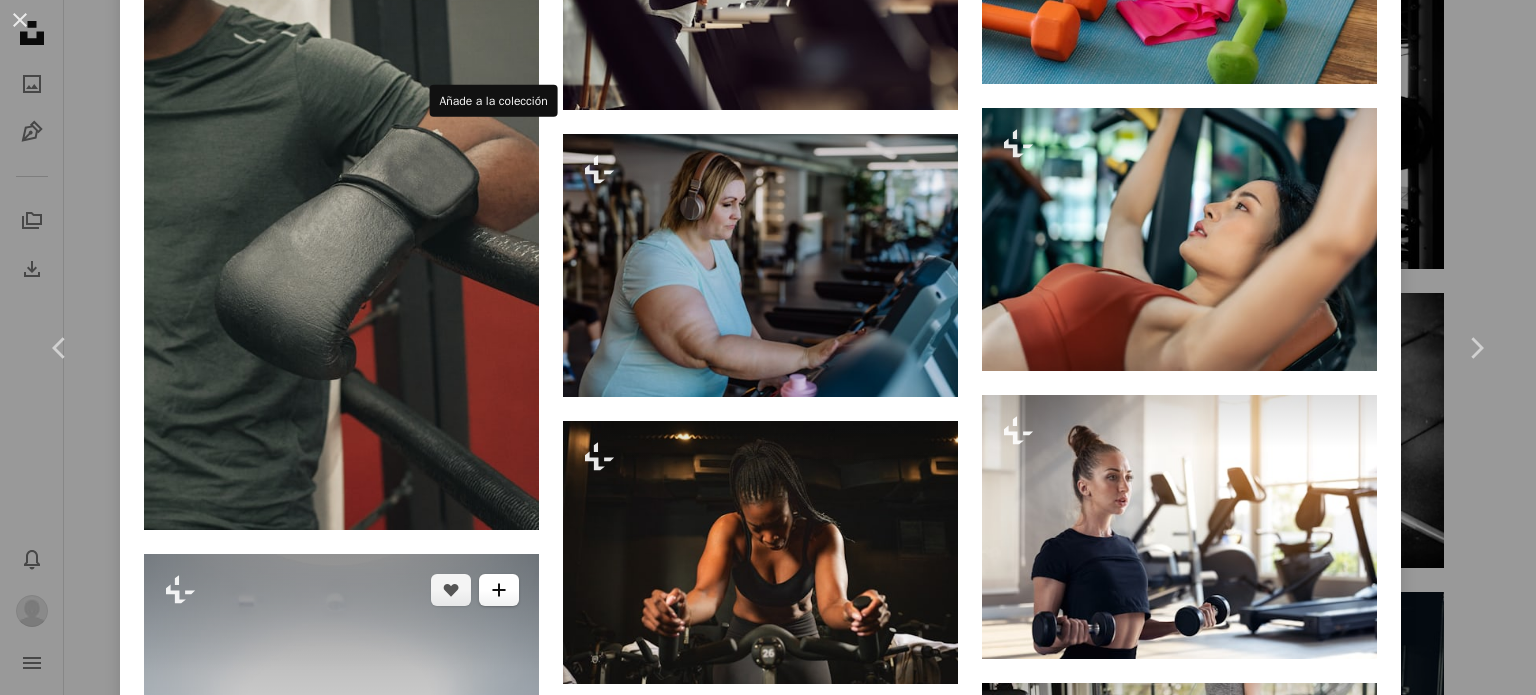click on "A plus sign" 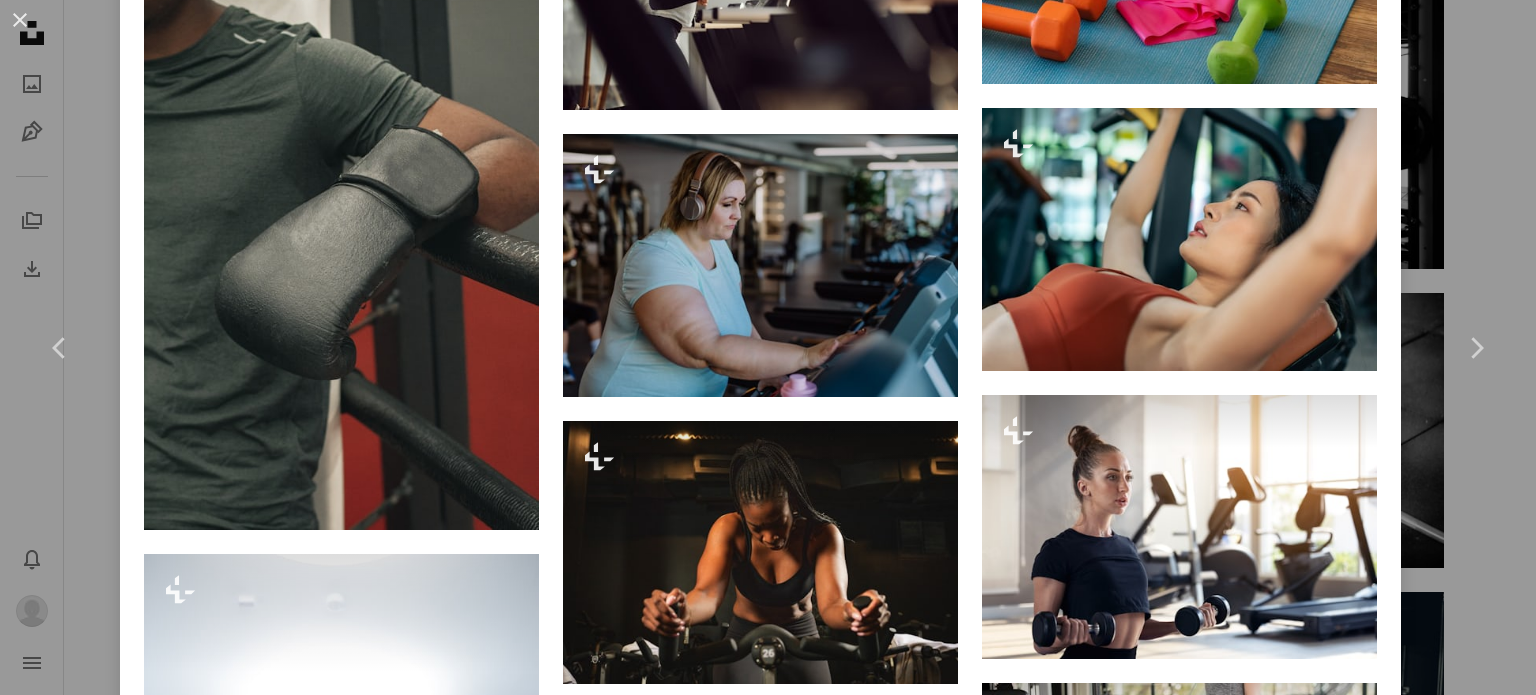 click on "A checkmark A plus sign 8 fotos gimnasio" at bounding box center [934, 3598] 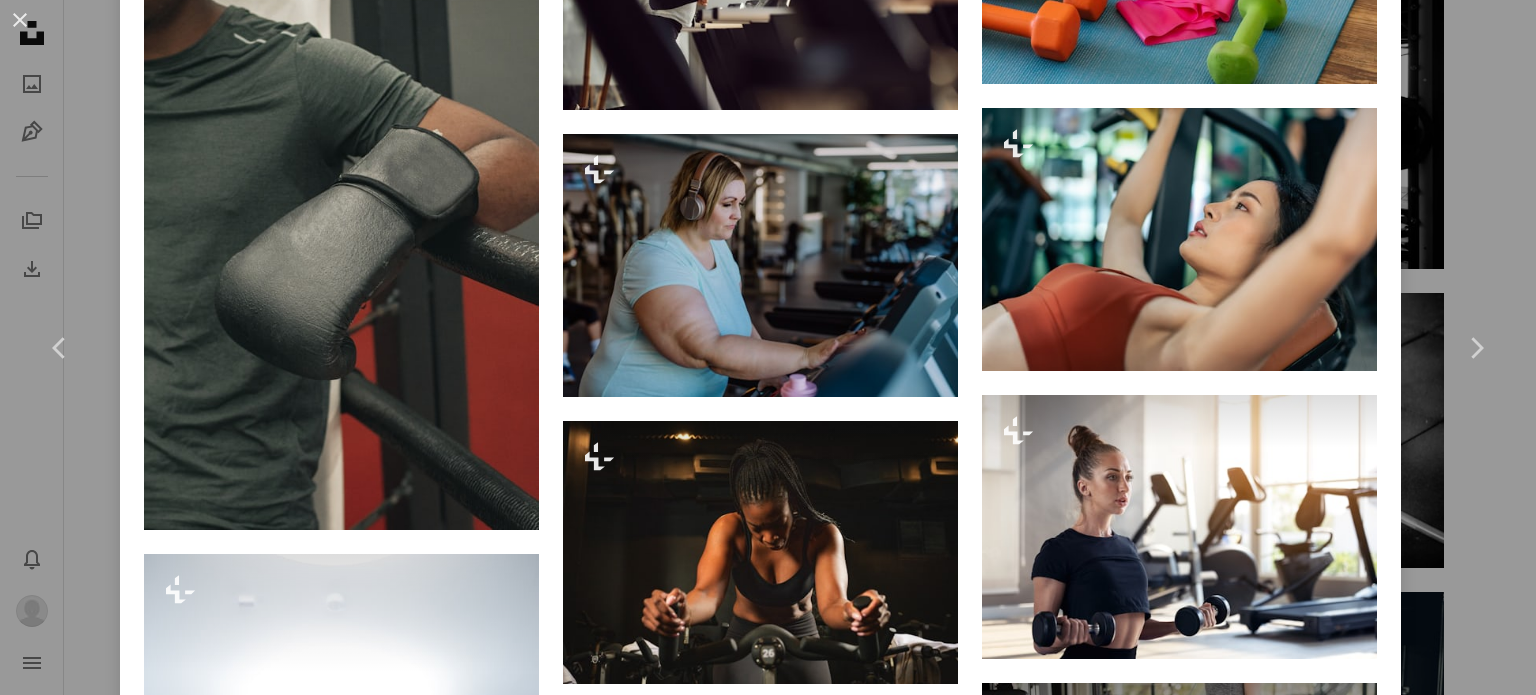 click on "An X shape" at bounding box center (20, 20) 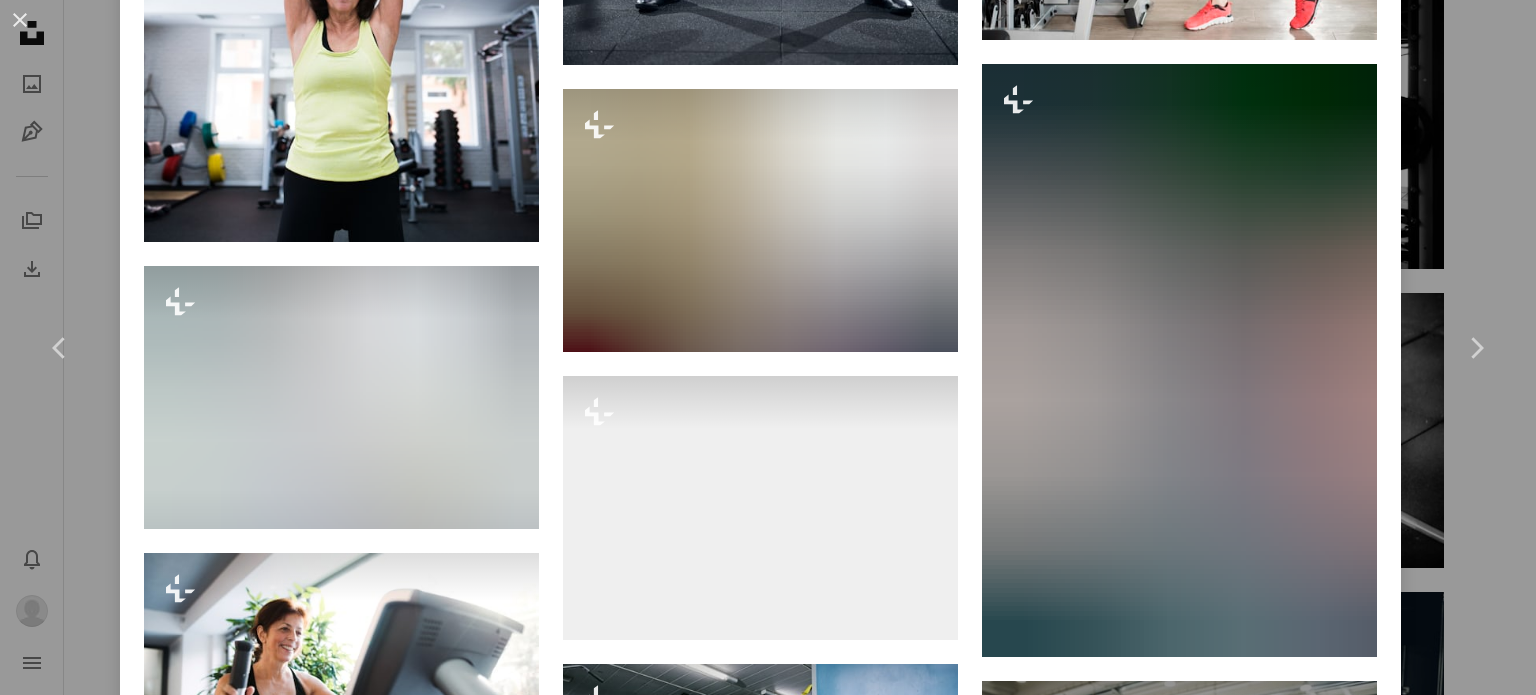 scroll, scrollTop: 45397, scrollLeft: 0, axis: vertical 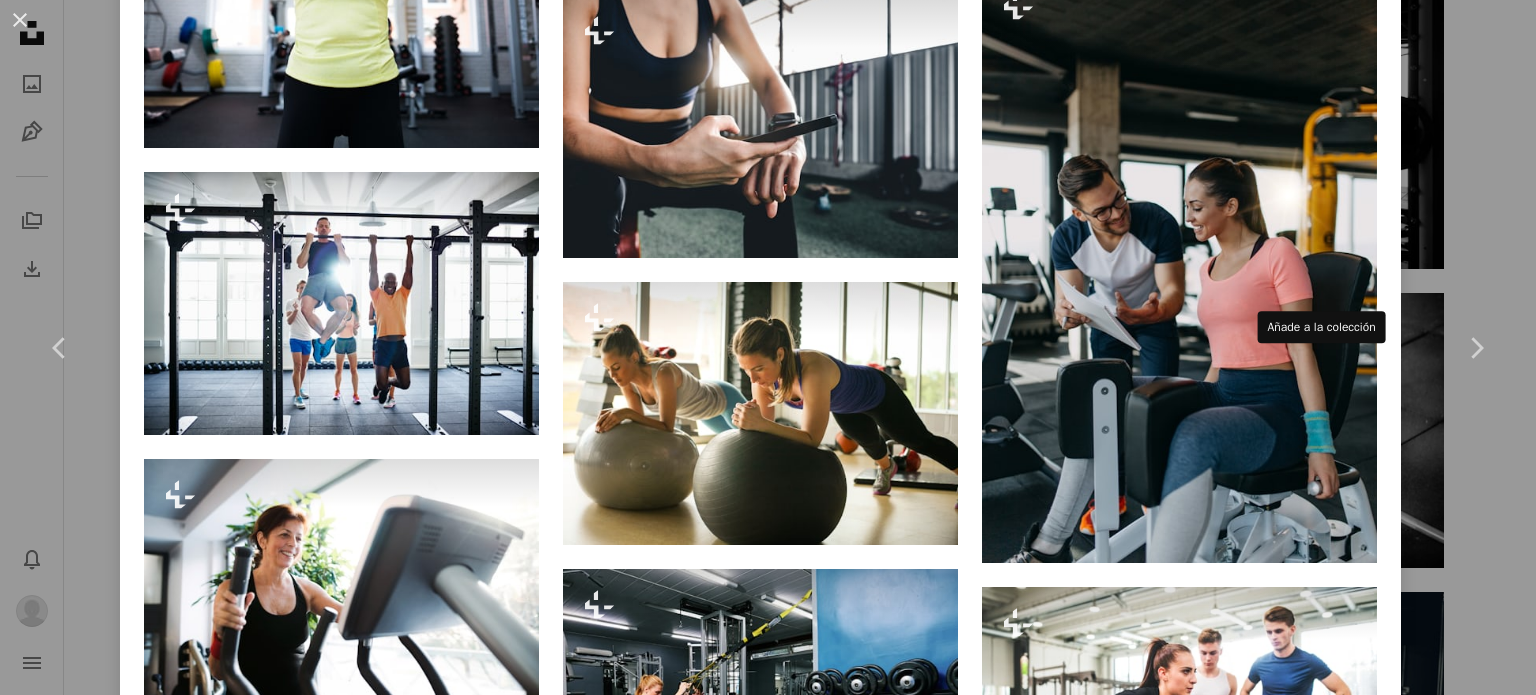 click 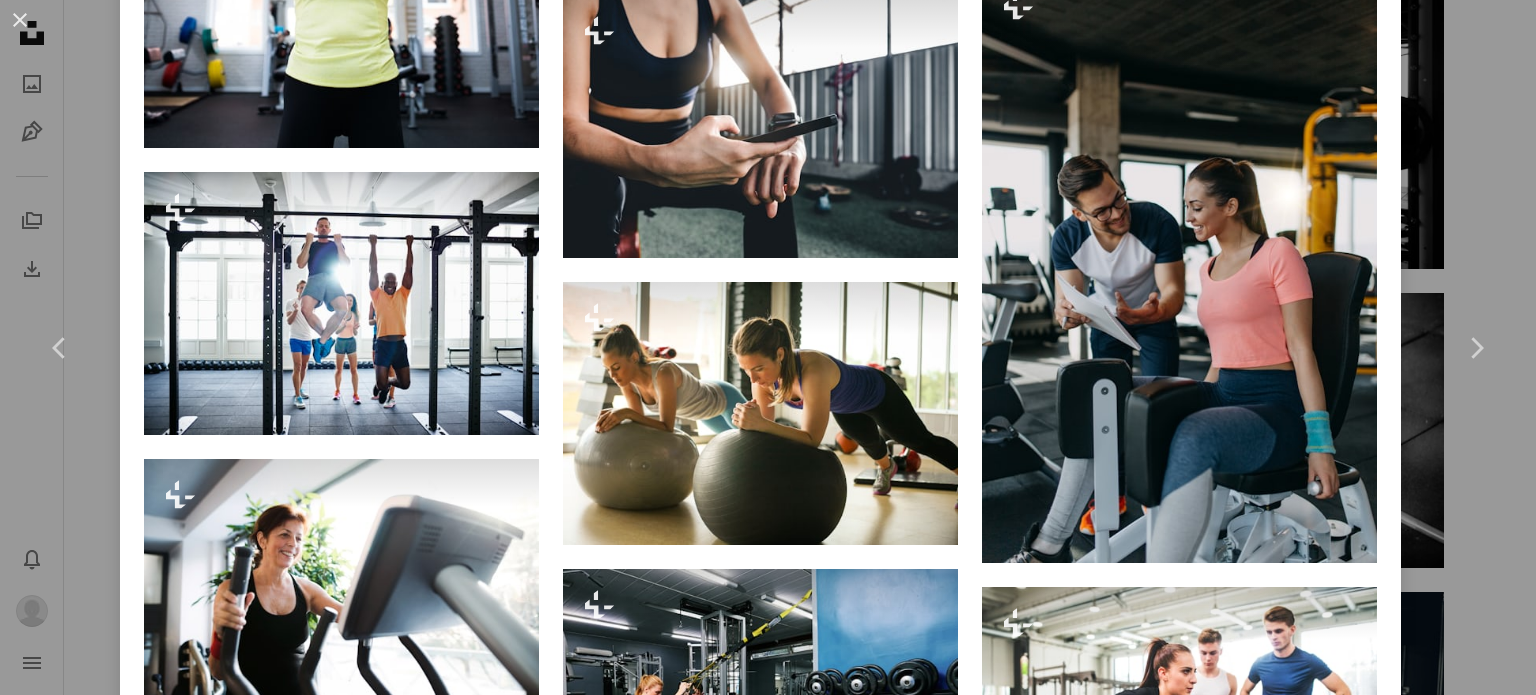 click 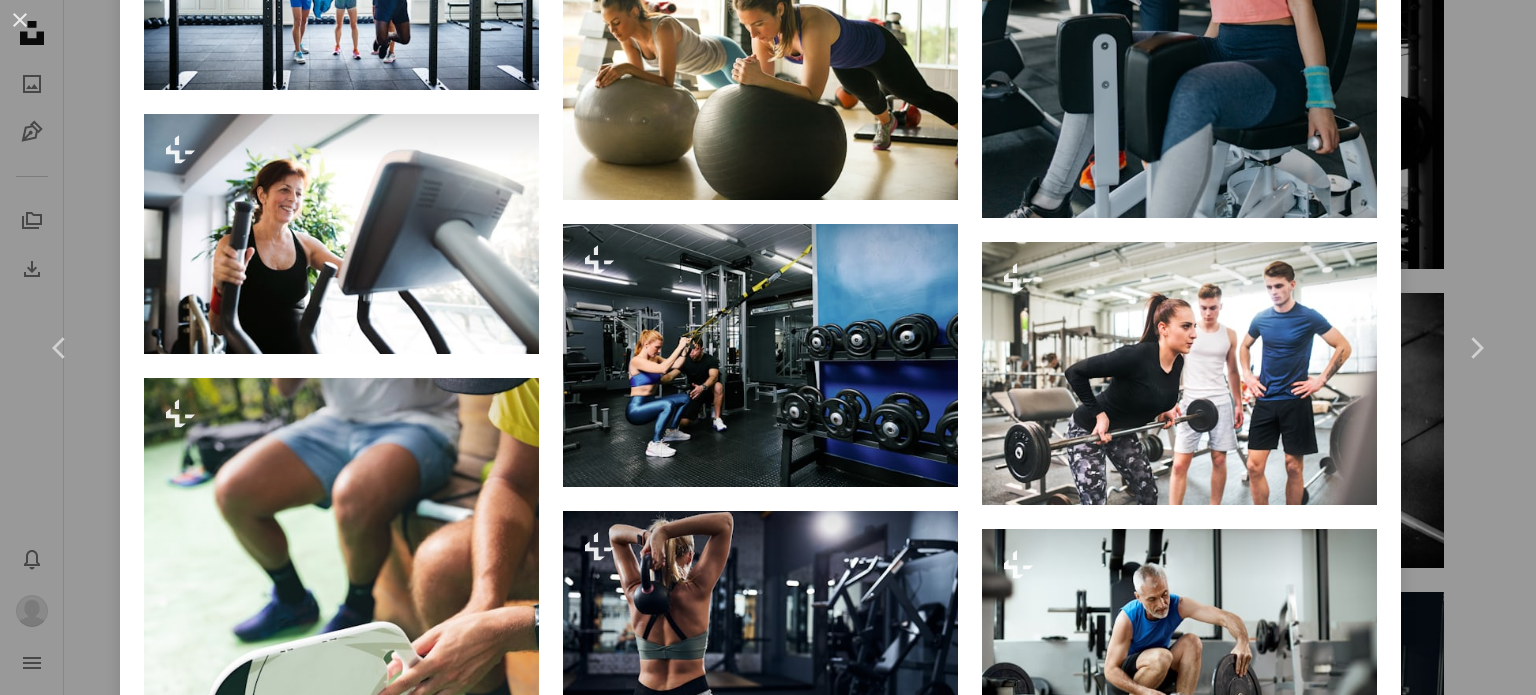 scroll, scrollTop: 46142, scrollLeft: 0, axis: vertical 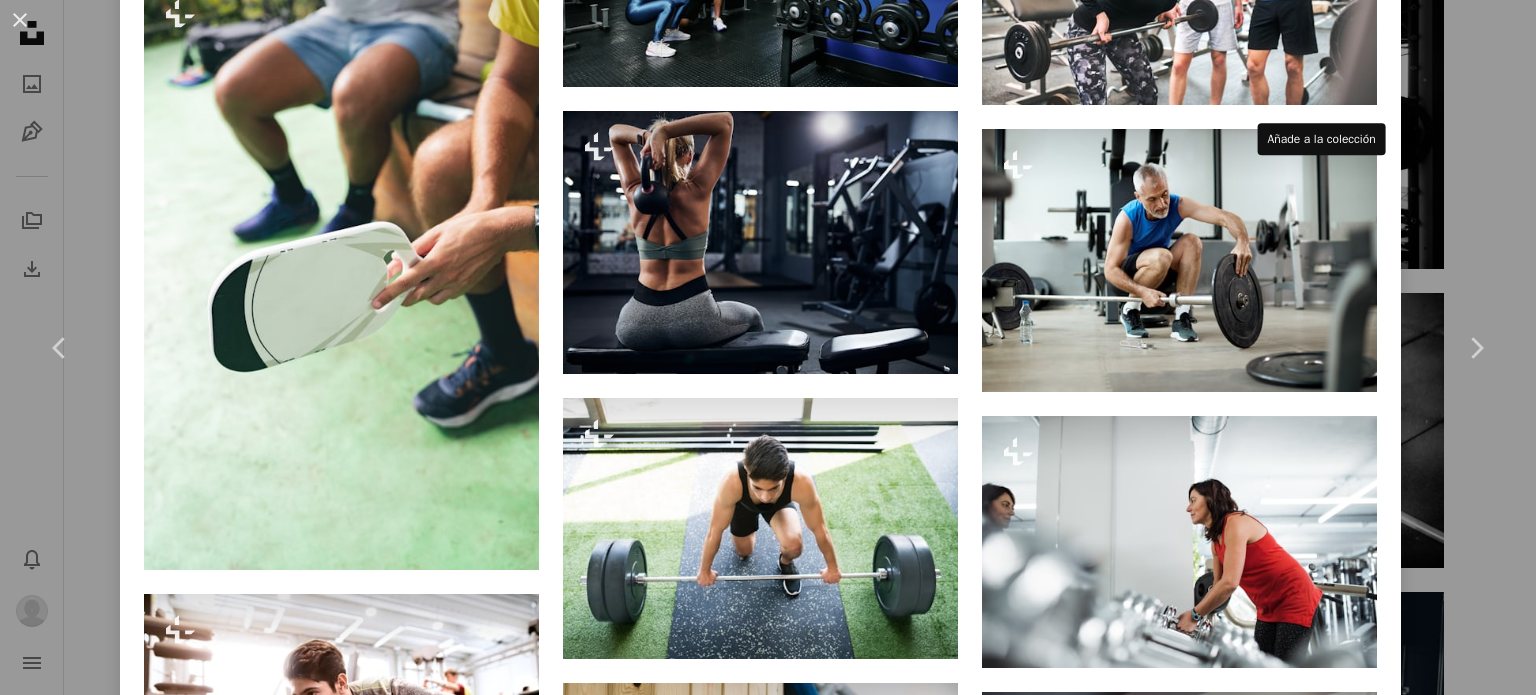 click on "A plus sign" 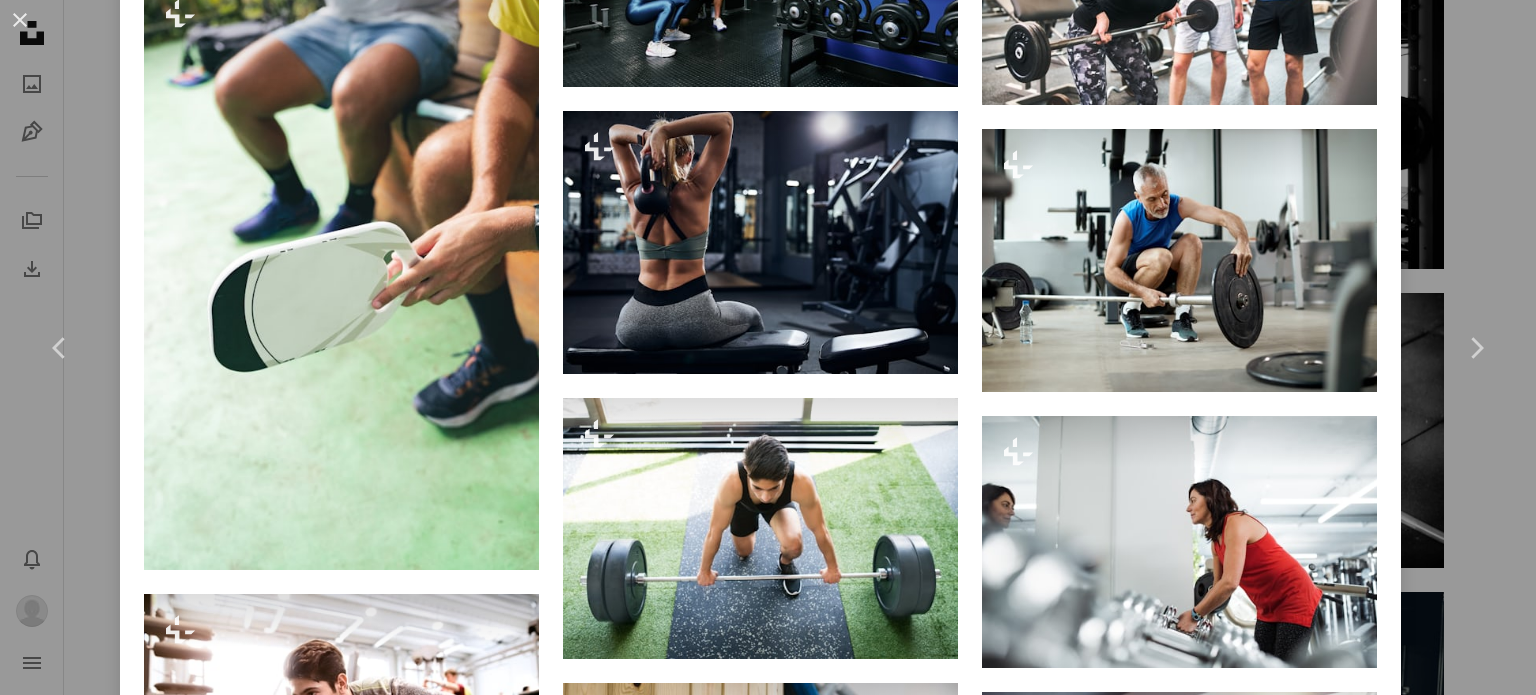 click on "Crea una nueva colección" at bounding box center (934, 3506) 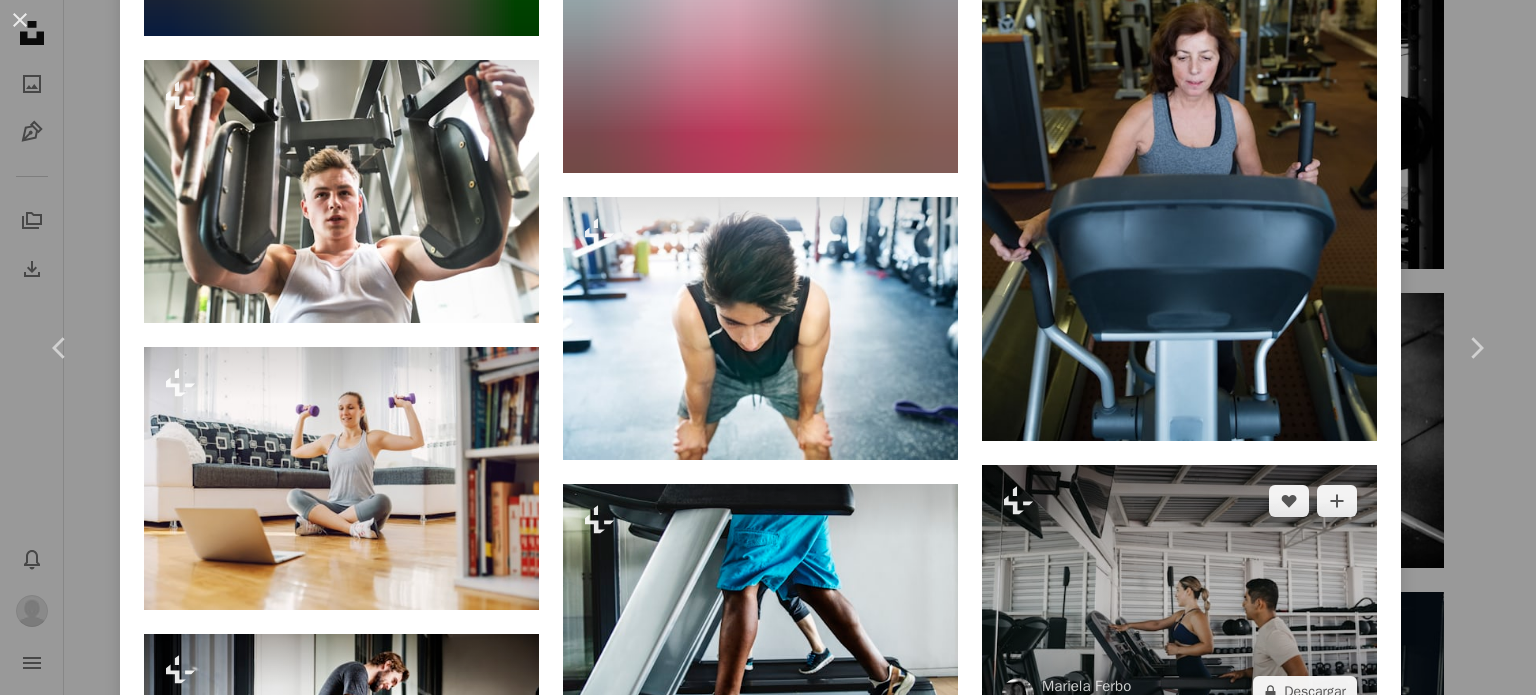 scroll, scrollTop: 51657, scrollLeft: 0, axis: vertical 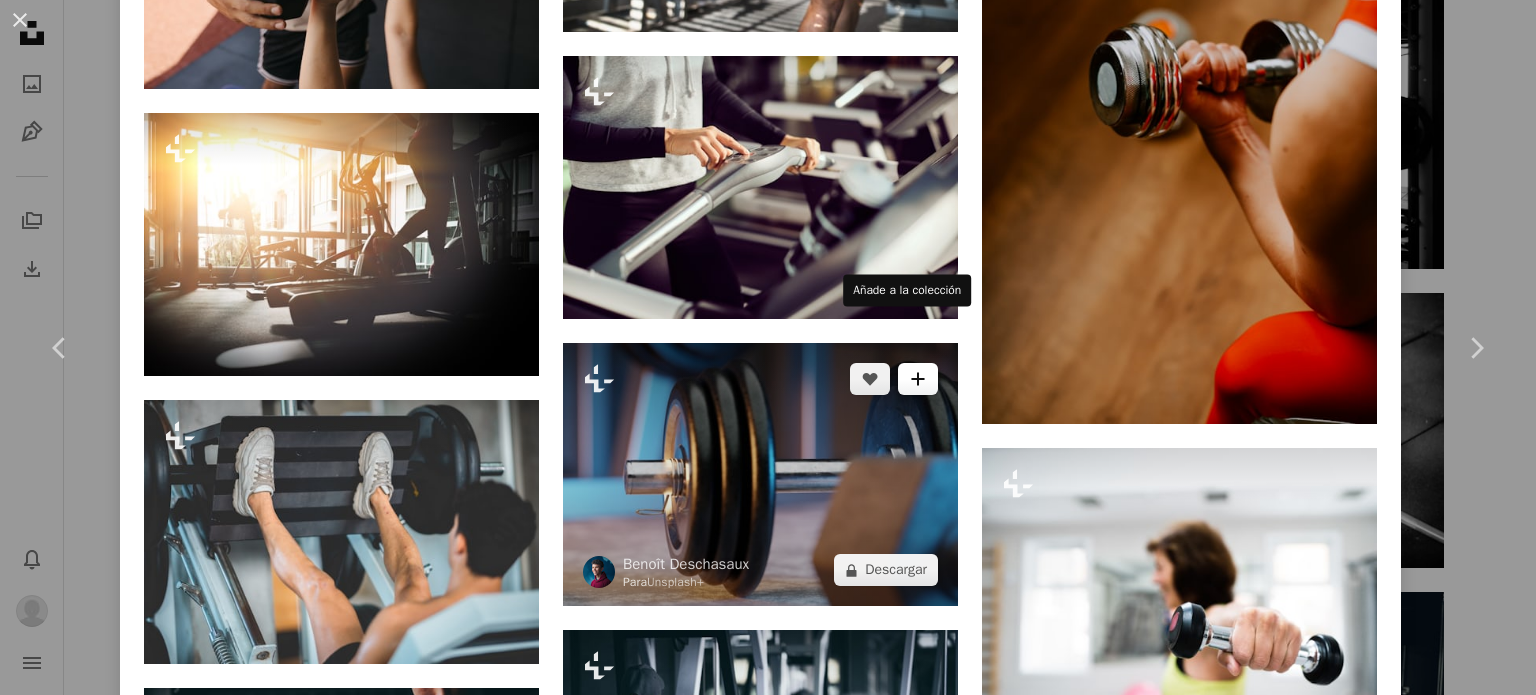 click 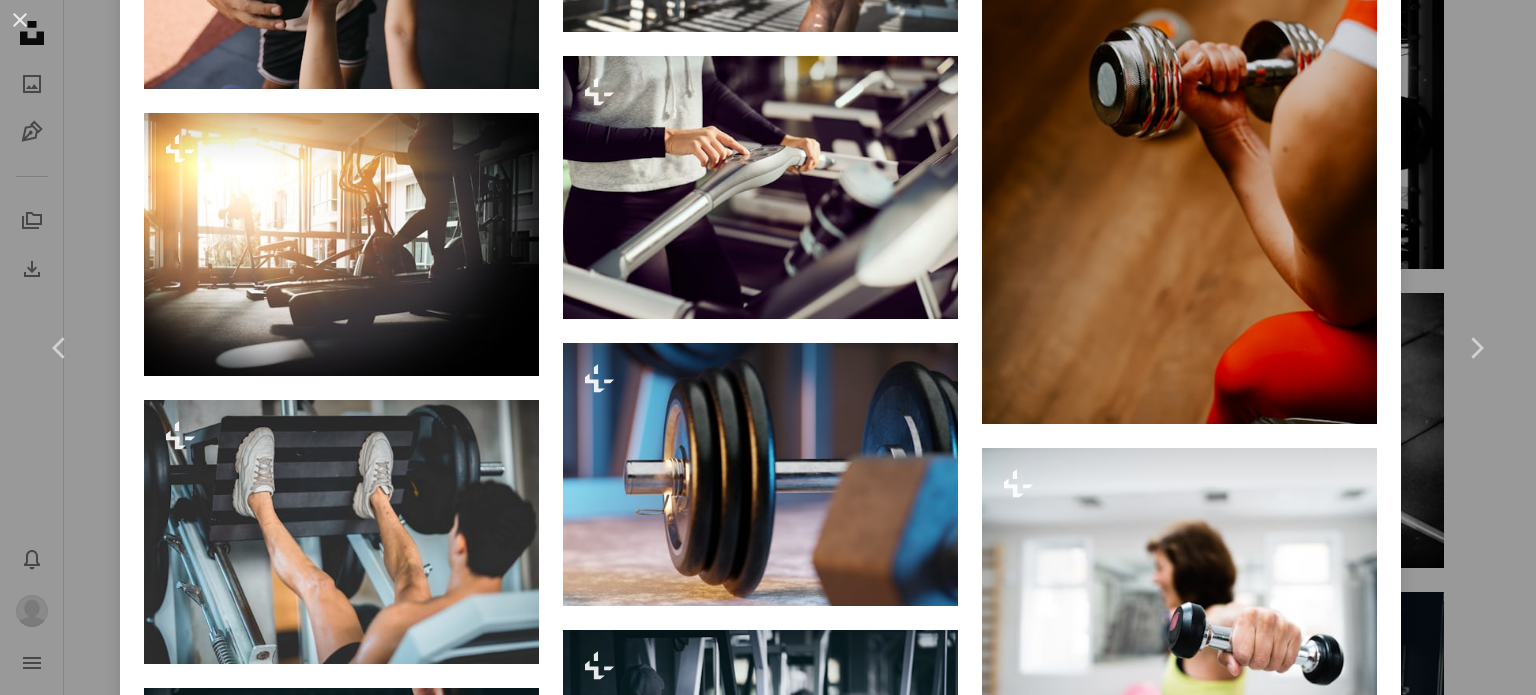click on "A plus sign" 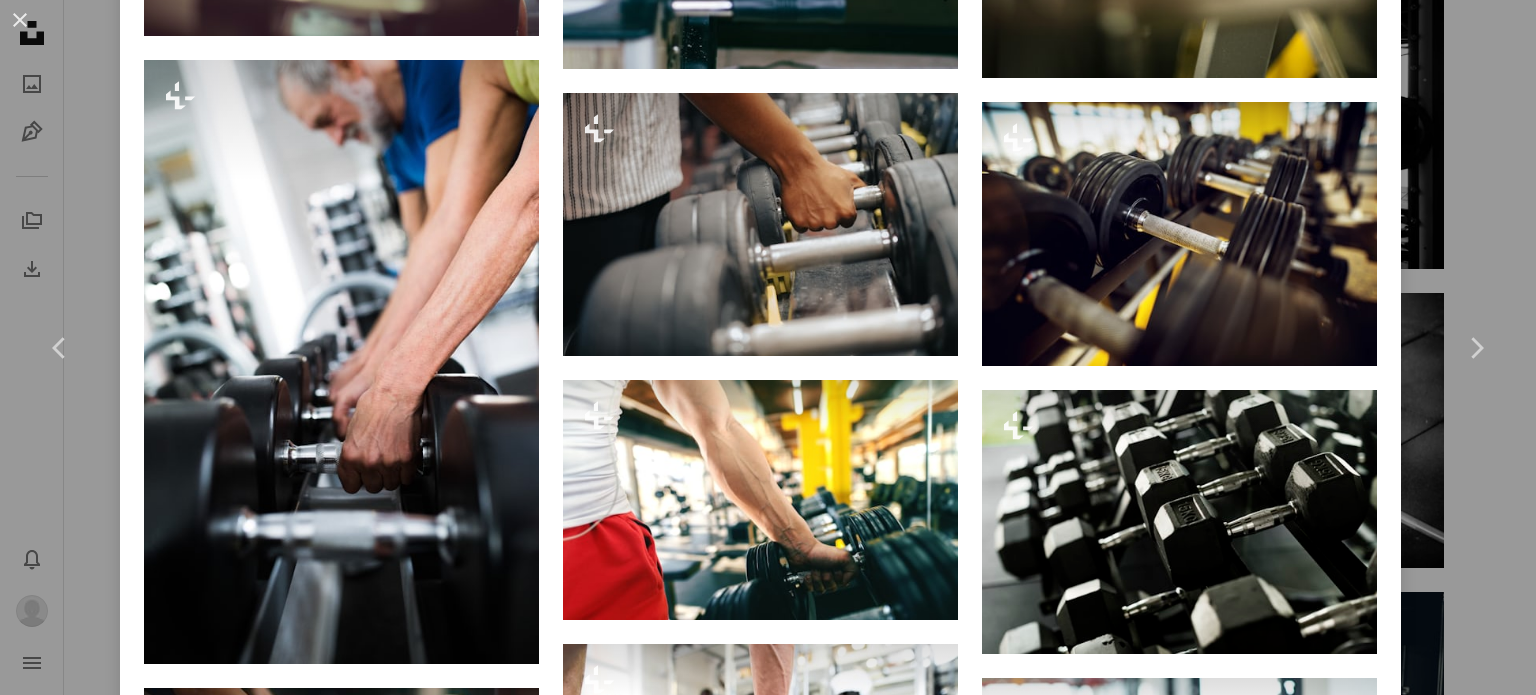 scroll, scrollTop: 1272, scrollLeft: 0, axis: vertical 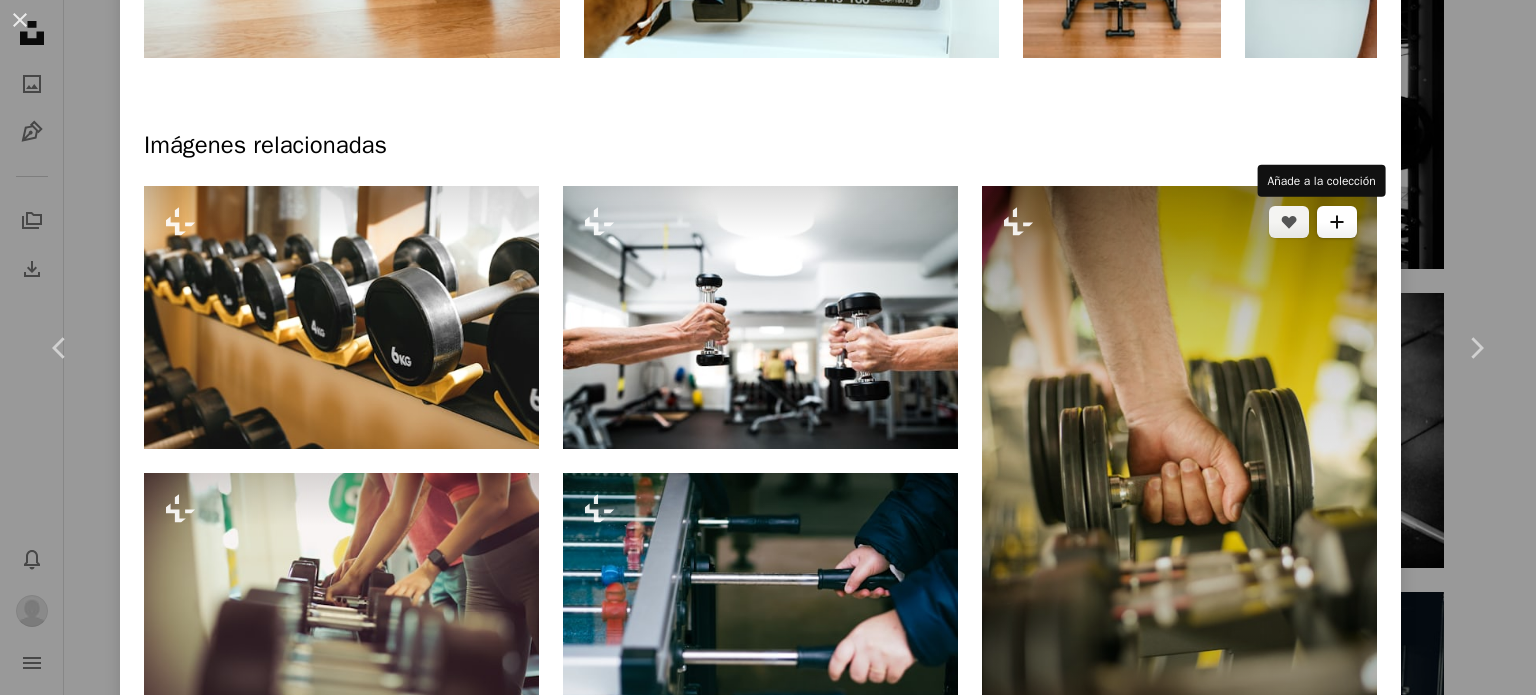 click on "A plus sign" at bounding box center (1337, 222) 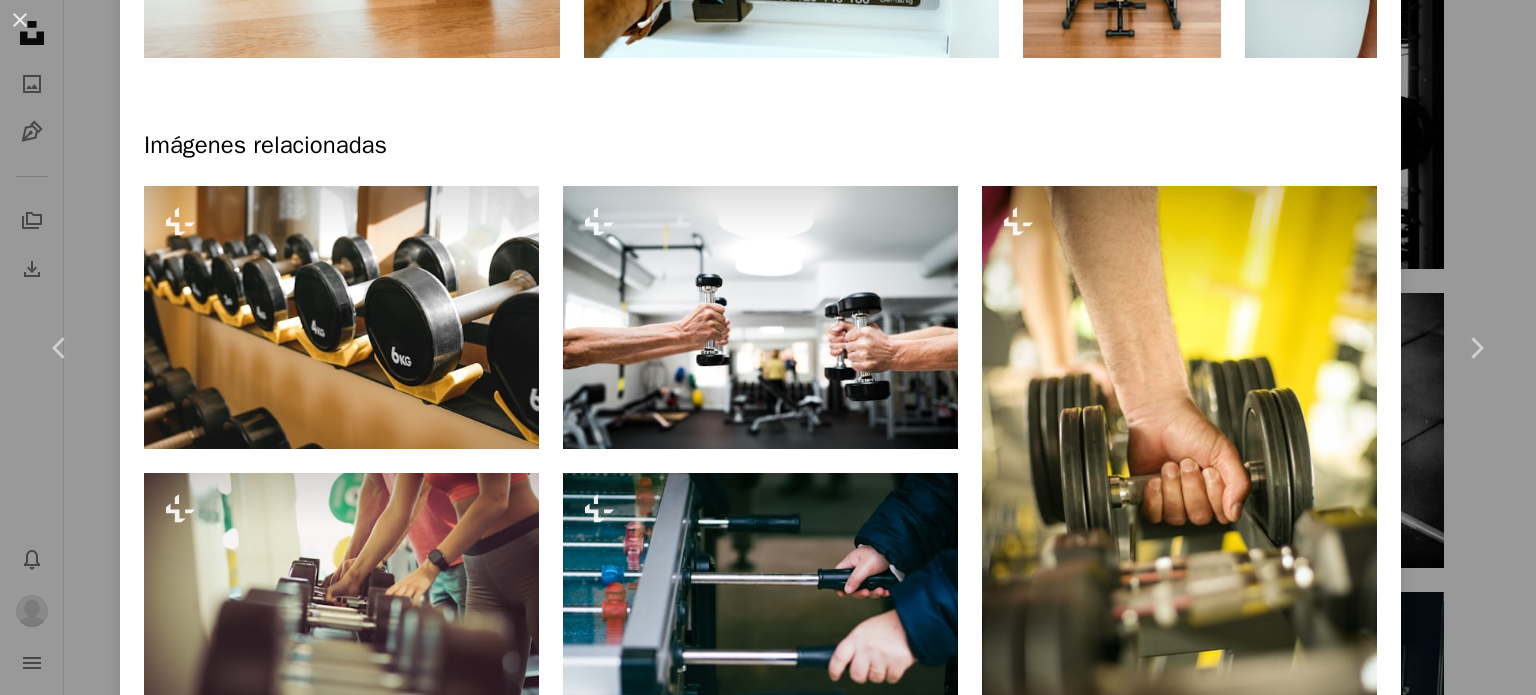 click on "A plus sign" 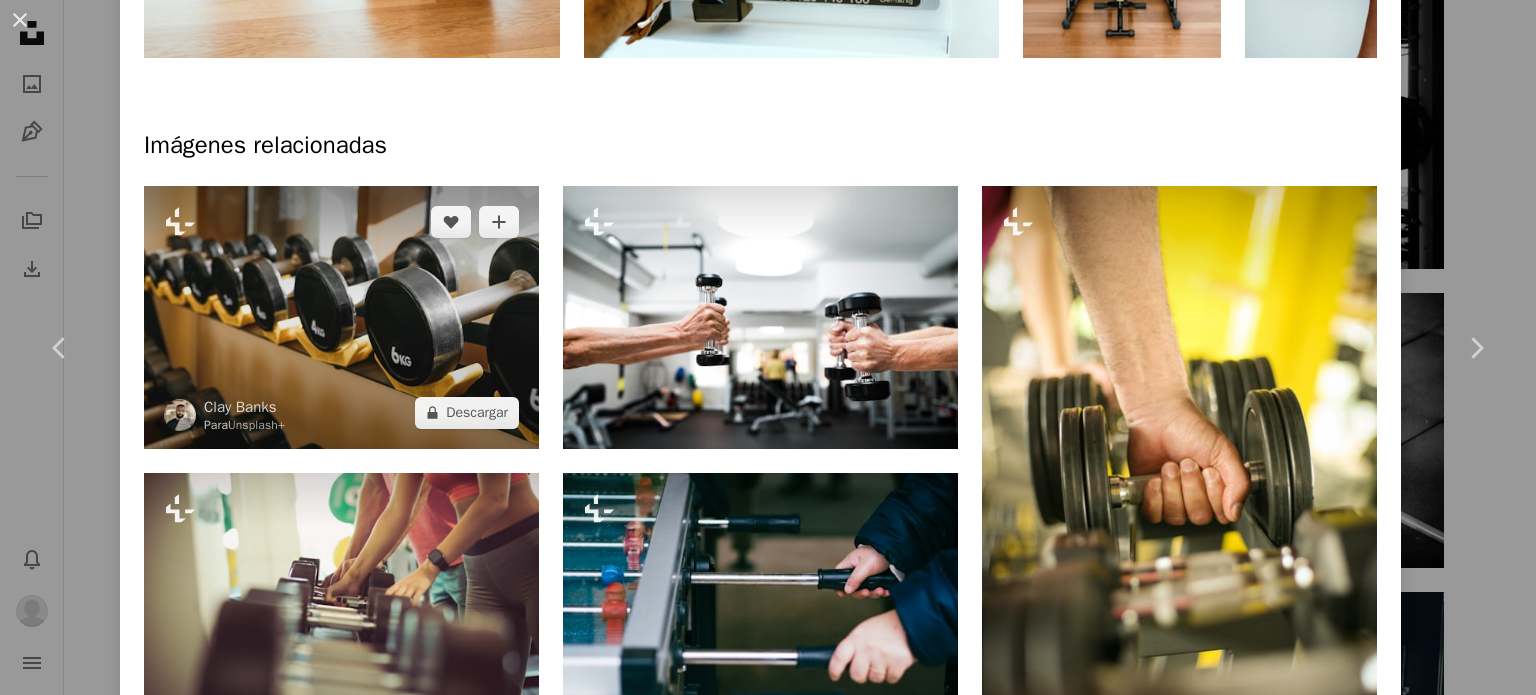 click on "An X shape" at bounding box center [20, 20] 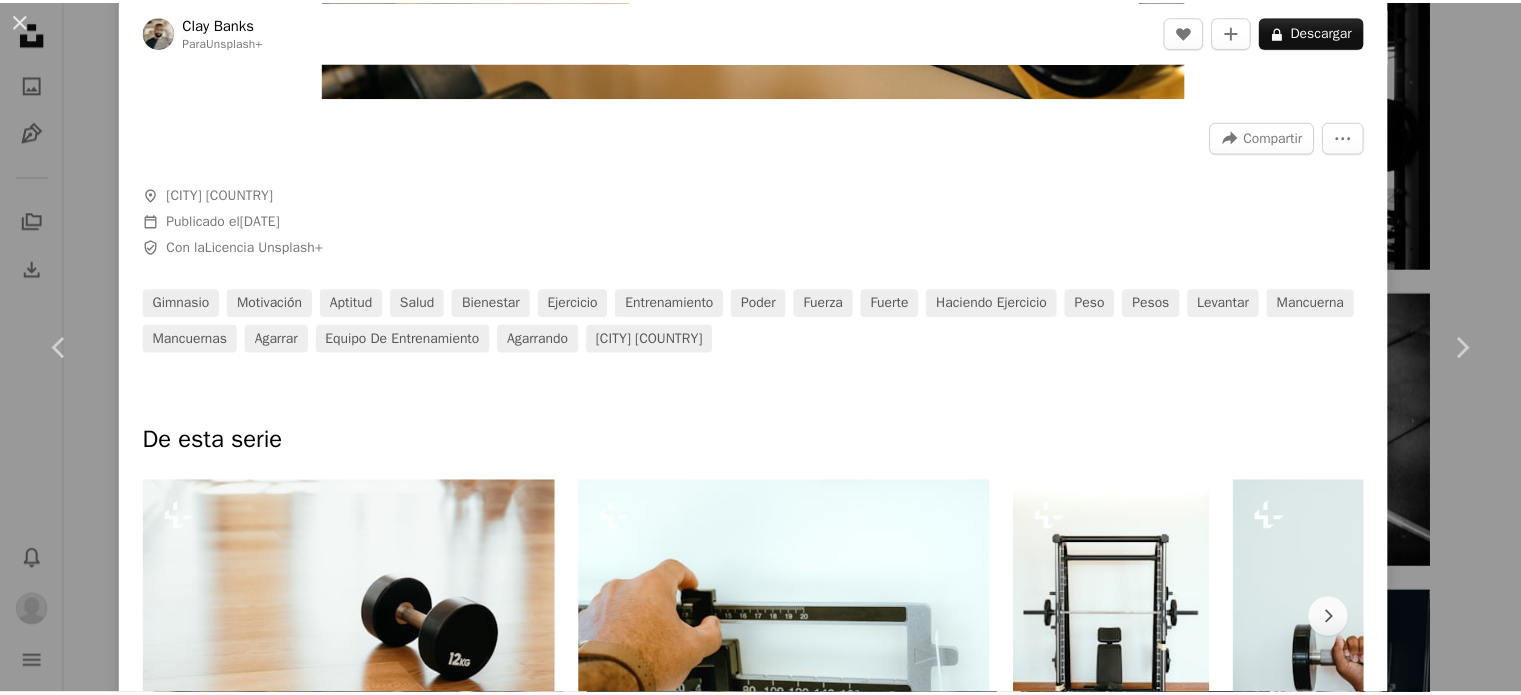 scroll, scrollTop: 0, scrollLeft: 0, axis: both 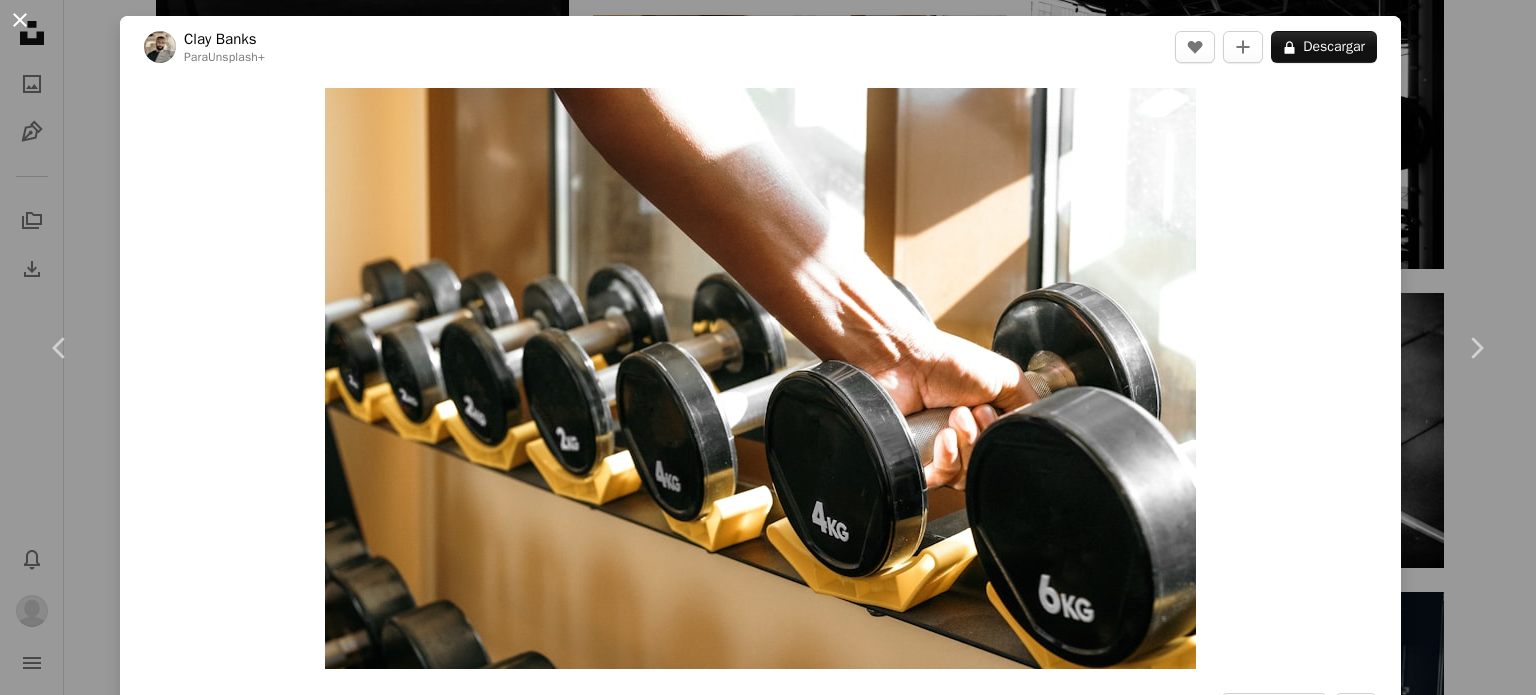 click on "An X shape" at bounding box center (20, 20) 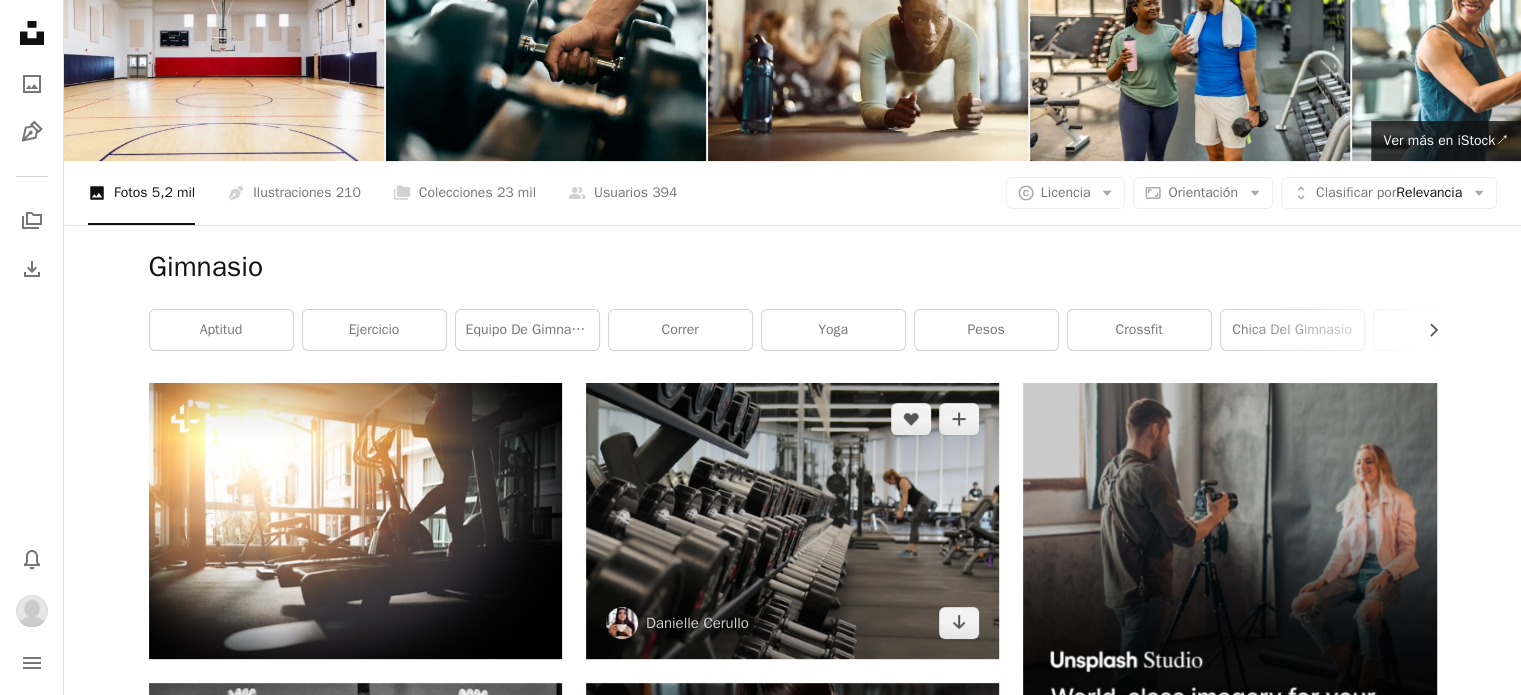scroll, scrollTop: 0, scrollLeft: 0, axis: both 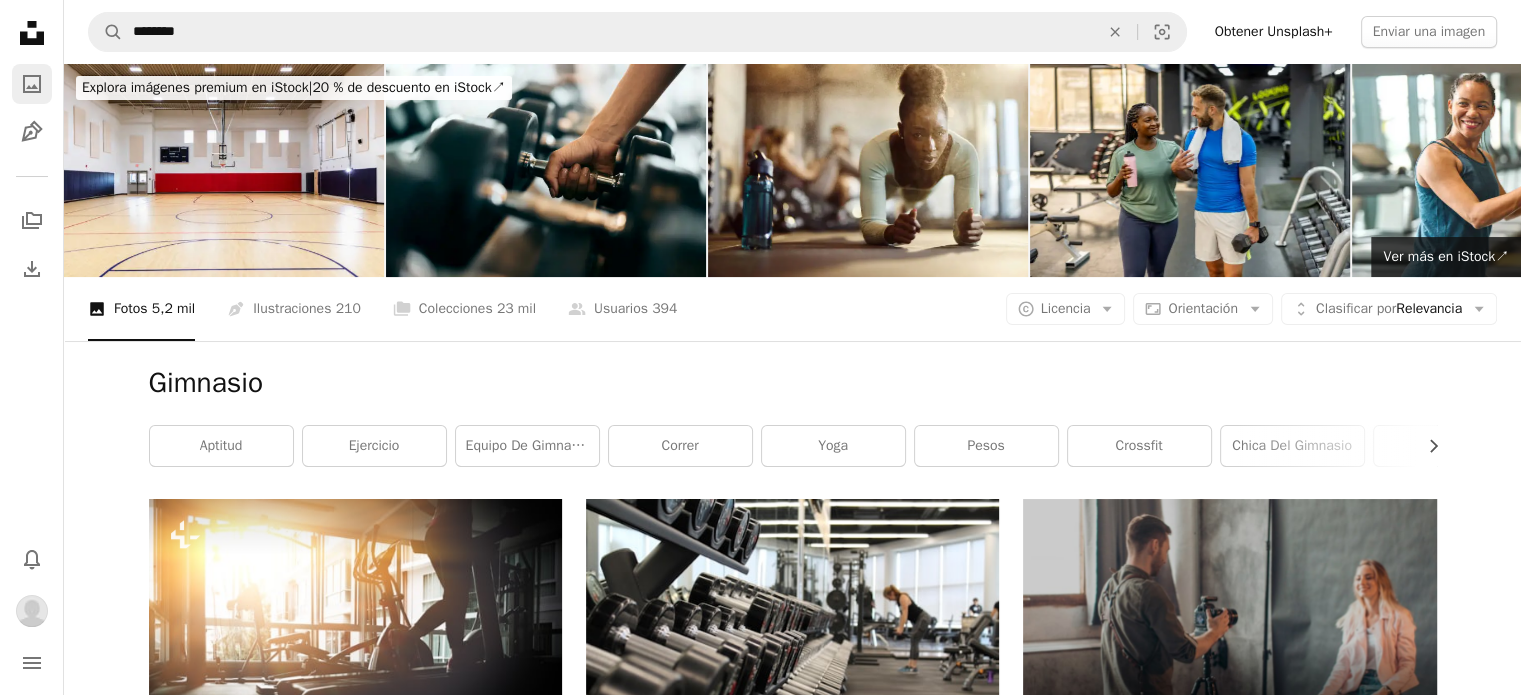 click on "A photo" 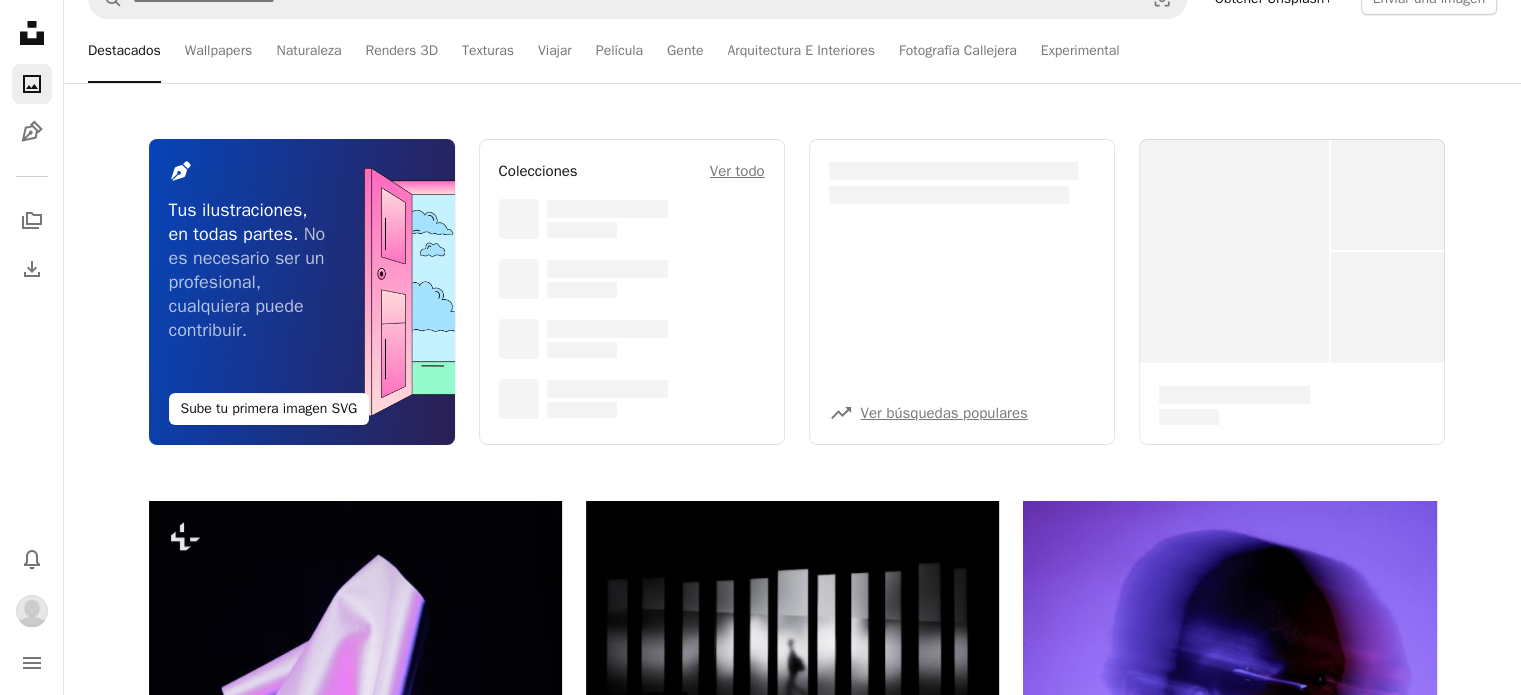 scroll, scrollTop: 0, scrollLeft: 0, axis: both 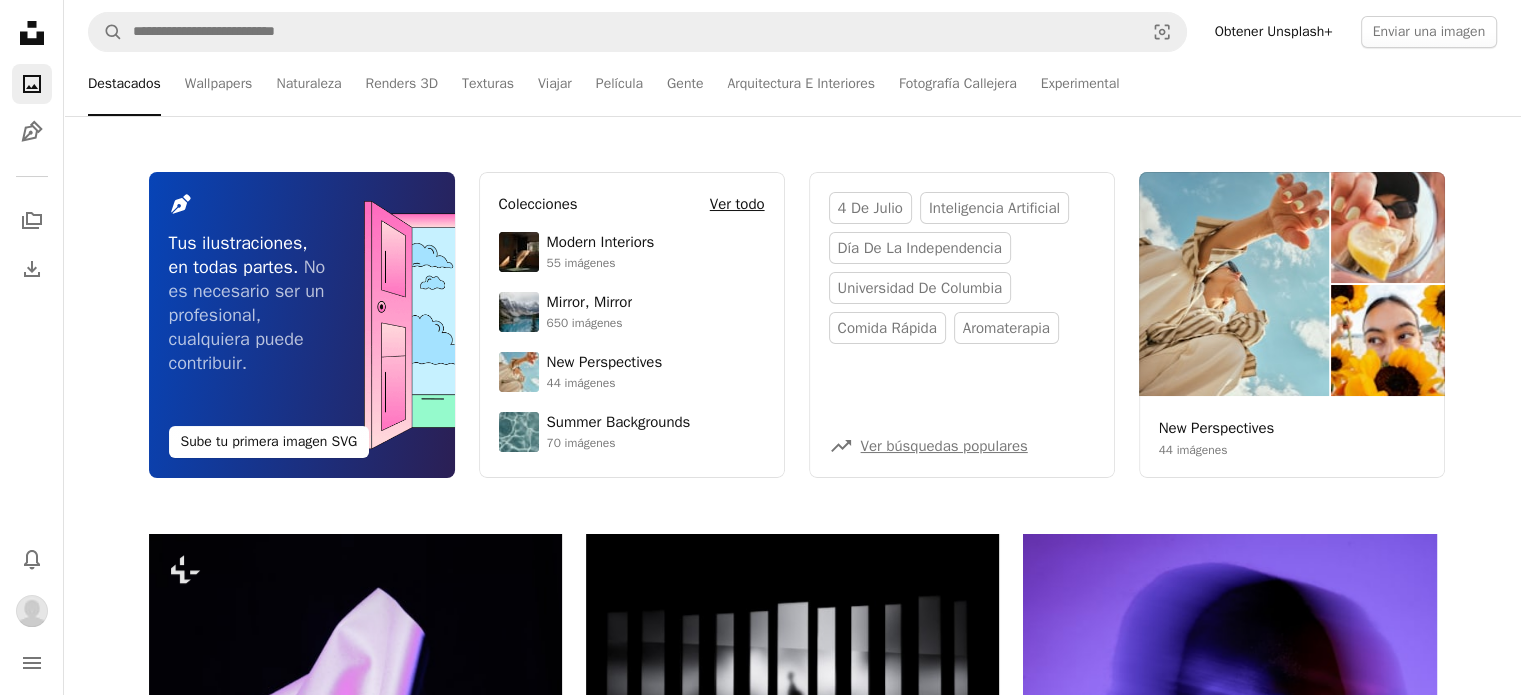 click on "Ver todo" at bounding box center [737, 204] 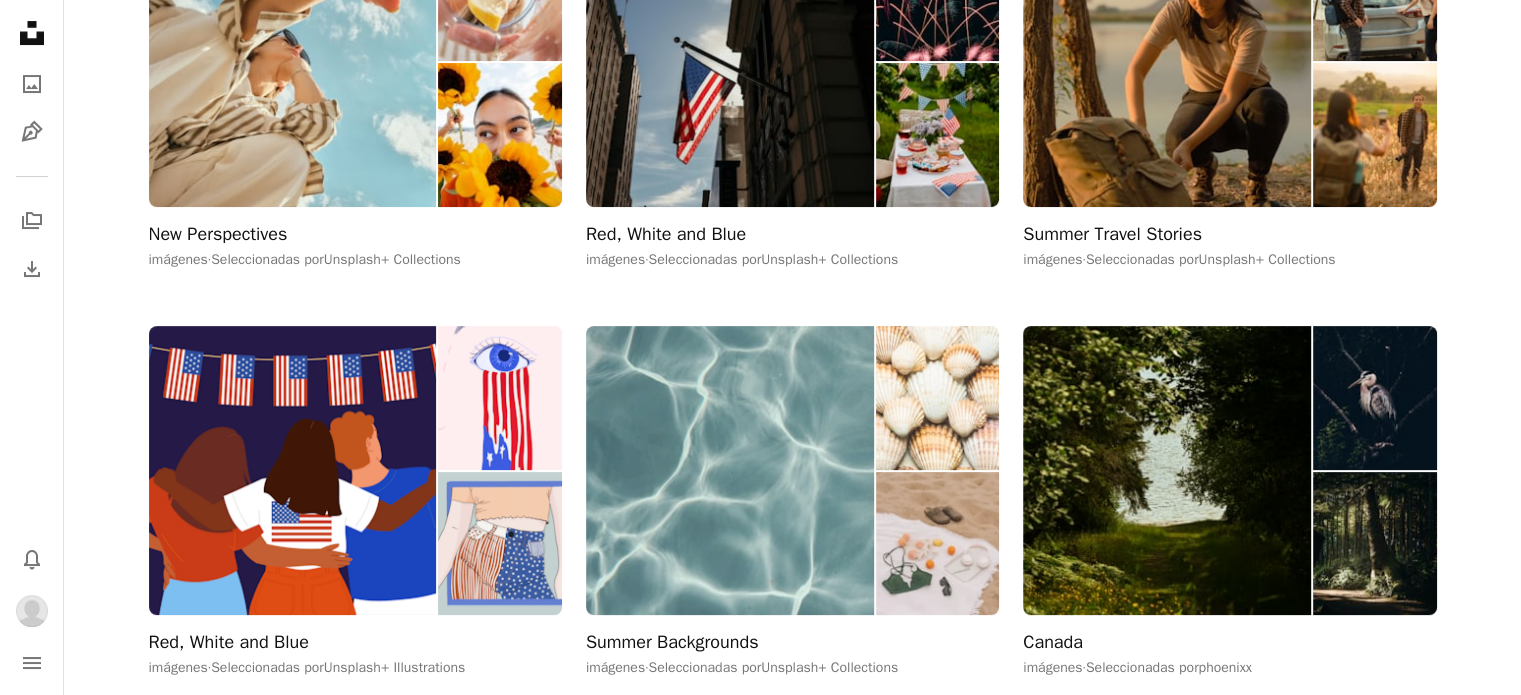 scroll, scrollTop: 0, scrollLeft: 0, axis: both 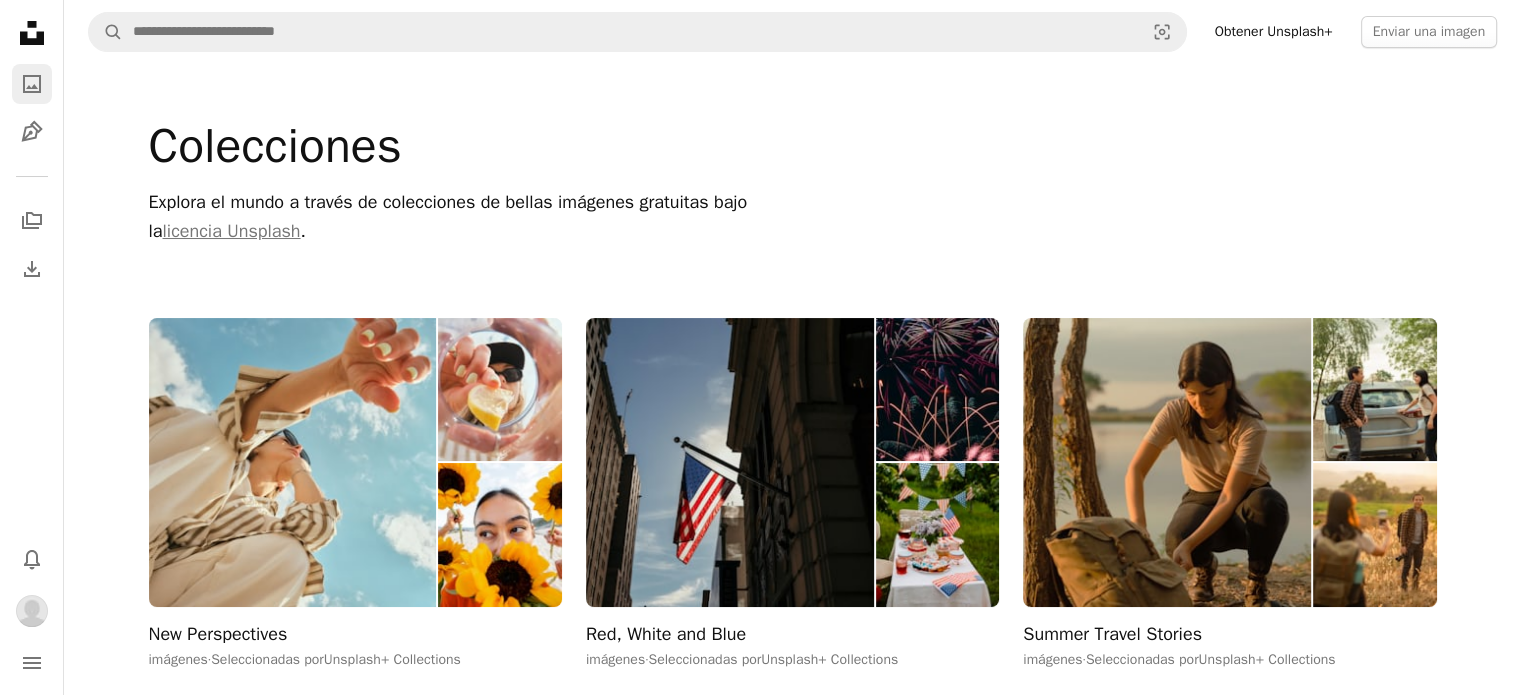 click on "A photo" 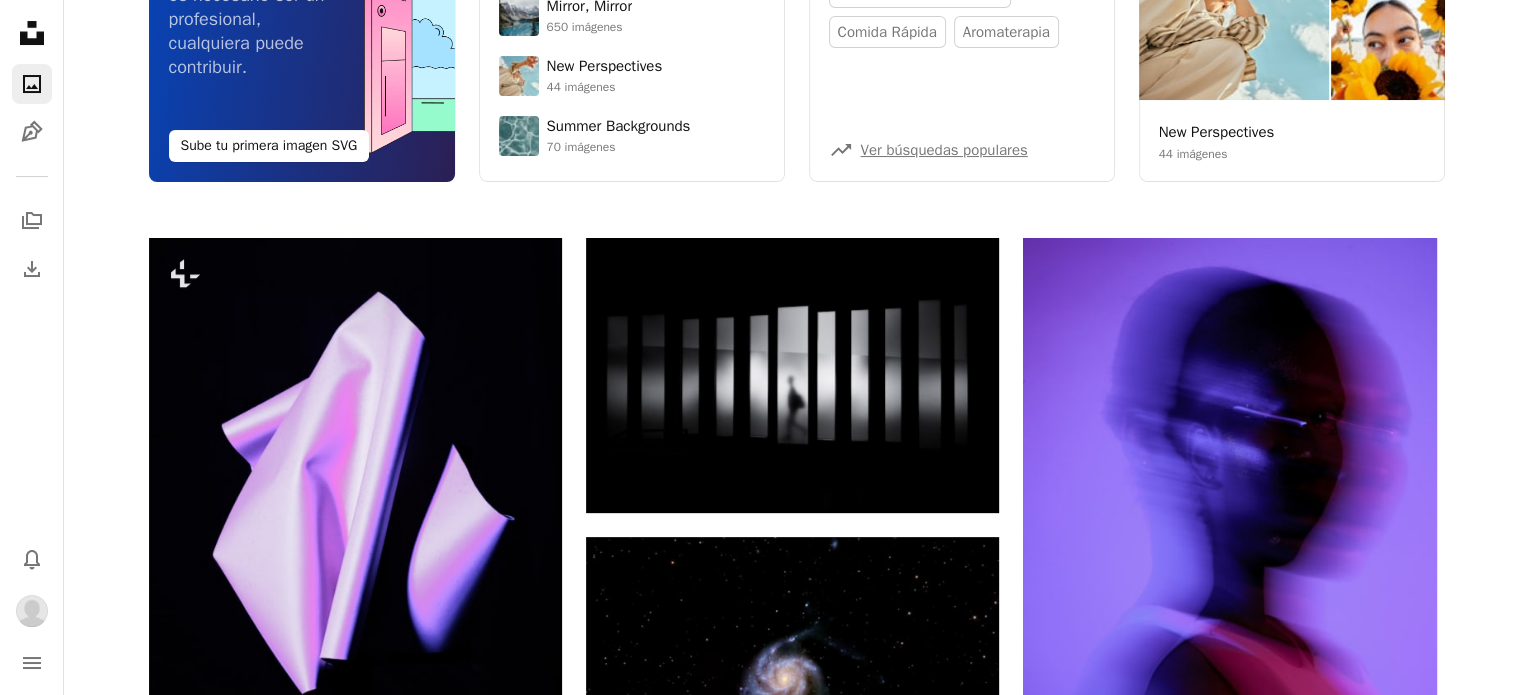 scroll, scrollTop: 0, scrollLeft: 0, axis: both 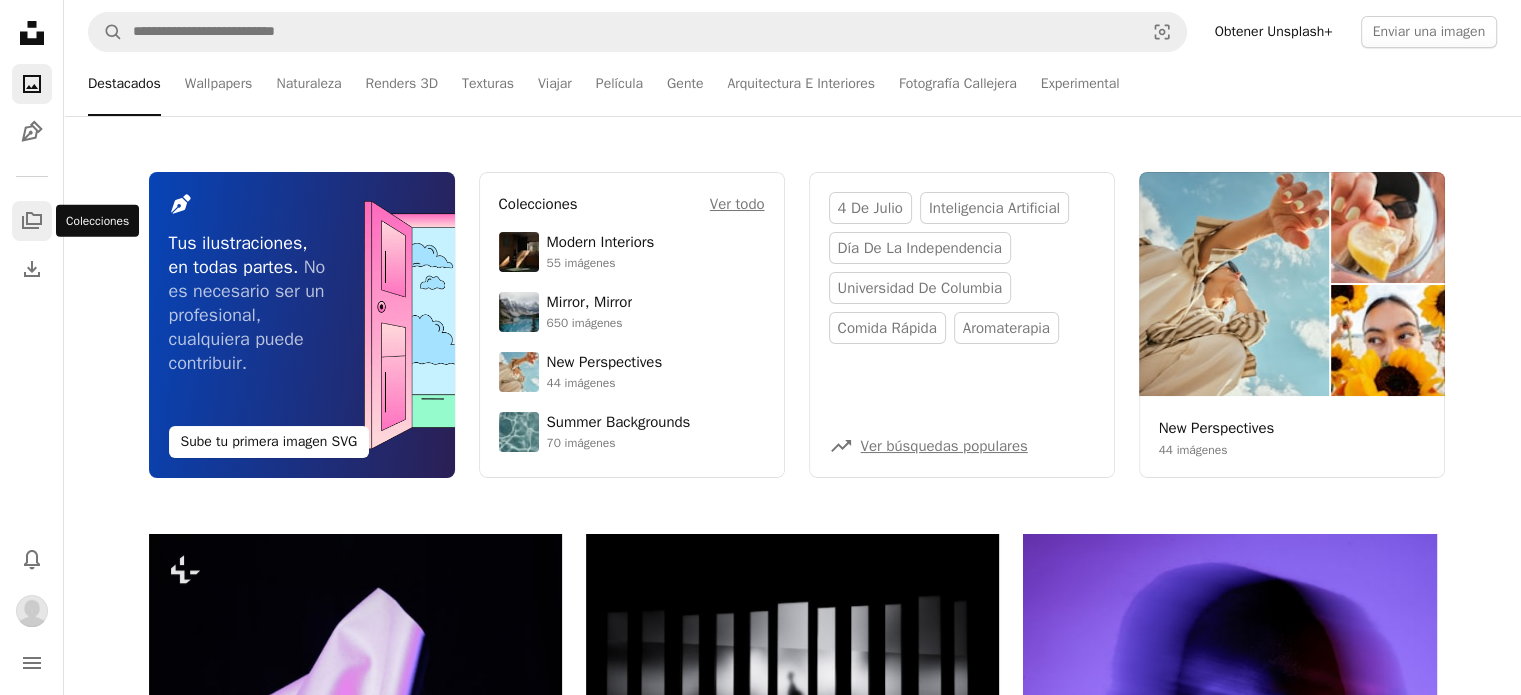 click on "A stack of folders" 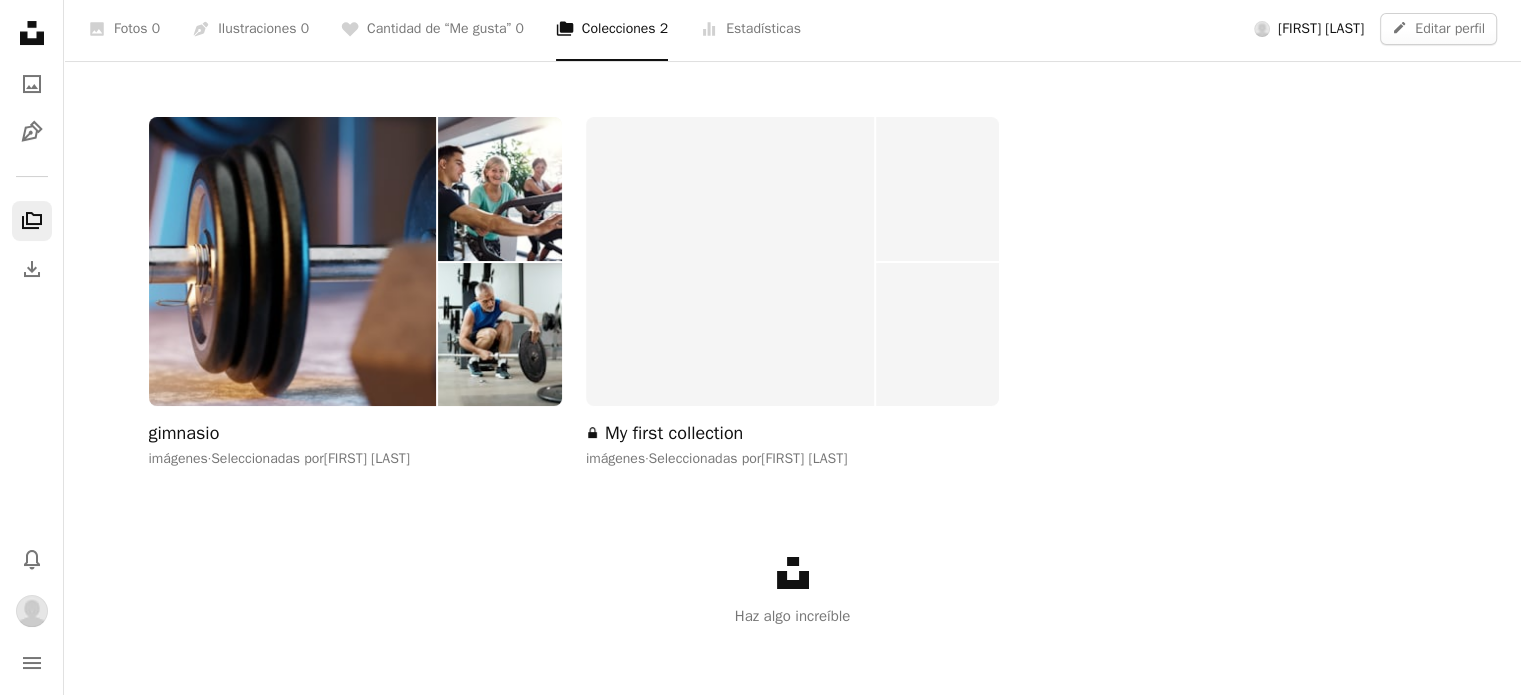 scroll, scrollTop: 400, scrollLeft: 0, axis: vertical 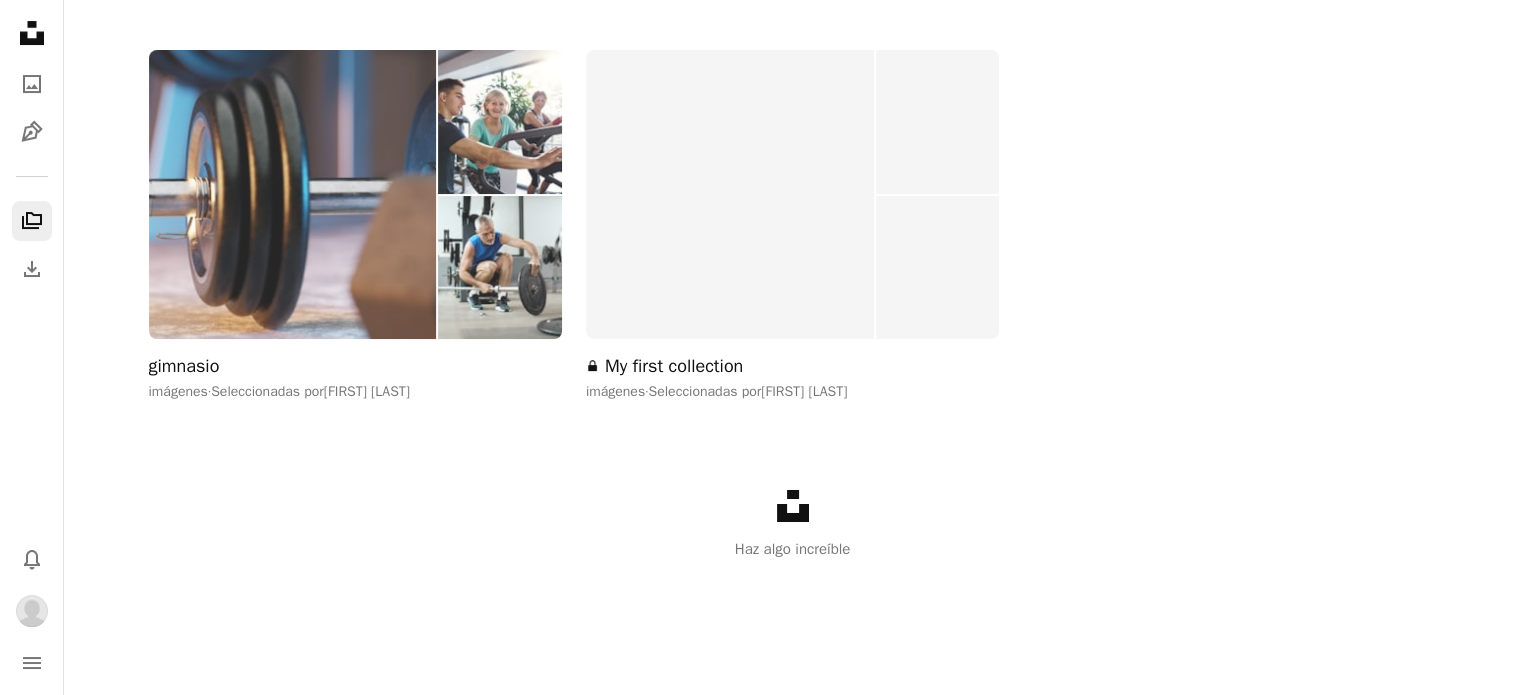 click at bounding box center [293, 194] 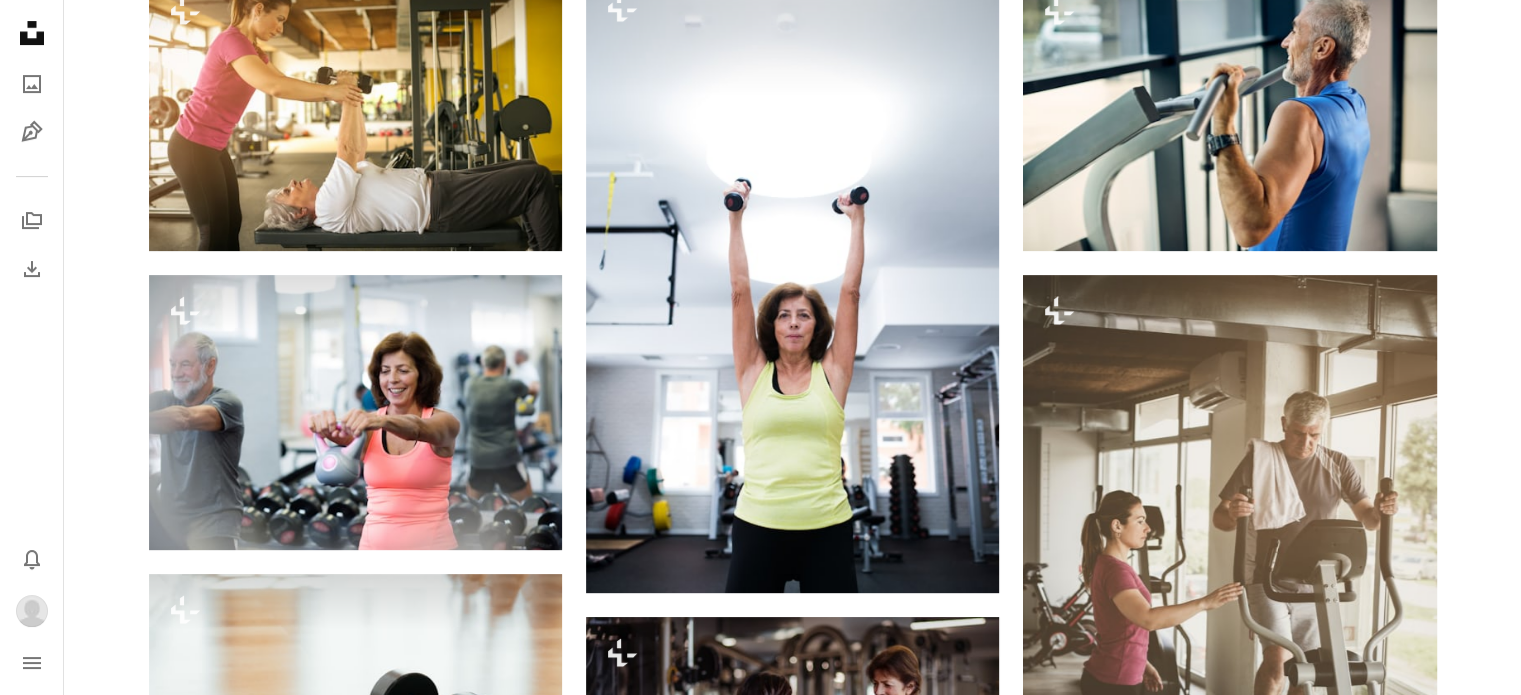 scroll, scrollTop: 300, scrollLeft: 0, axis: vertical 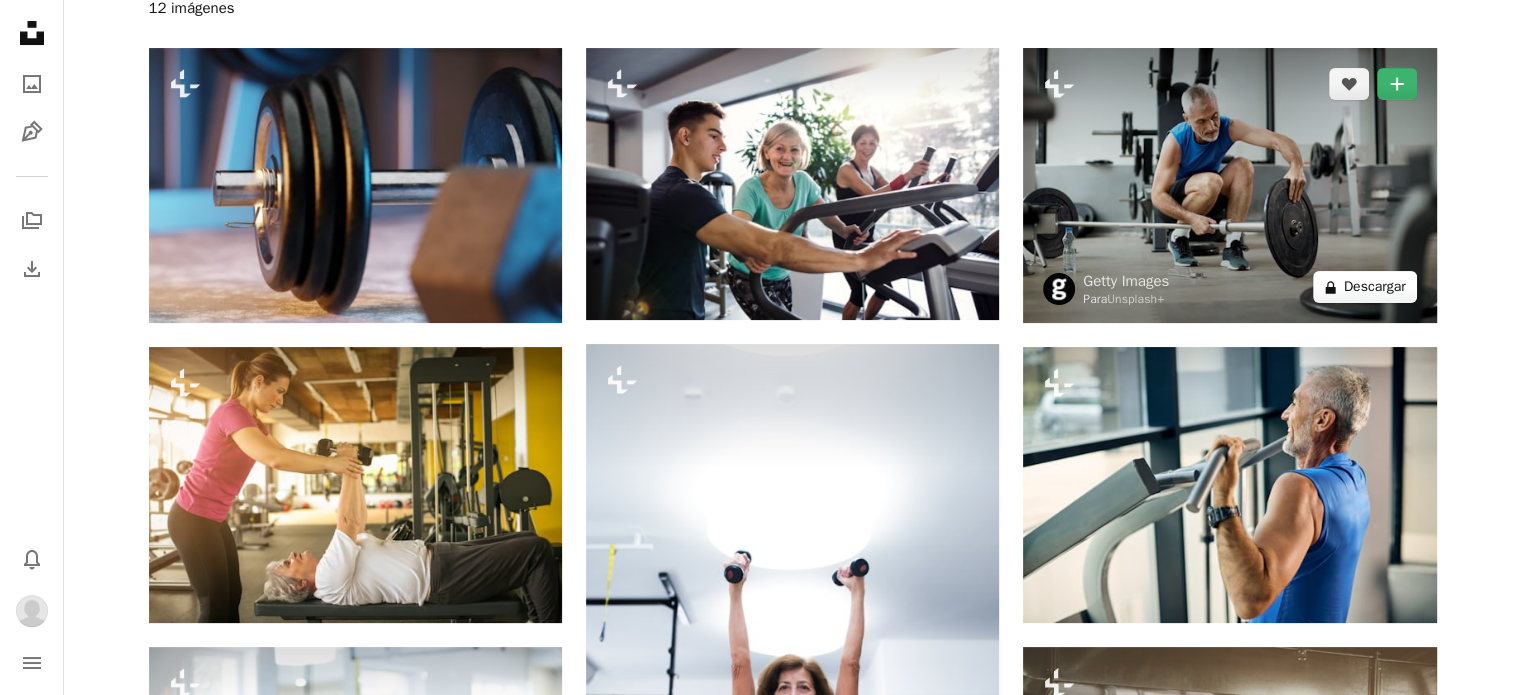 click on "A lock Descargar" at bounding box center [1365, 287] 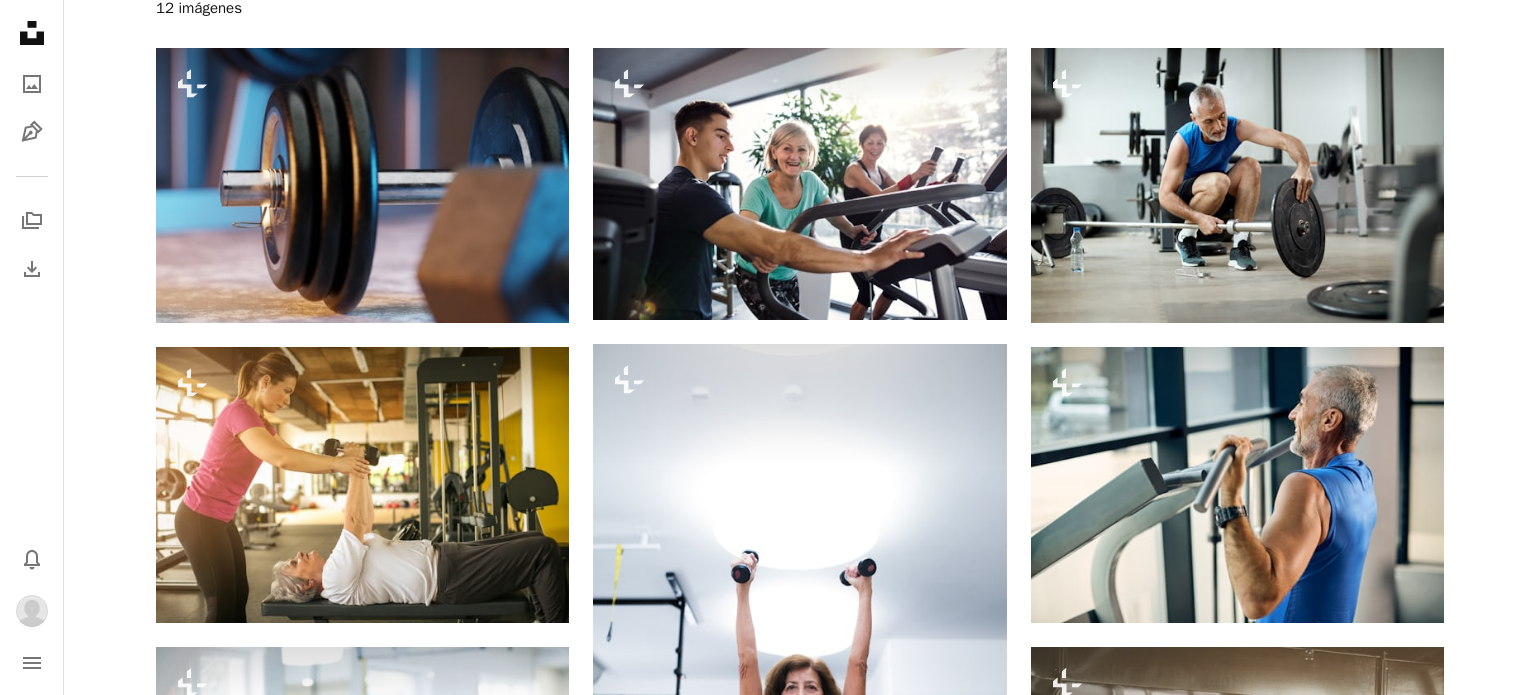 click on "An X shape" at bounding box center [20, 20] 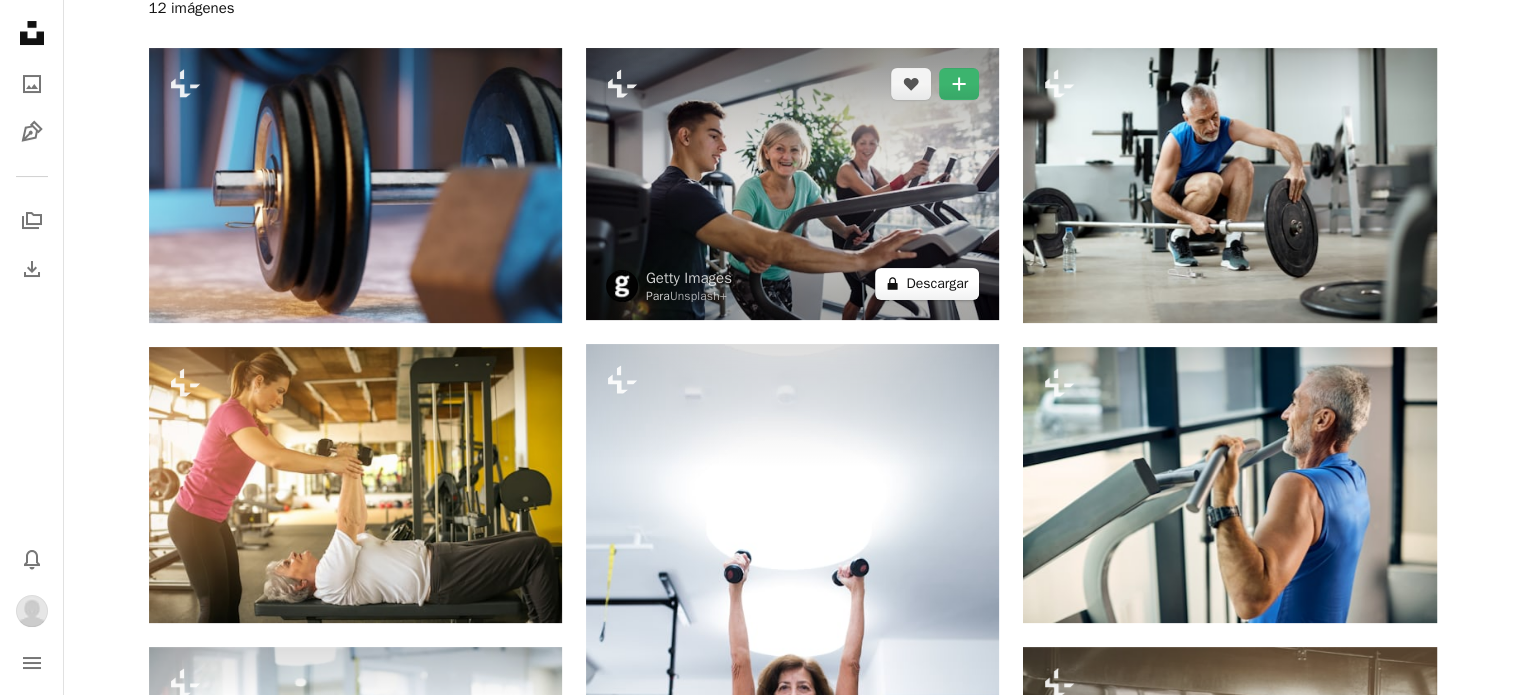 click on "A lock Descargar" at bounding box center (927, 284) 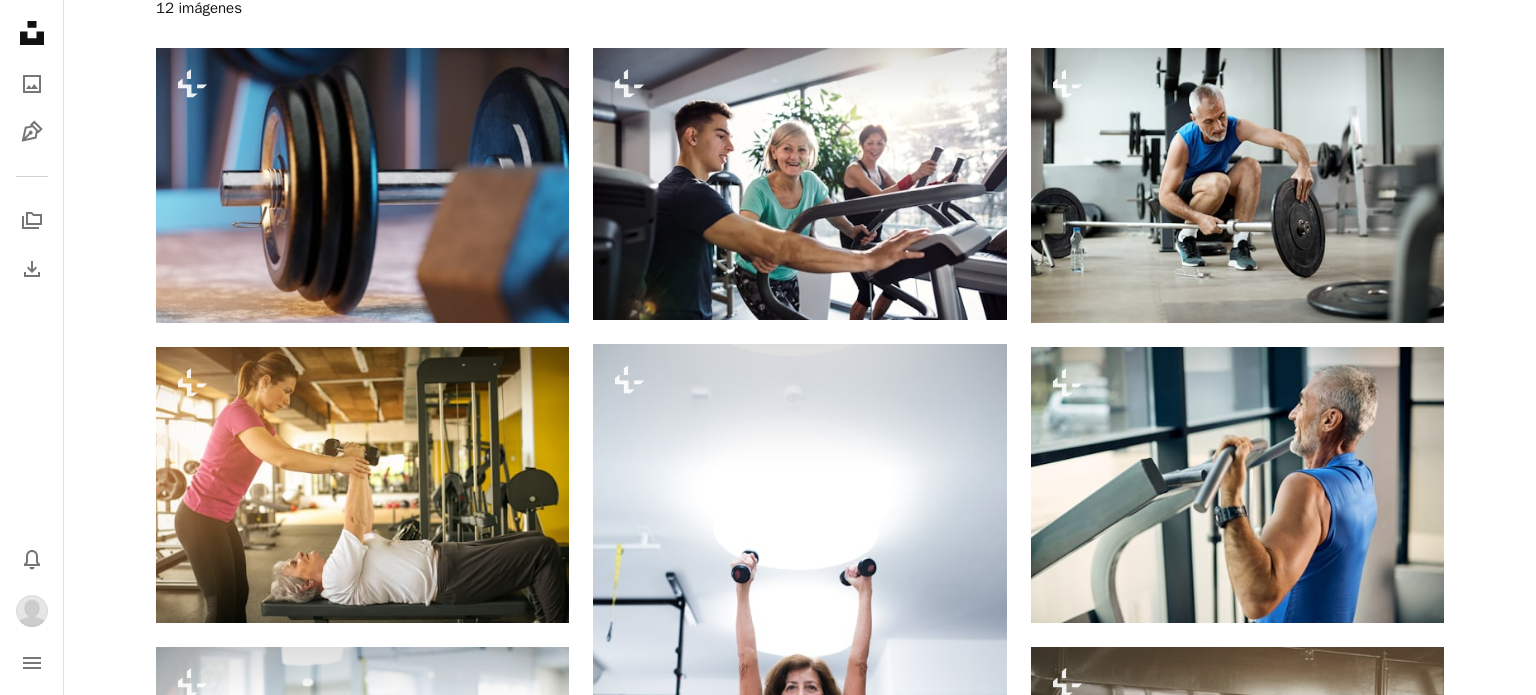 click on "An X shape" at bounding box center (20, 20) 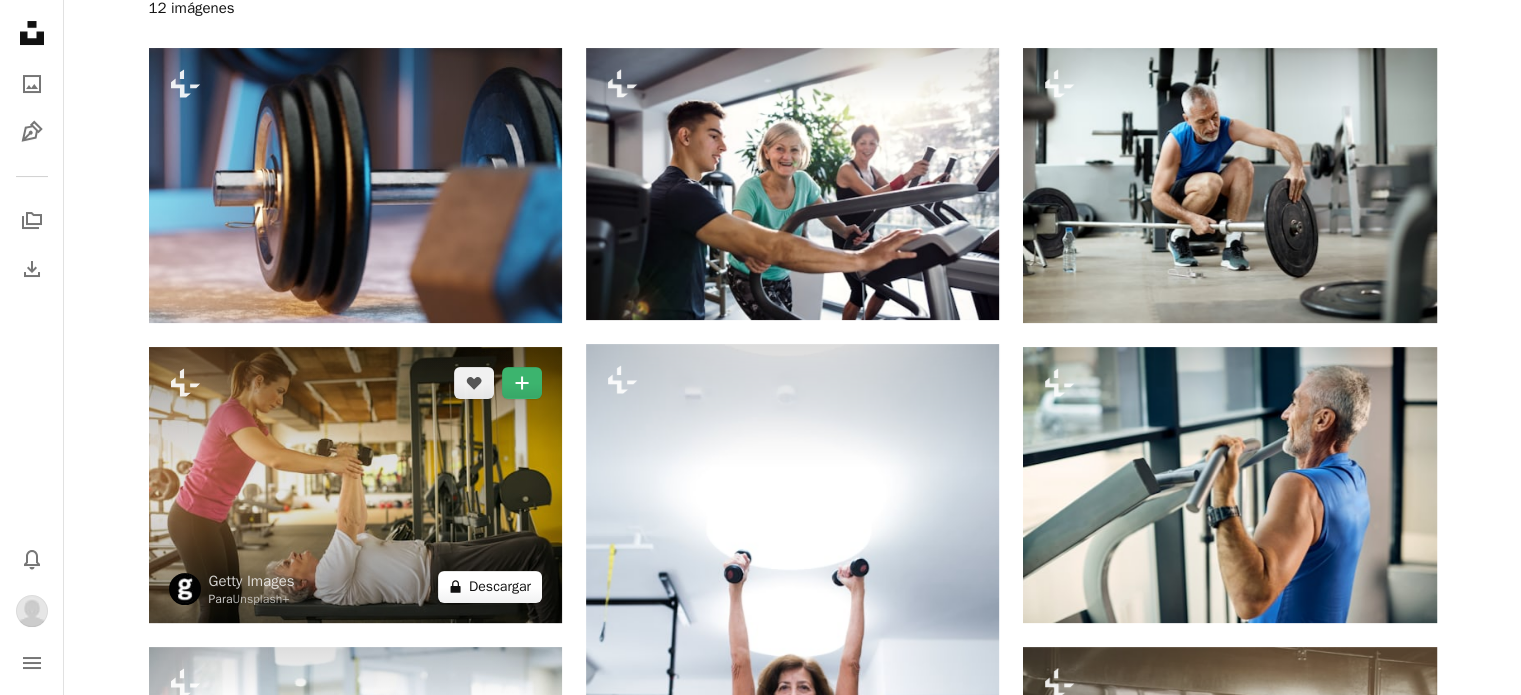click on "A lock Descargar" at bounding box center [490, 587] 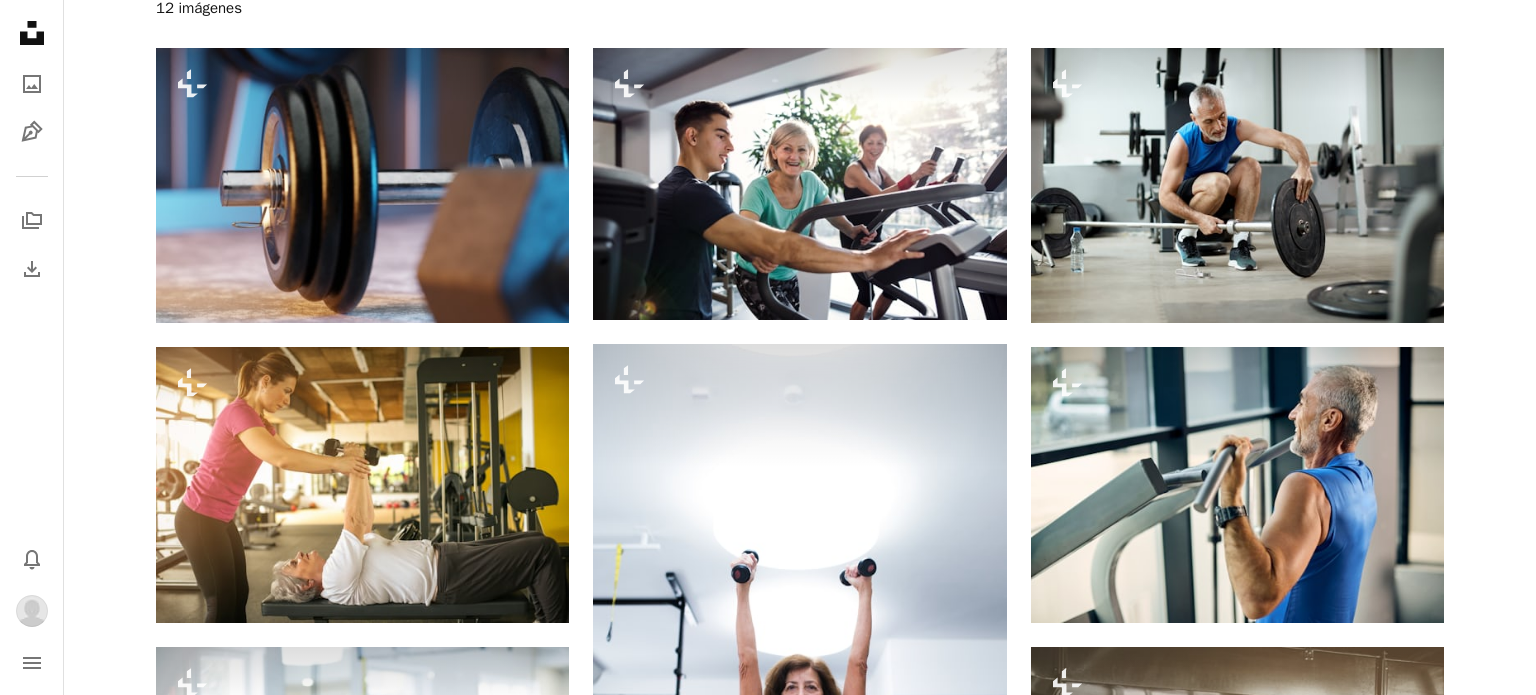 drag, startPoint x: 14, startPoint y: 12, endPoint x: 38, endPoint y: 37, distance: 34.655445 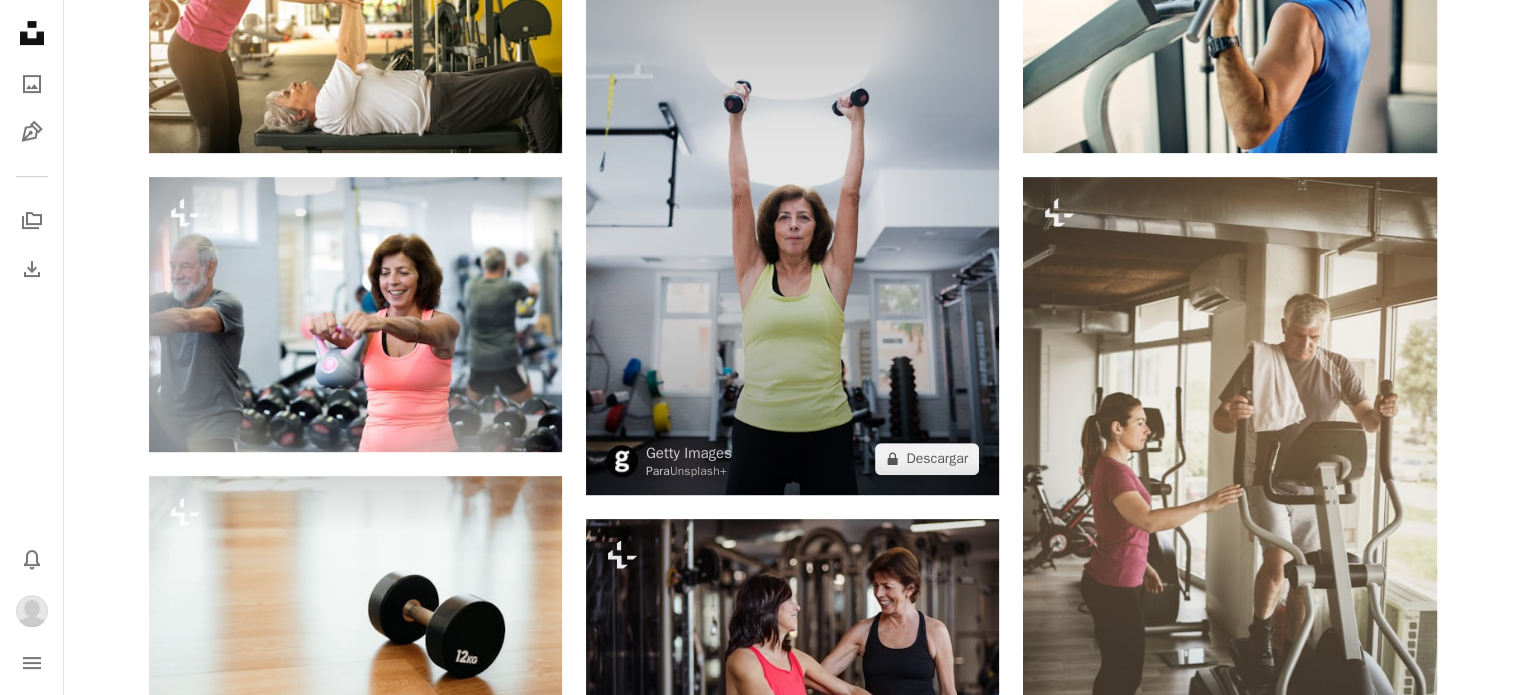 scroll, scrollTop: 700, scrollLeft: 0, axis: vertical 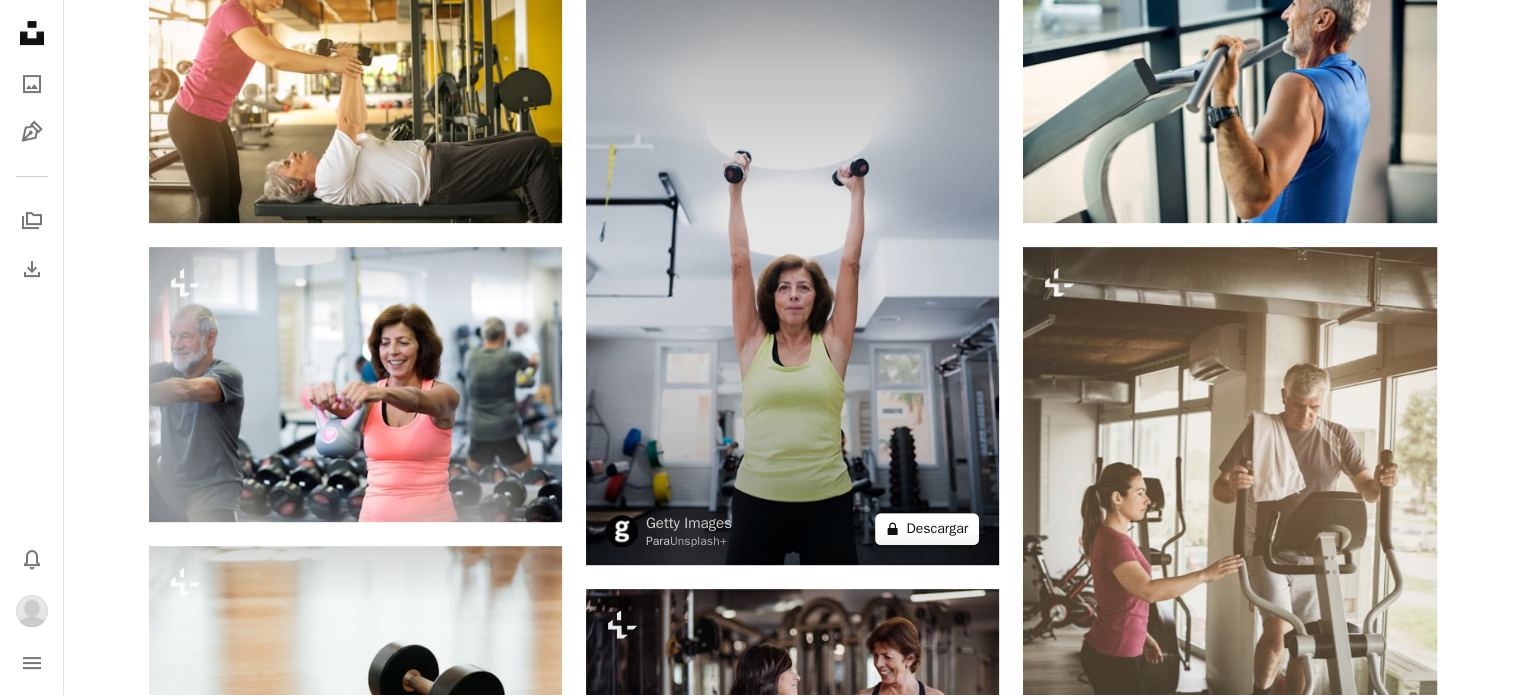 click on "A lock Descargar" at bounding box center [927, 529] 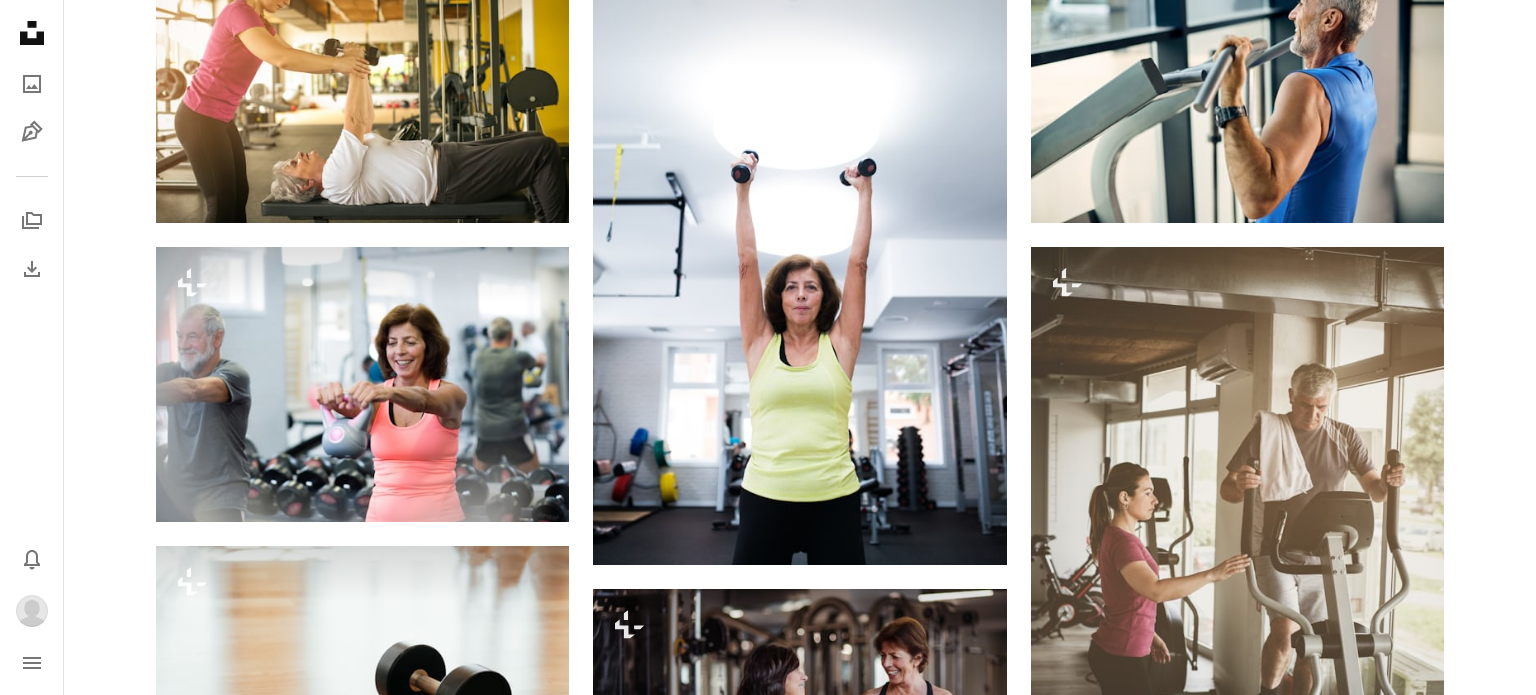 click on "An X shape" at bounding box center (20, 20) 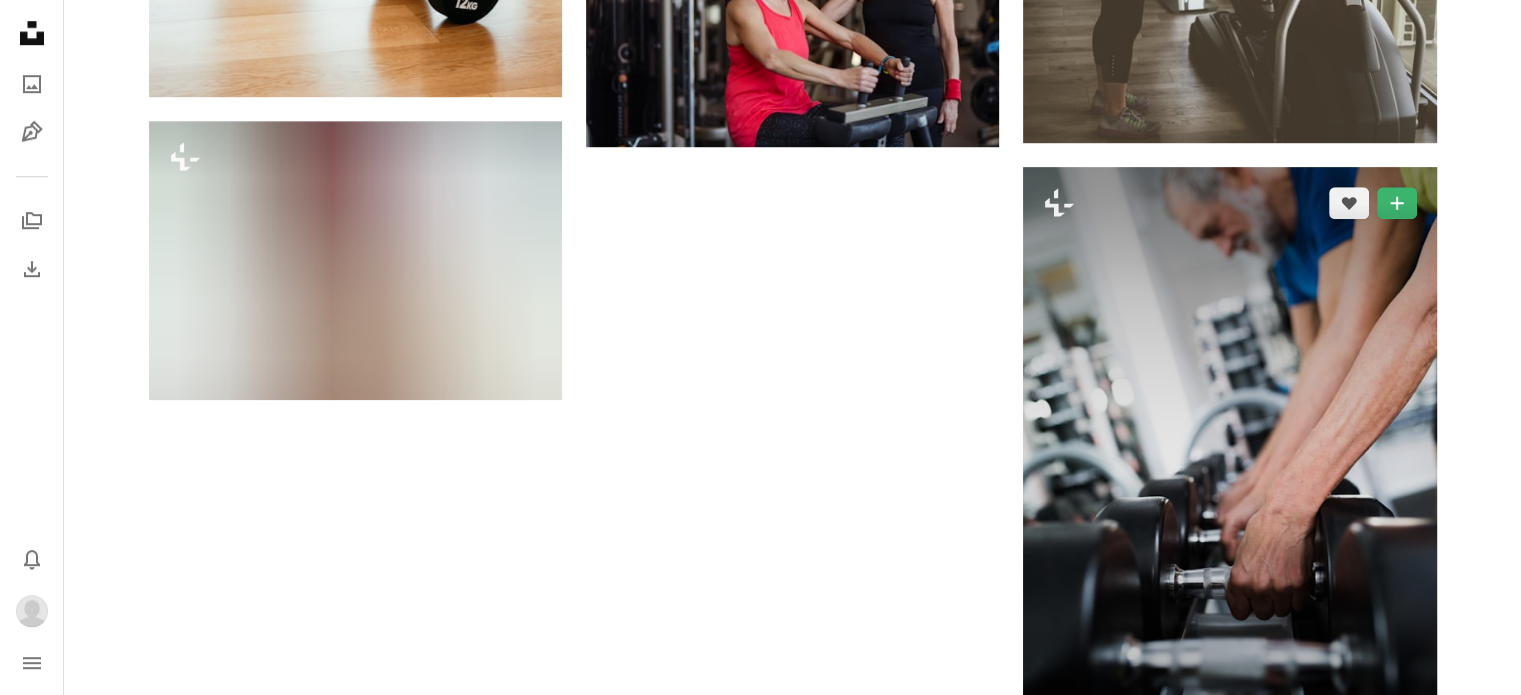 scroll, scrollTop: 1400, scrollLeft: 0, axis: vertical 